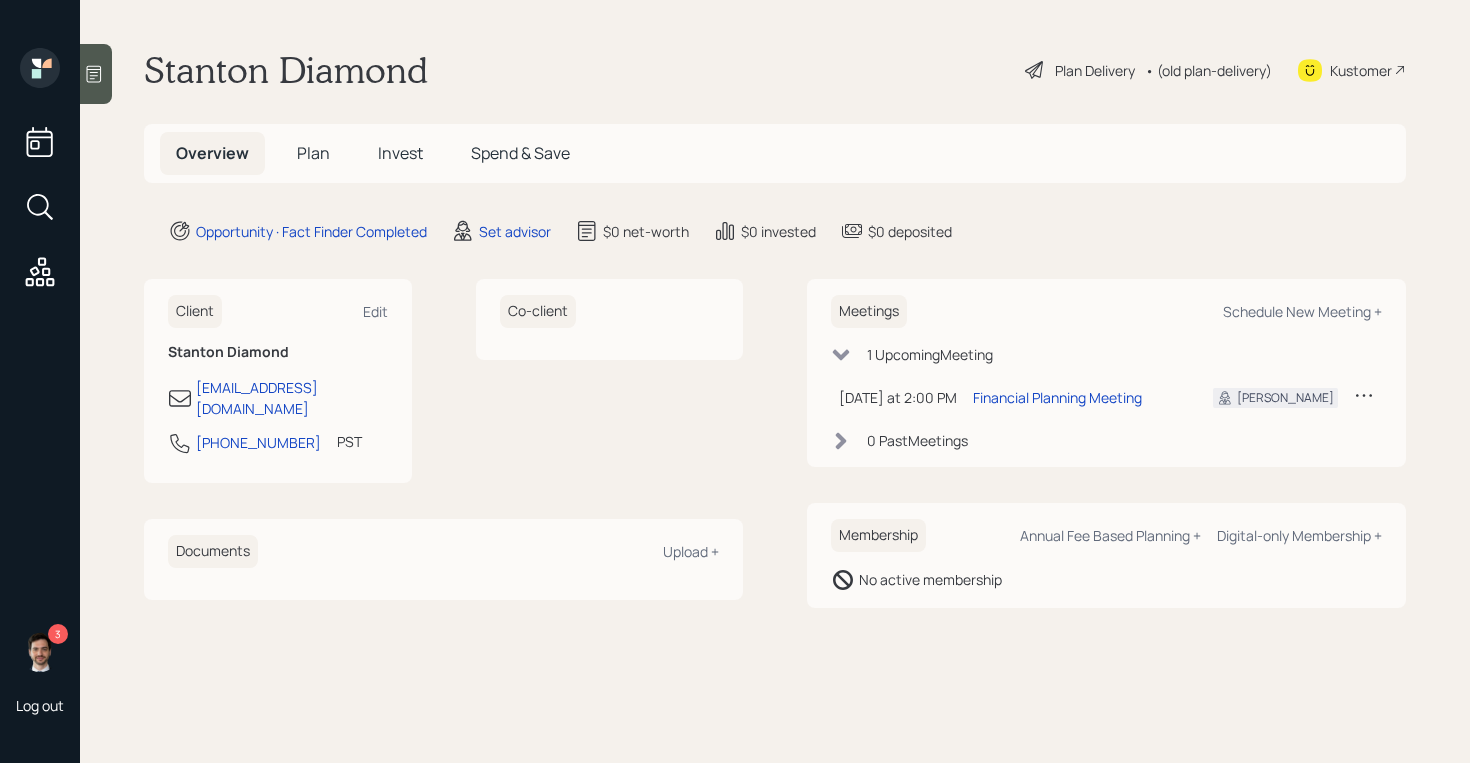 scroll, scrollTop: 0, scrollLeft: 0, axis: both 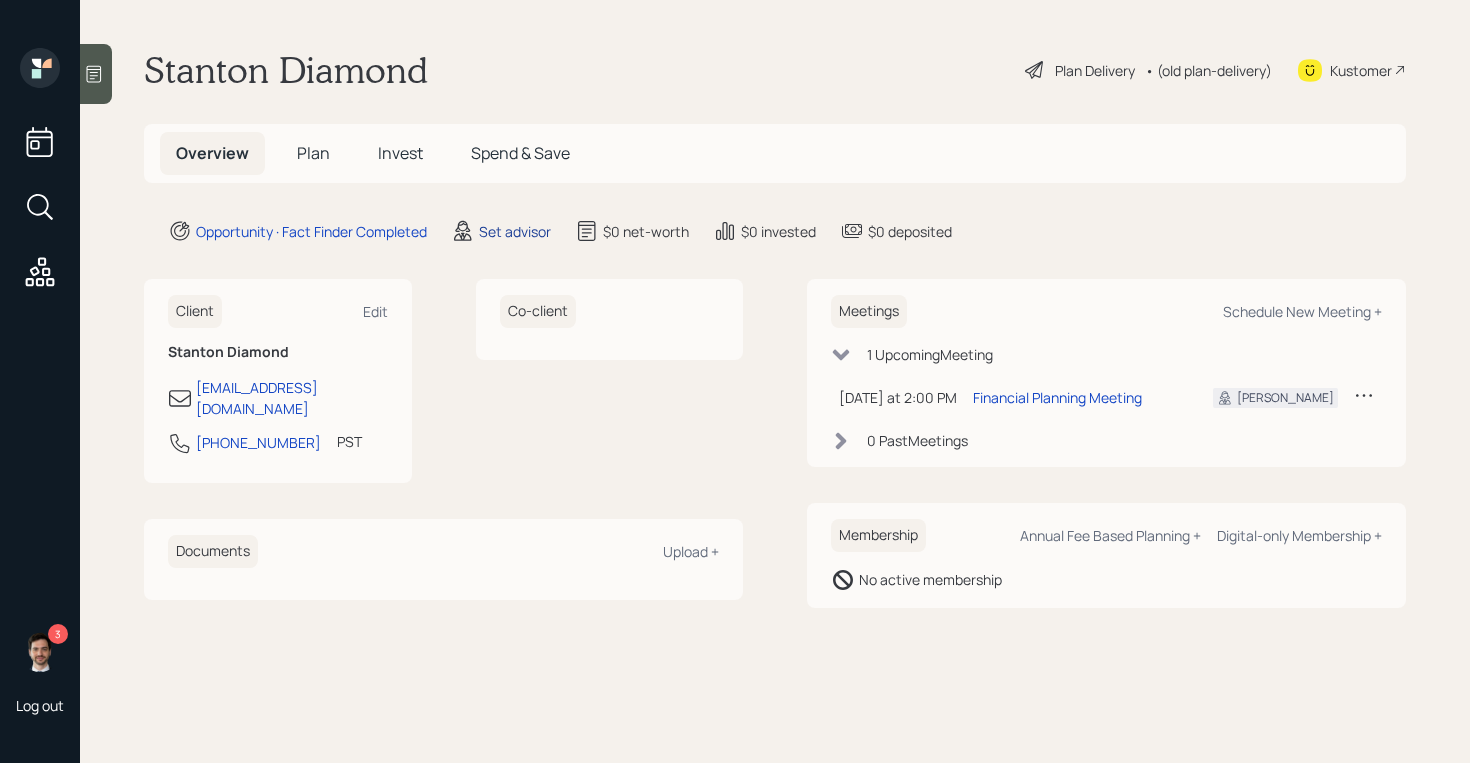 click on "Set advisor" at bounding box center (515, 231) 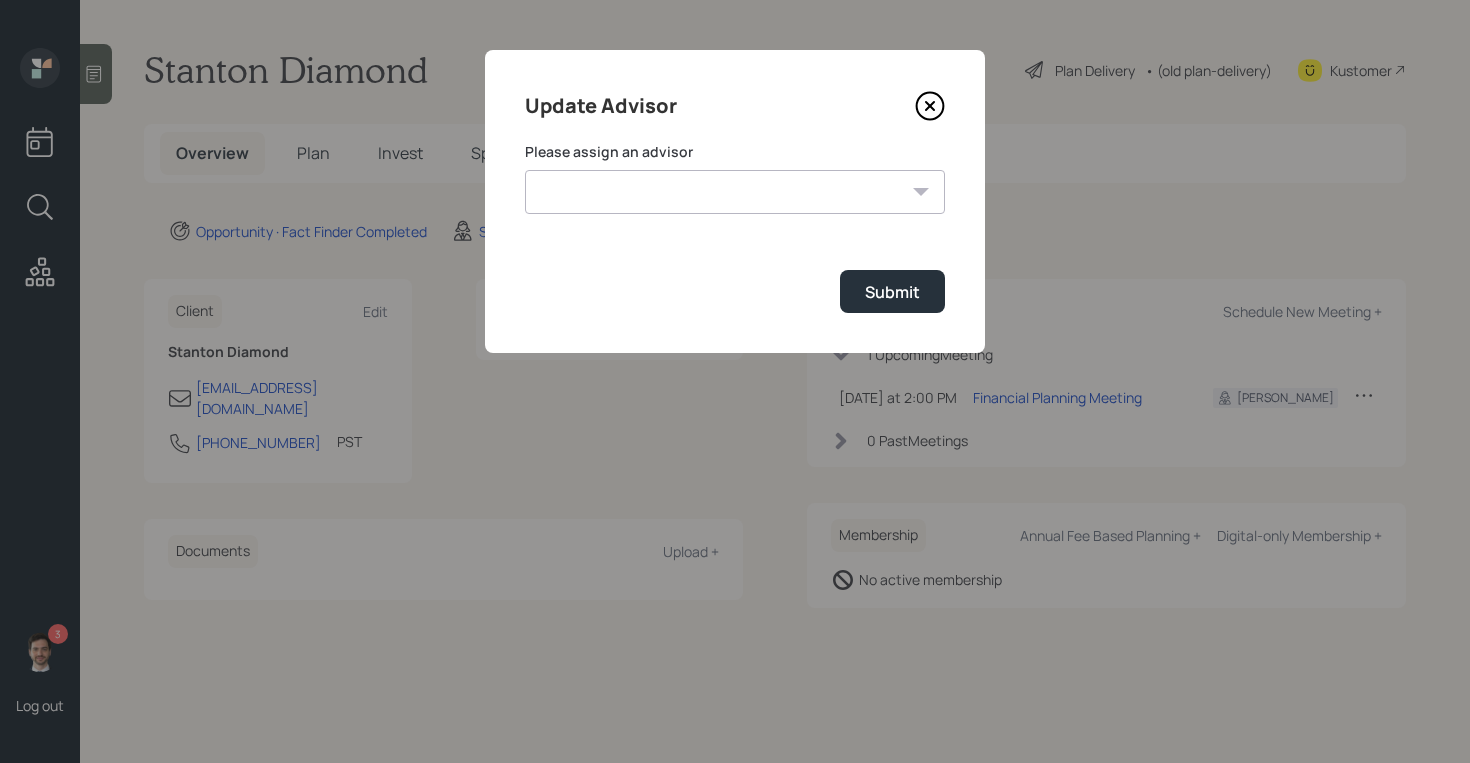 click on "[PERSON_NAME] [PERSON_NAME] End [PERSON_NAME] [PERSON_NAME] [PERSON_NAME] [PERSON_NAME] [PERSON_NAME] [PERSON_NAME] [PERSON_NAME]" at bounding box center [735, 192] 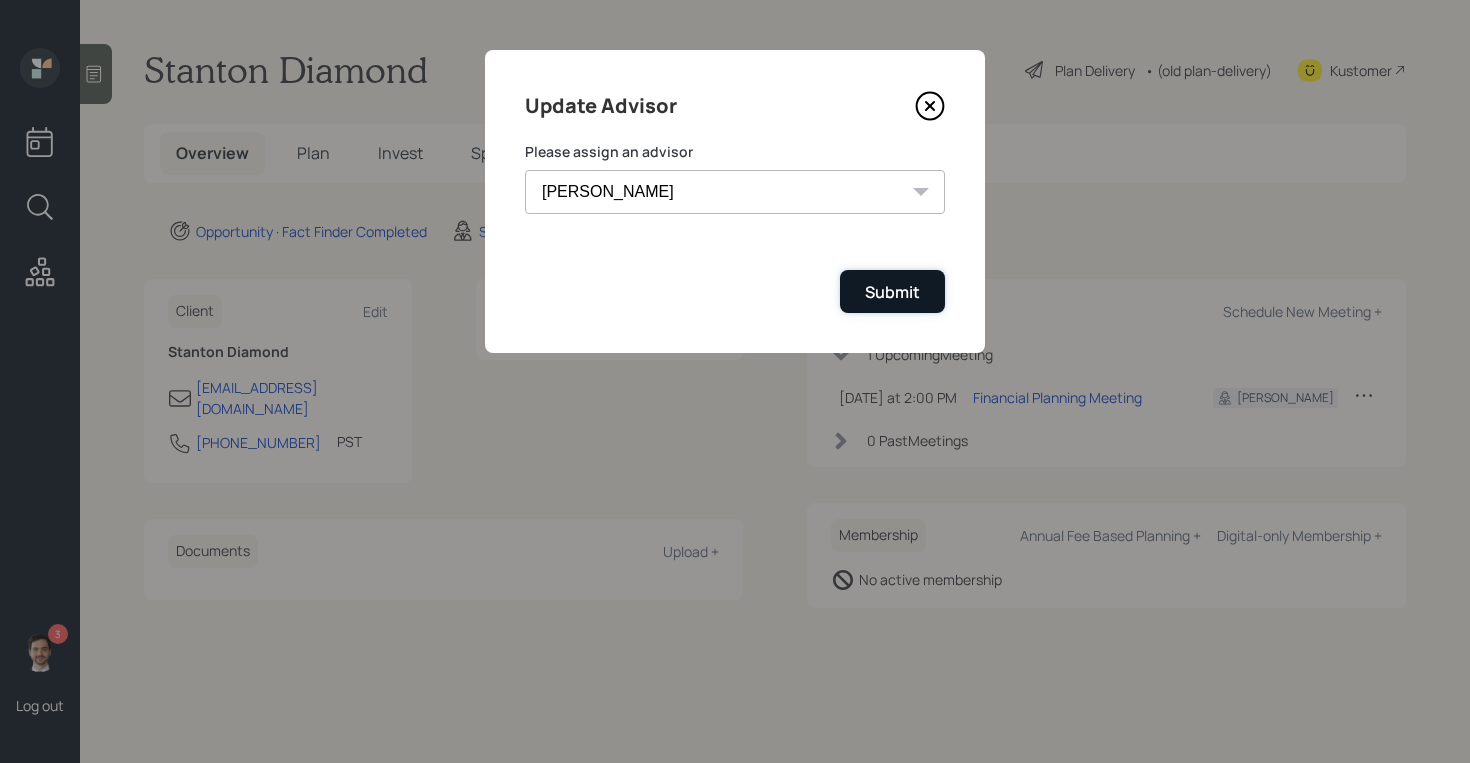 click on "Submit" at bounding box center (892, 292) 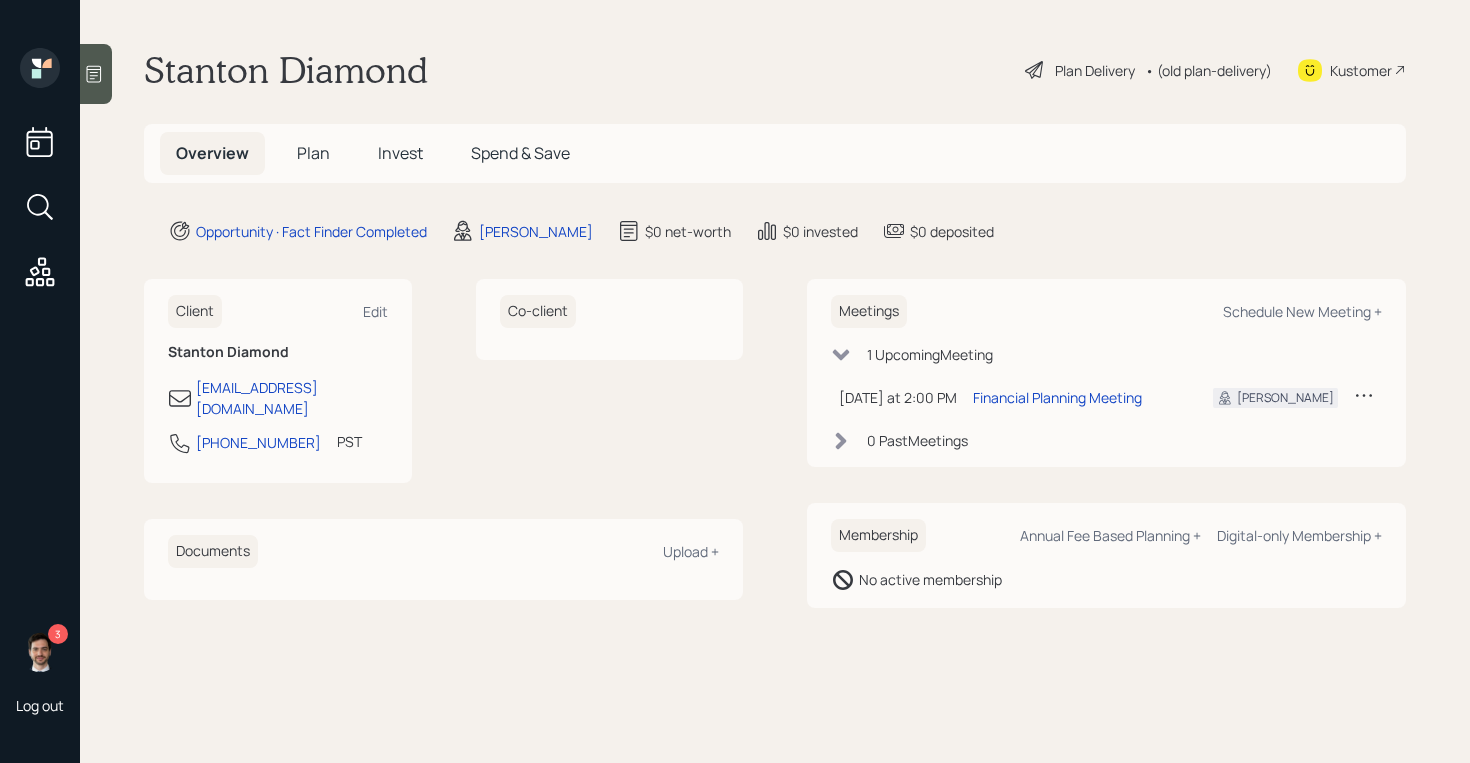 click on "Plan" at bounding box center (313, 153) 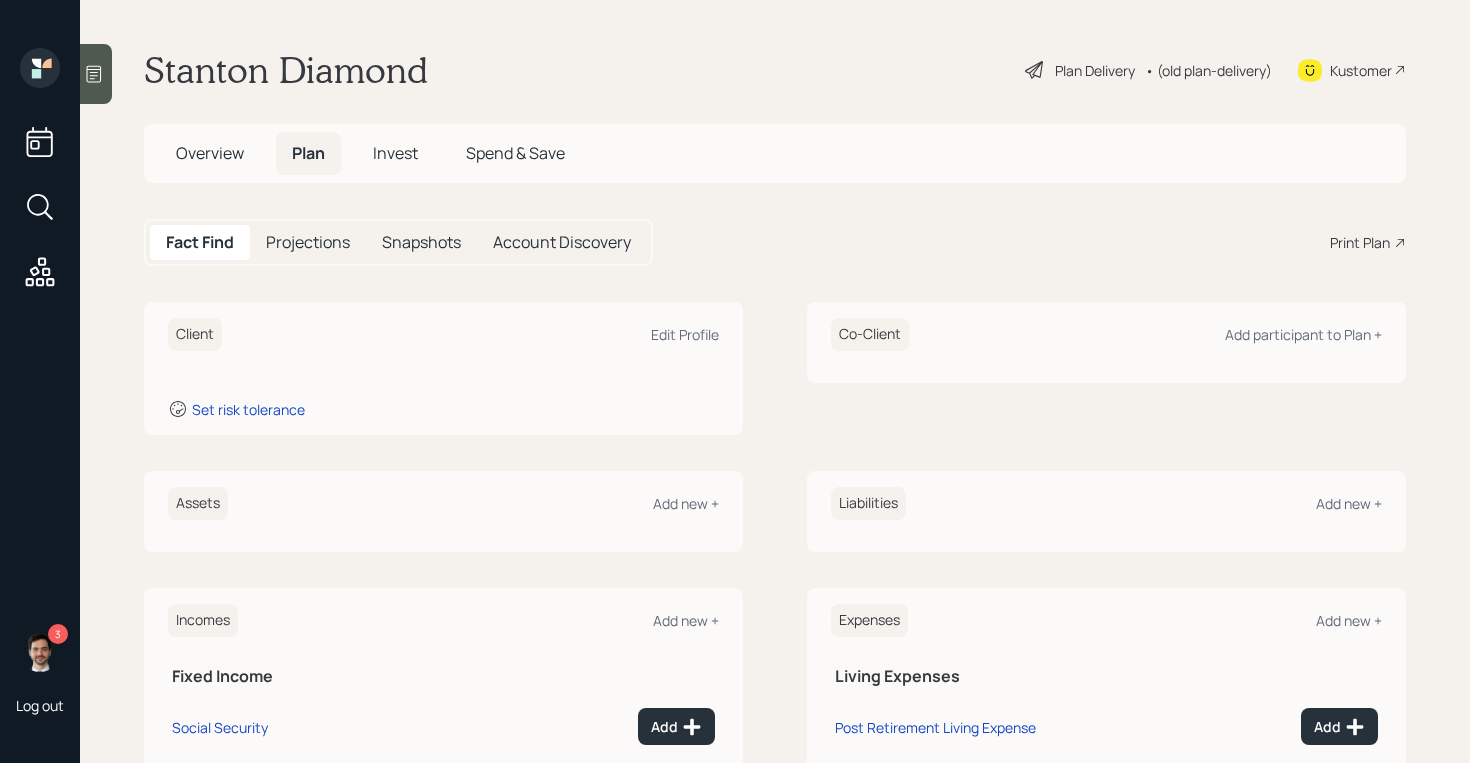 scroll, scrollTop: 213, scrollLeft: 0, axis: vertical 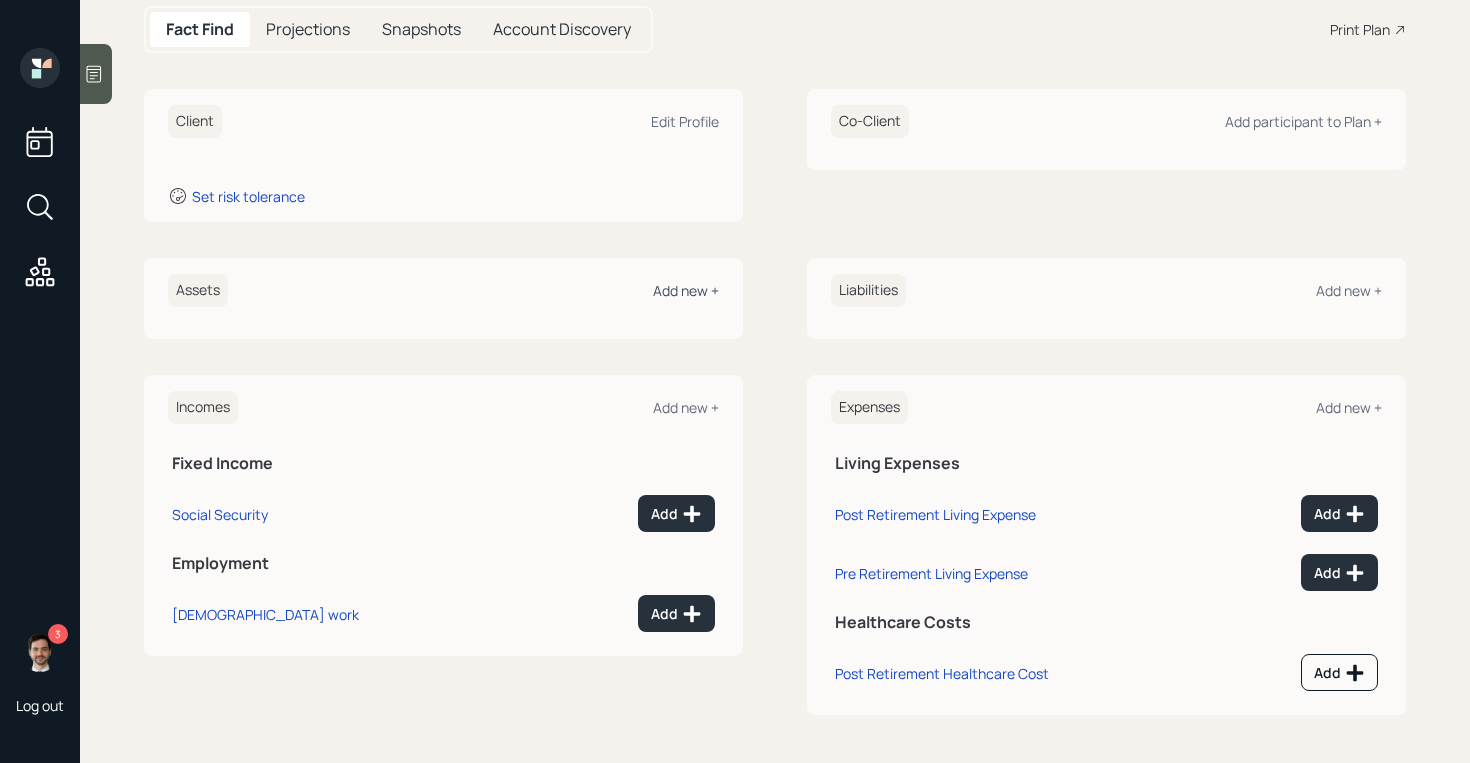 click on "Add new +" at bounding box center (686, 290) 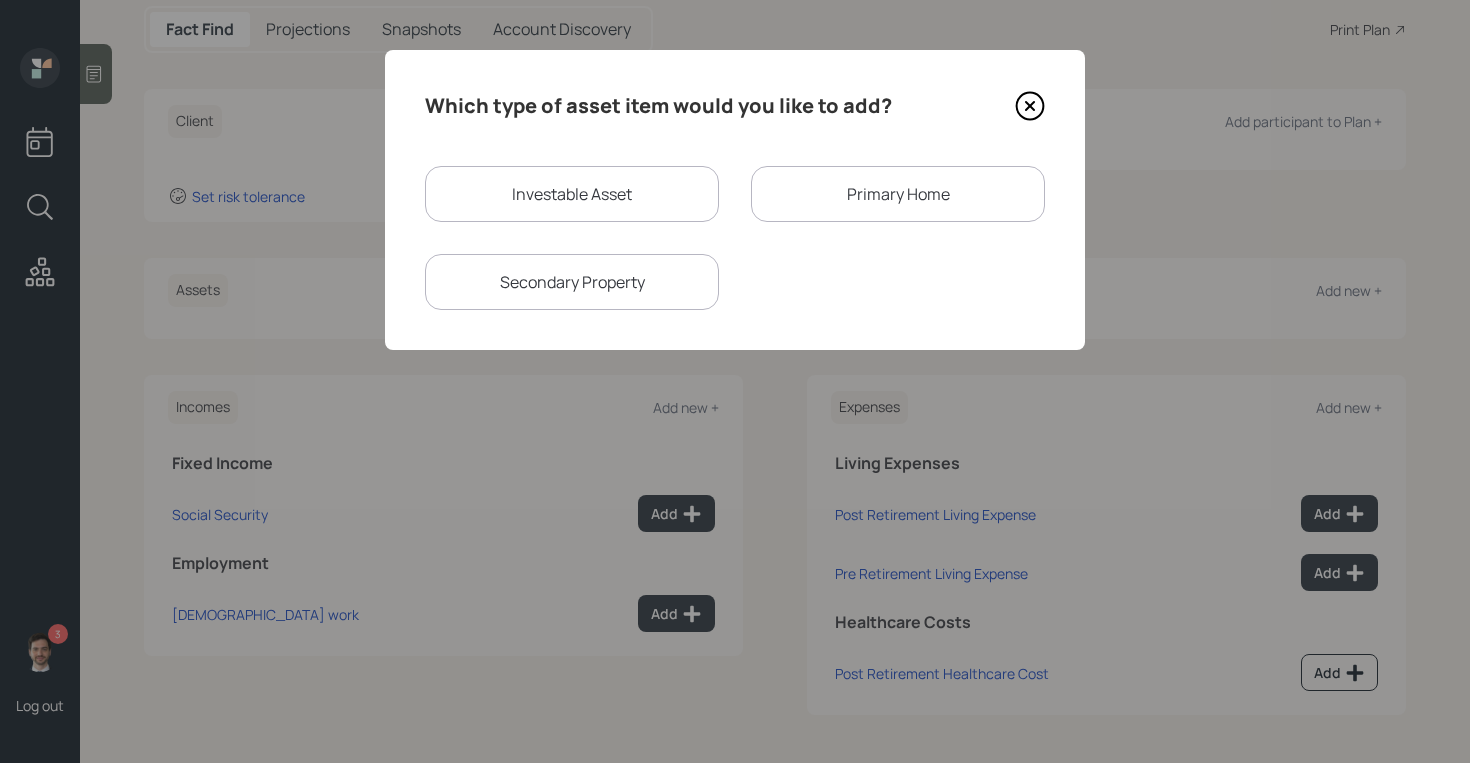 click on "Investable Asset" at bounding box center (572, 194) 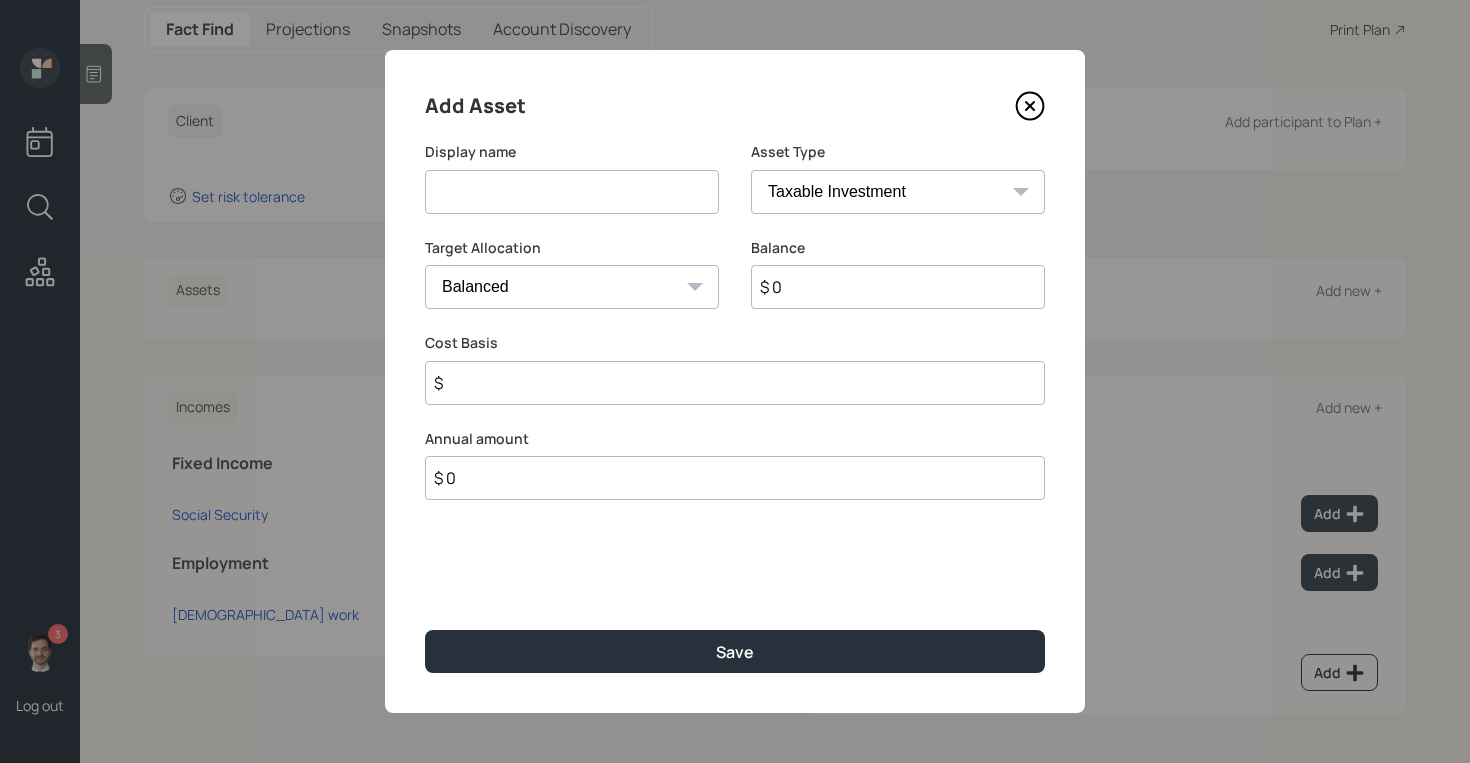 click at bounding box center [572, 192] 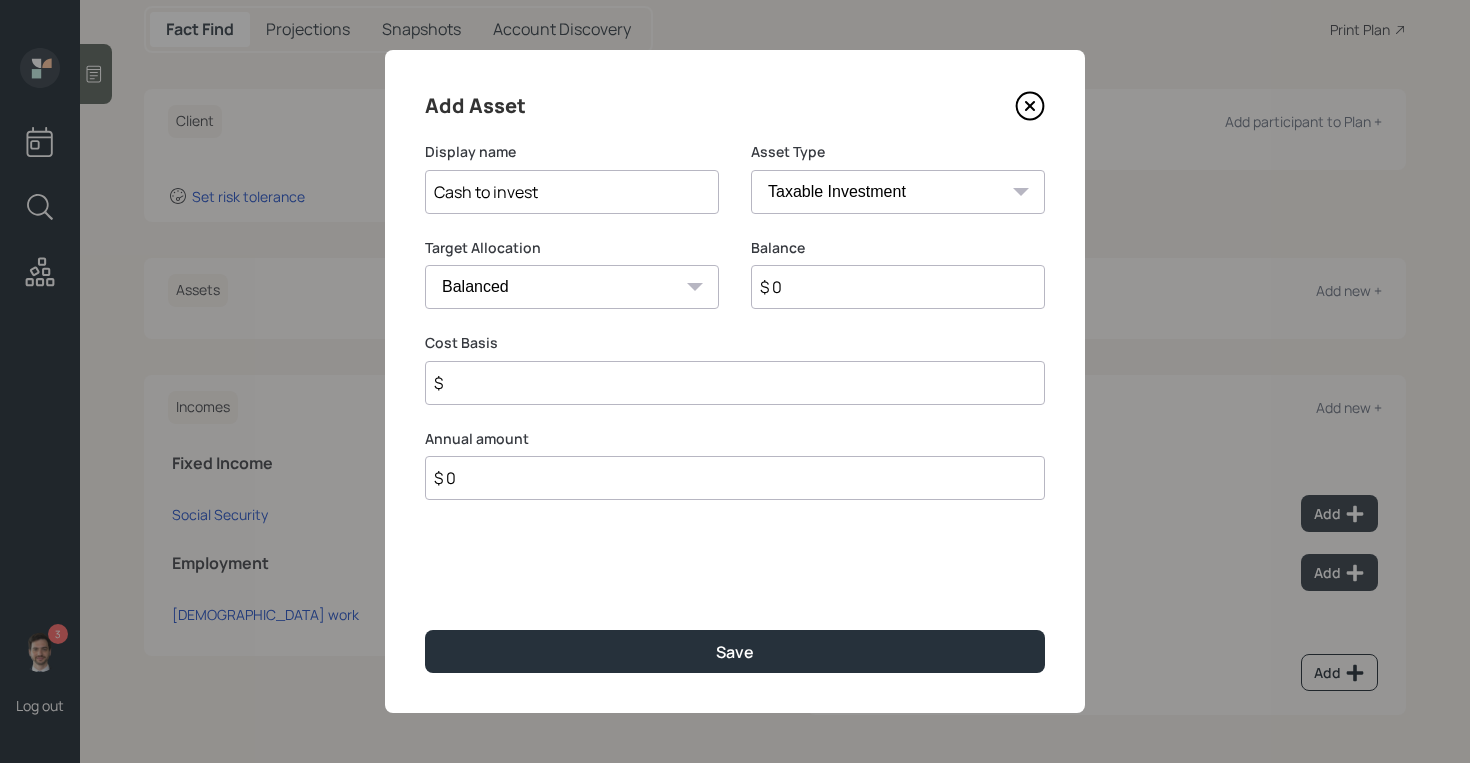 type on "Cash to invest" 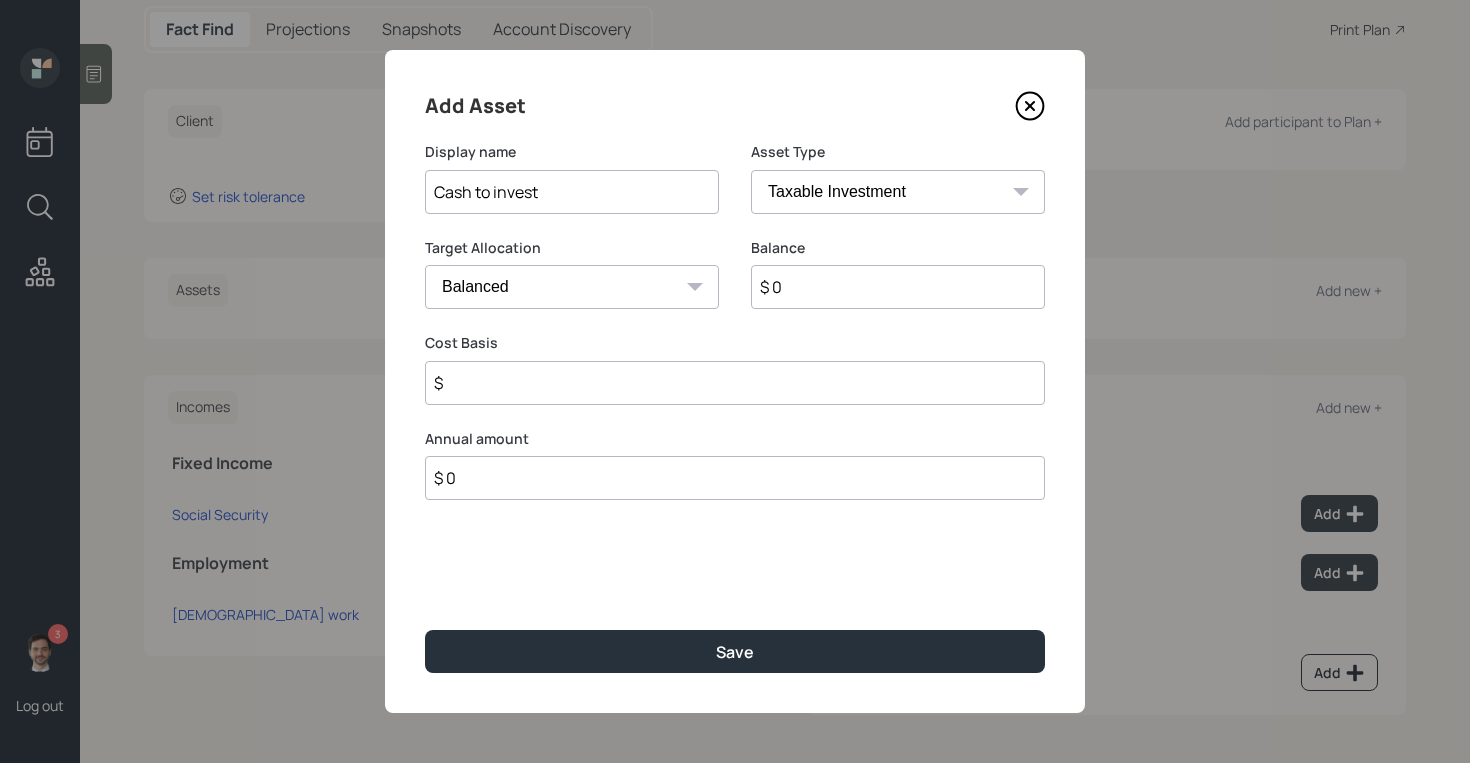 select on "uninvested" 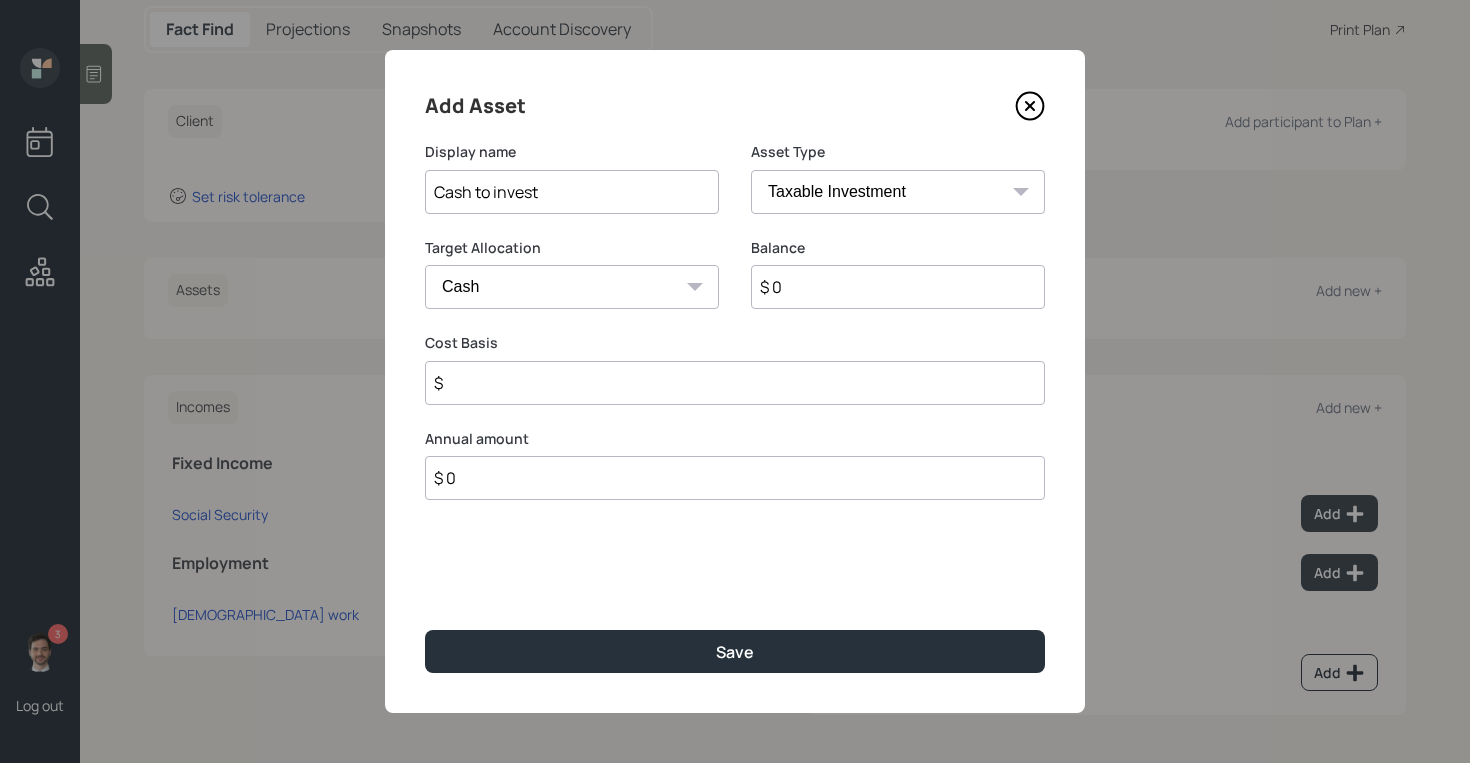 type on "$ 1" 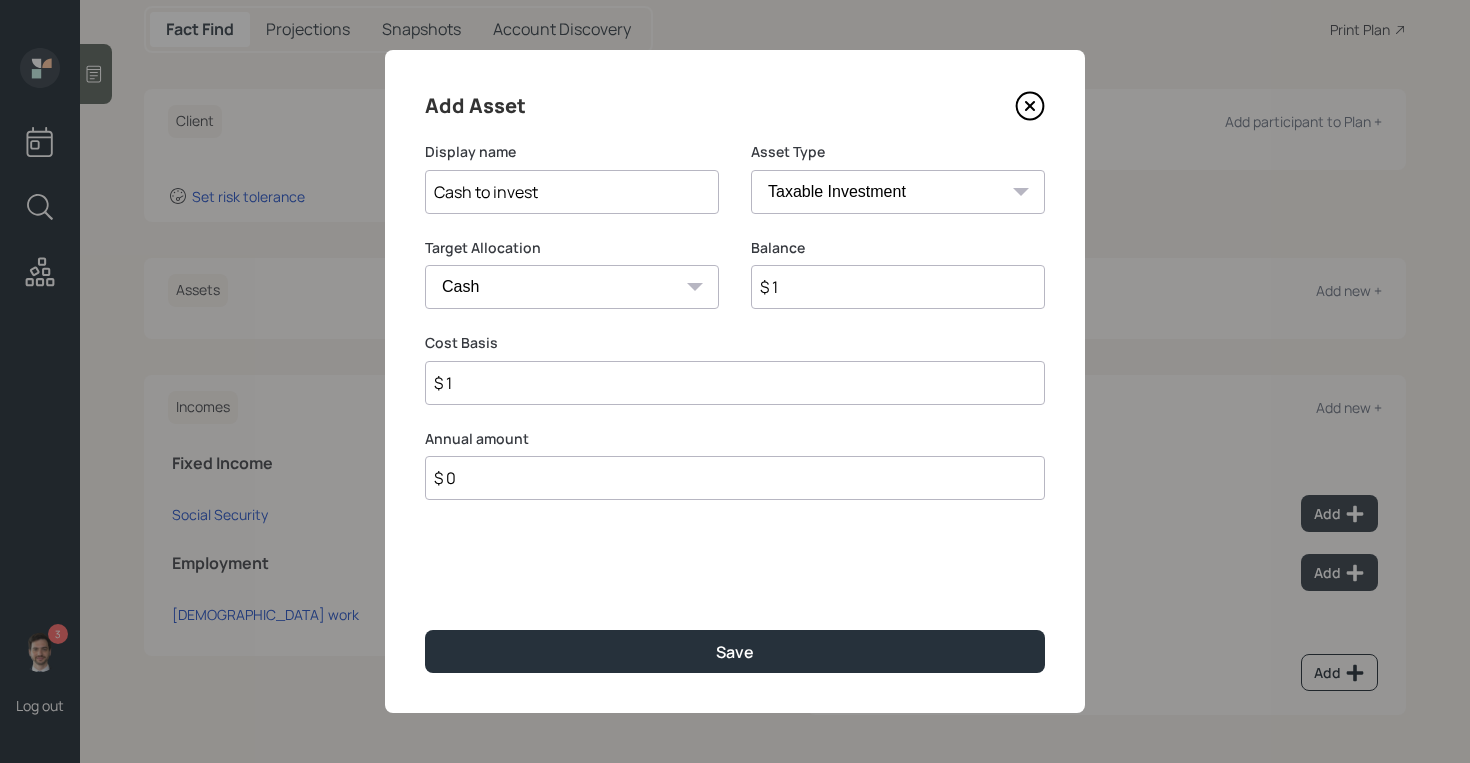 type on "$ 10" 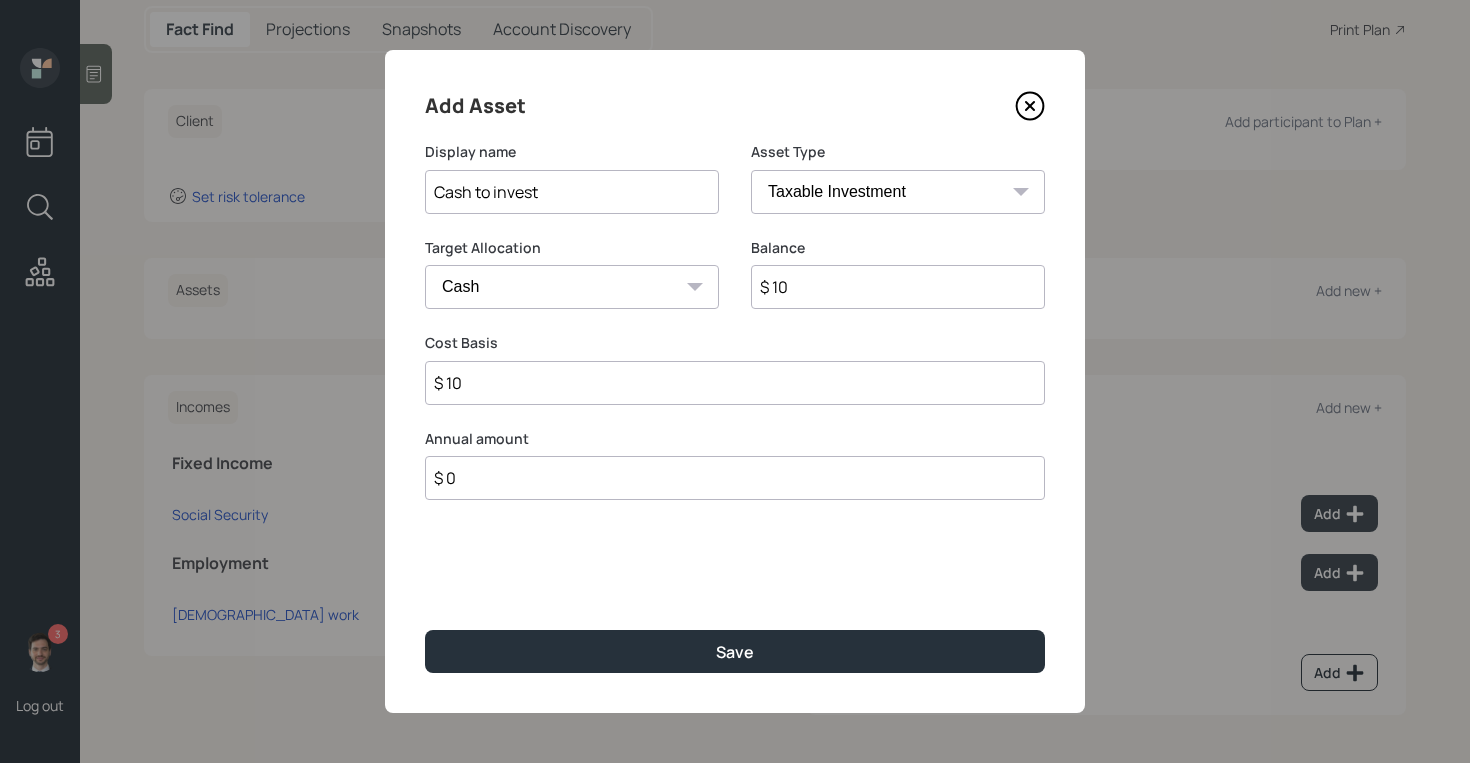 type on "$ 100" 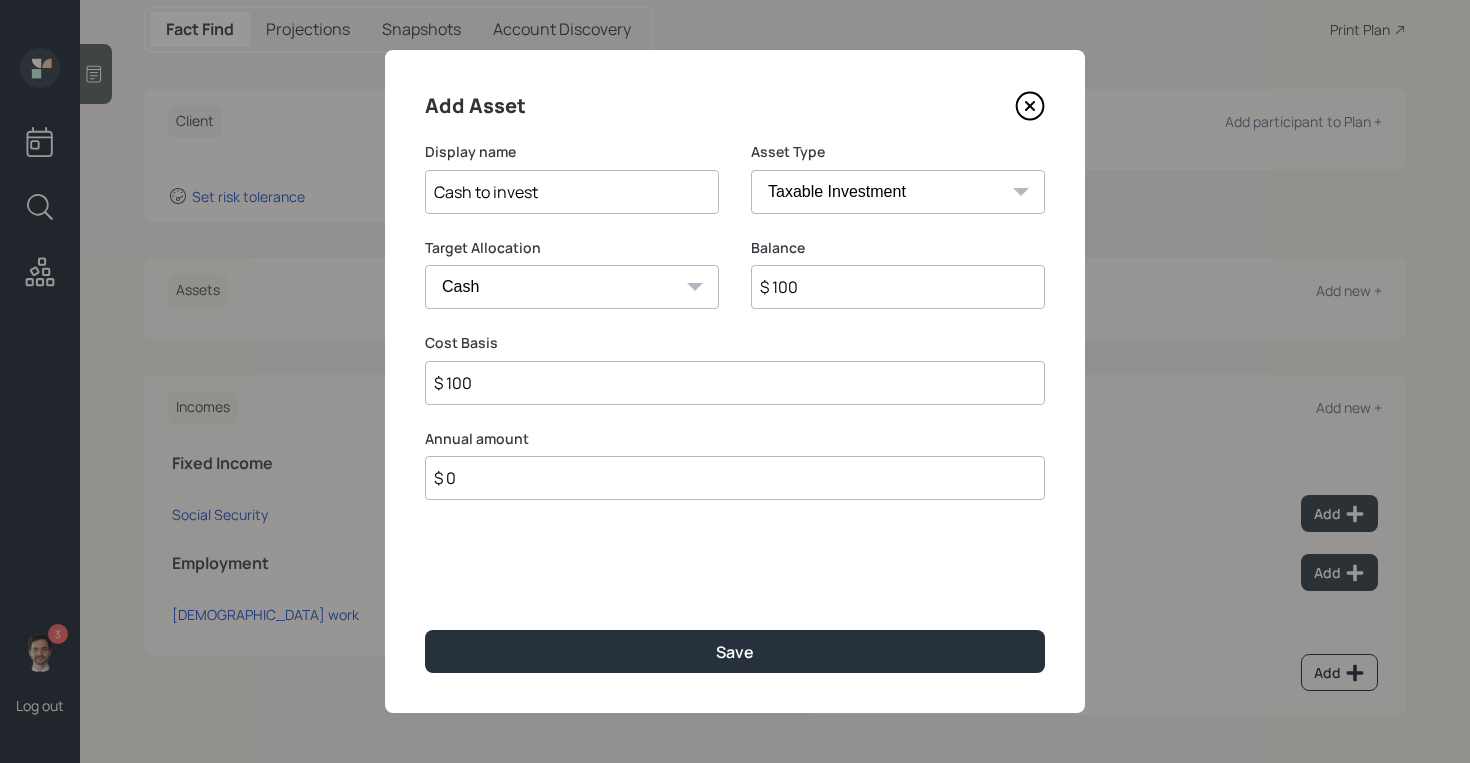 type on "$ 1,000" 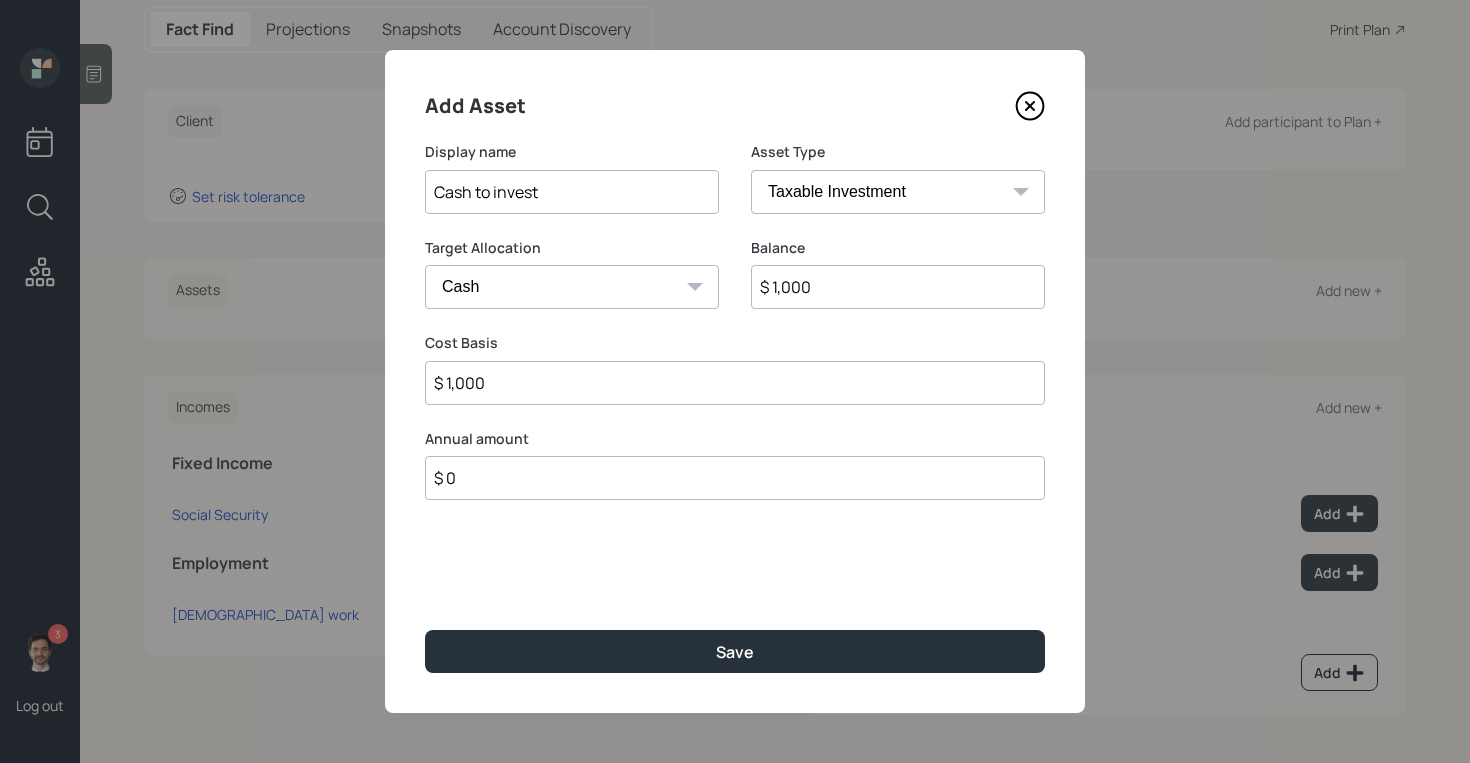 type on "$ 10,000" 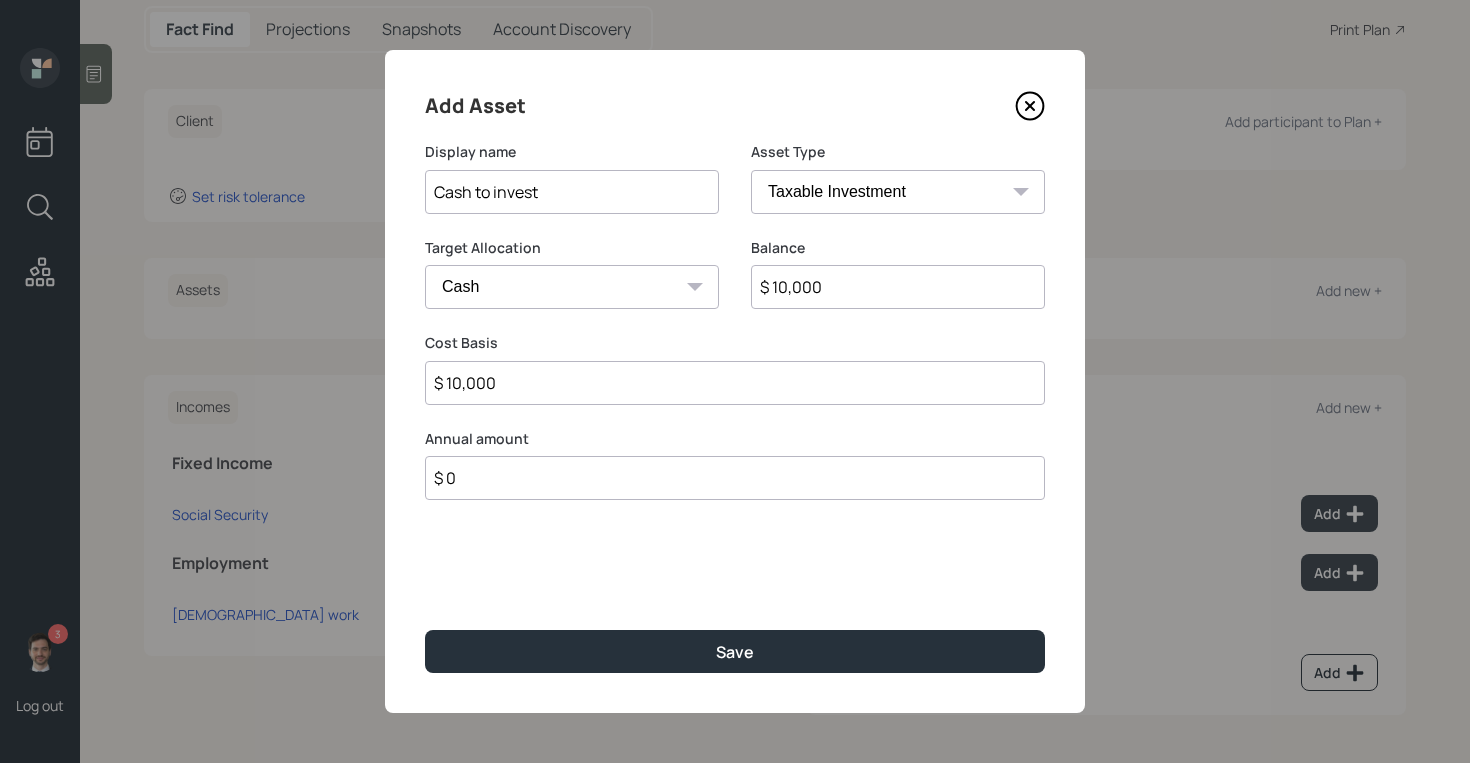 type on "$ 100,000" 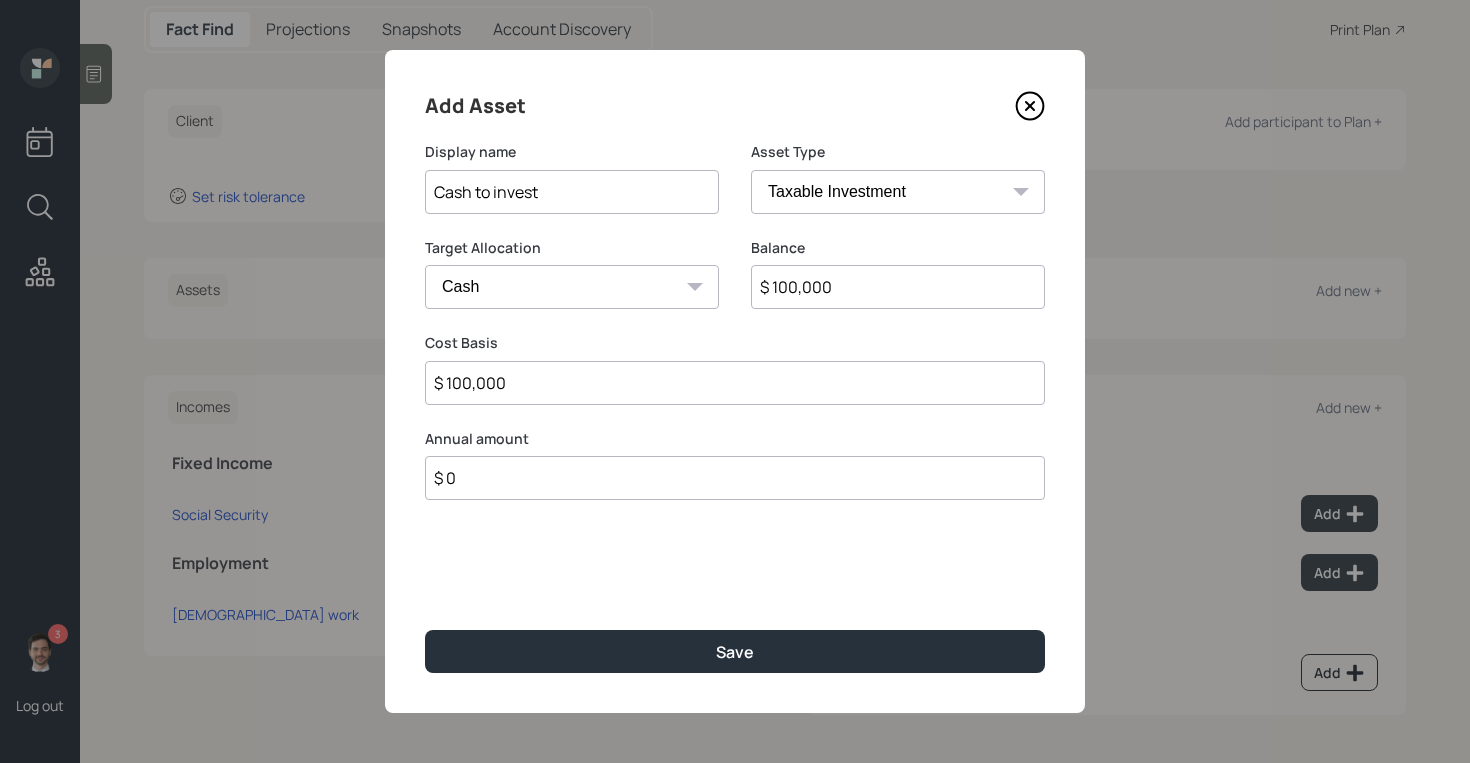 type on "$ 100,000" 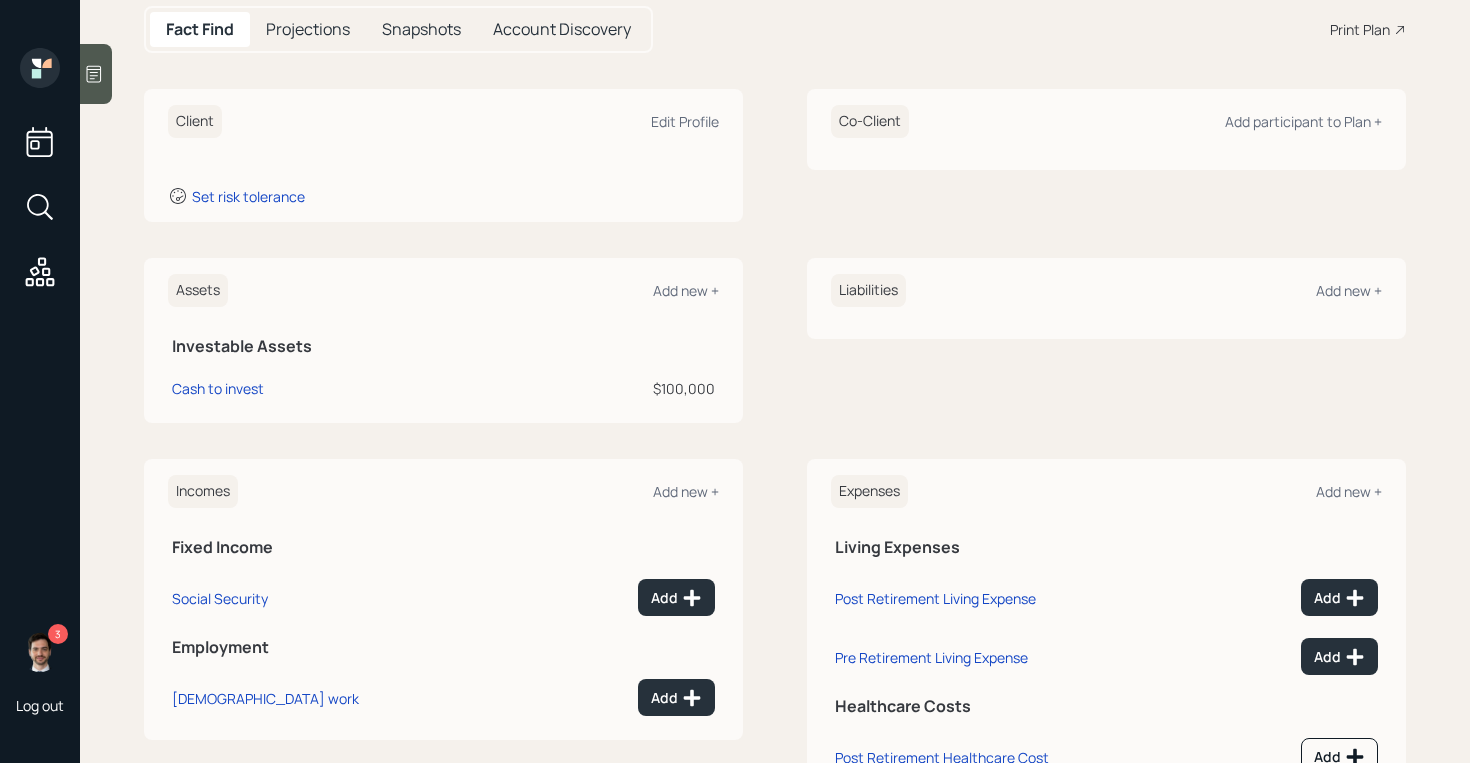 scroll, scrollTop: 297, scrollLeft: 0, axis: vertical 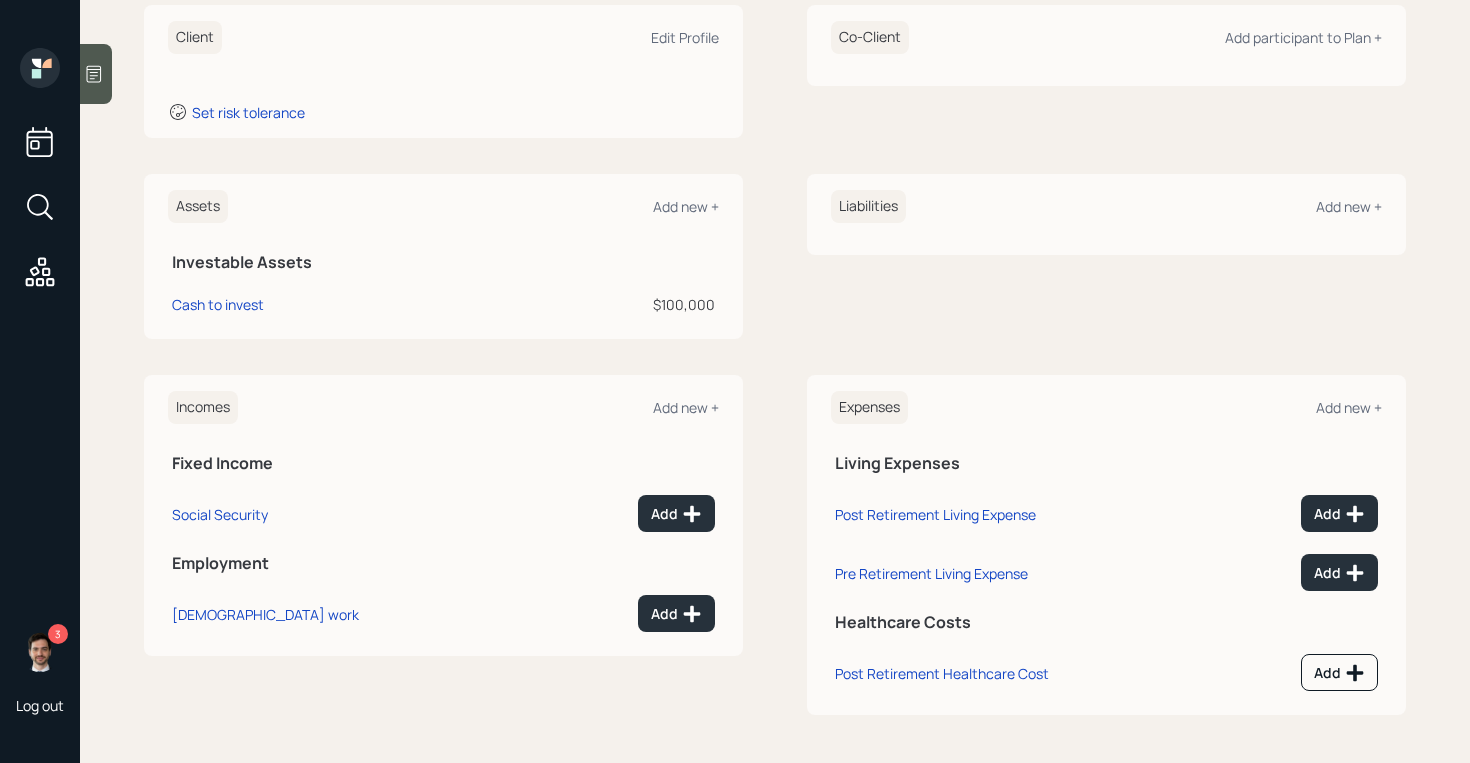 click at bounding box center (40, 652) 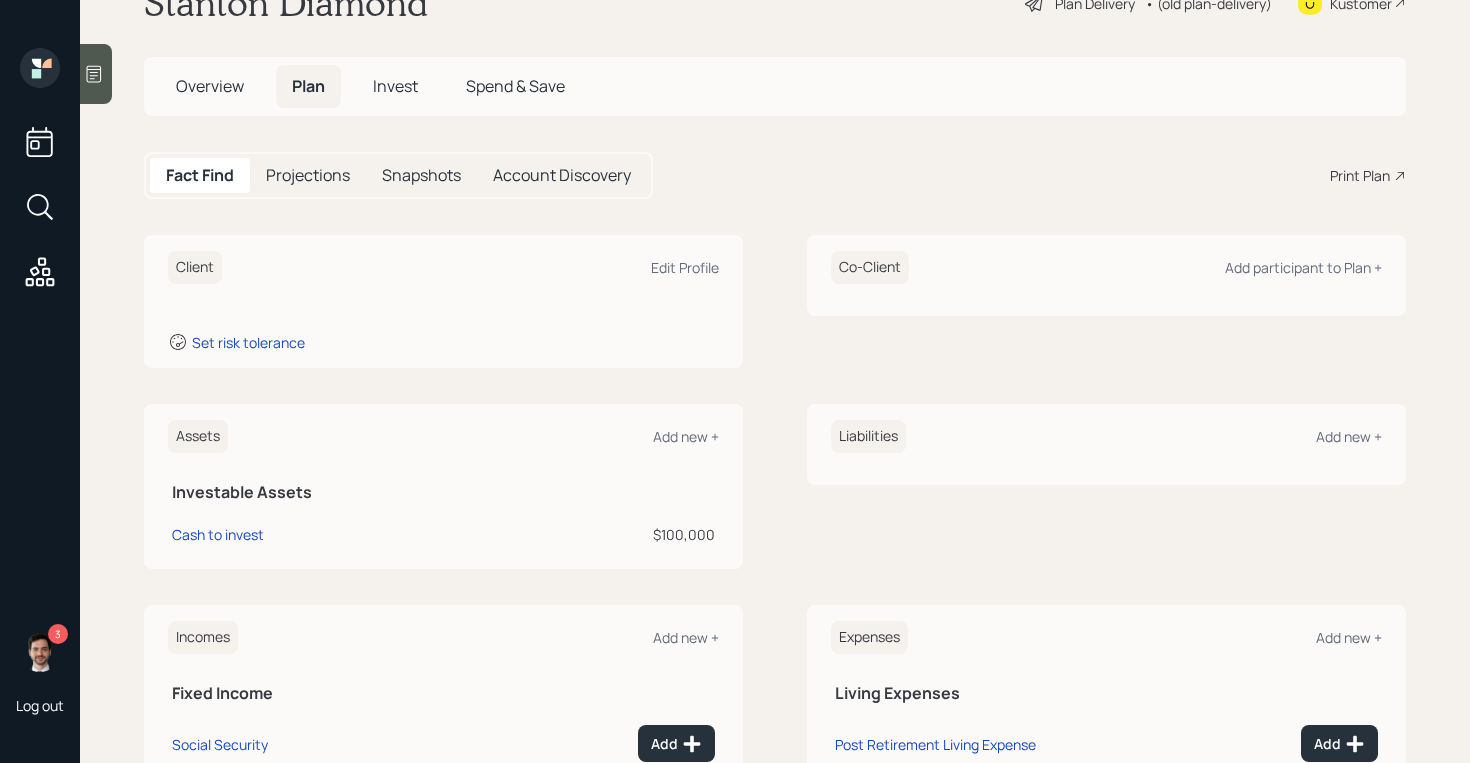 scroll, scrollTop: 30, scrollLeft: 0, axis: vertical 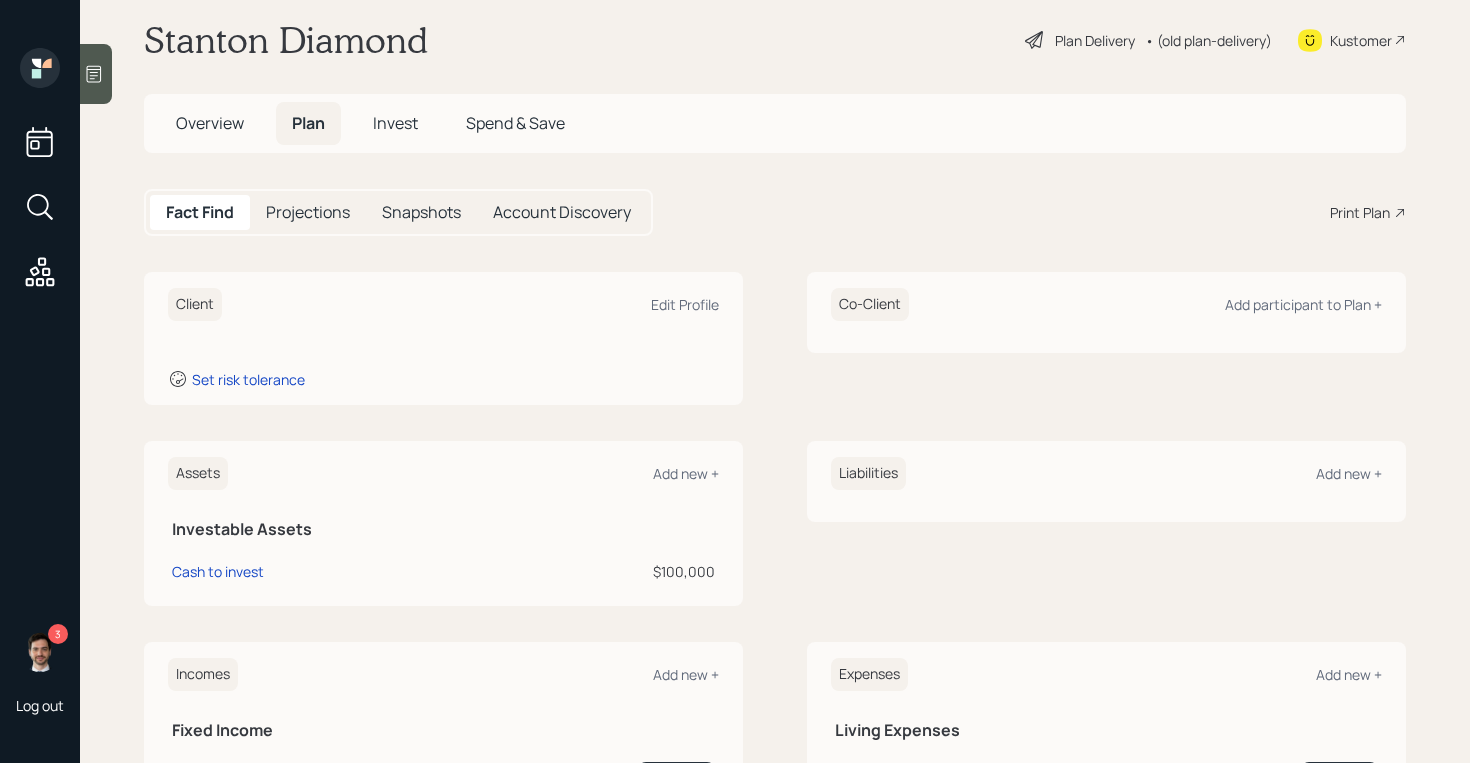 click on "Client Edit Profile" at bounding box center [443, 304] 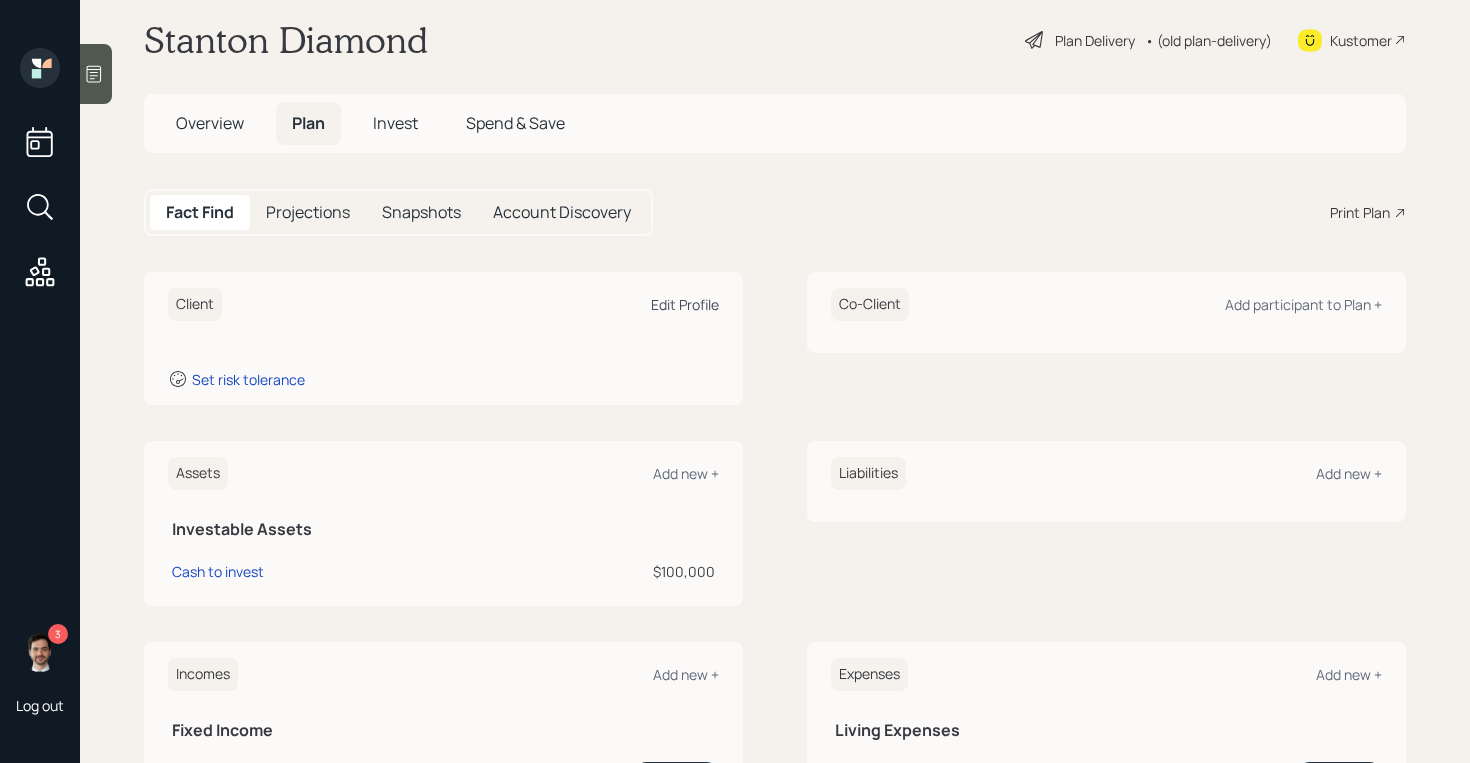 click on "Edit Profile" at bounding box center [685, 304] 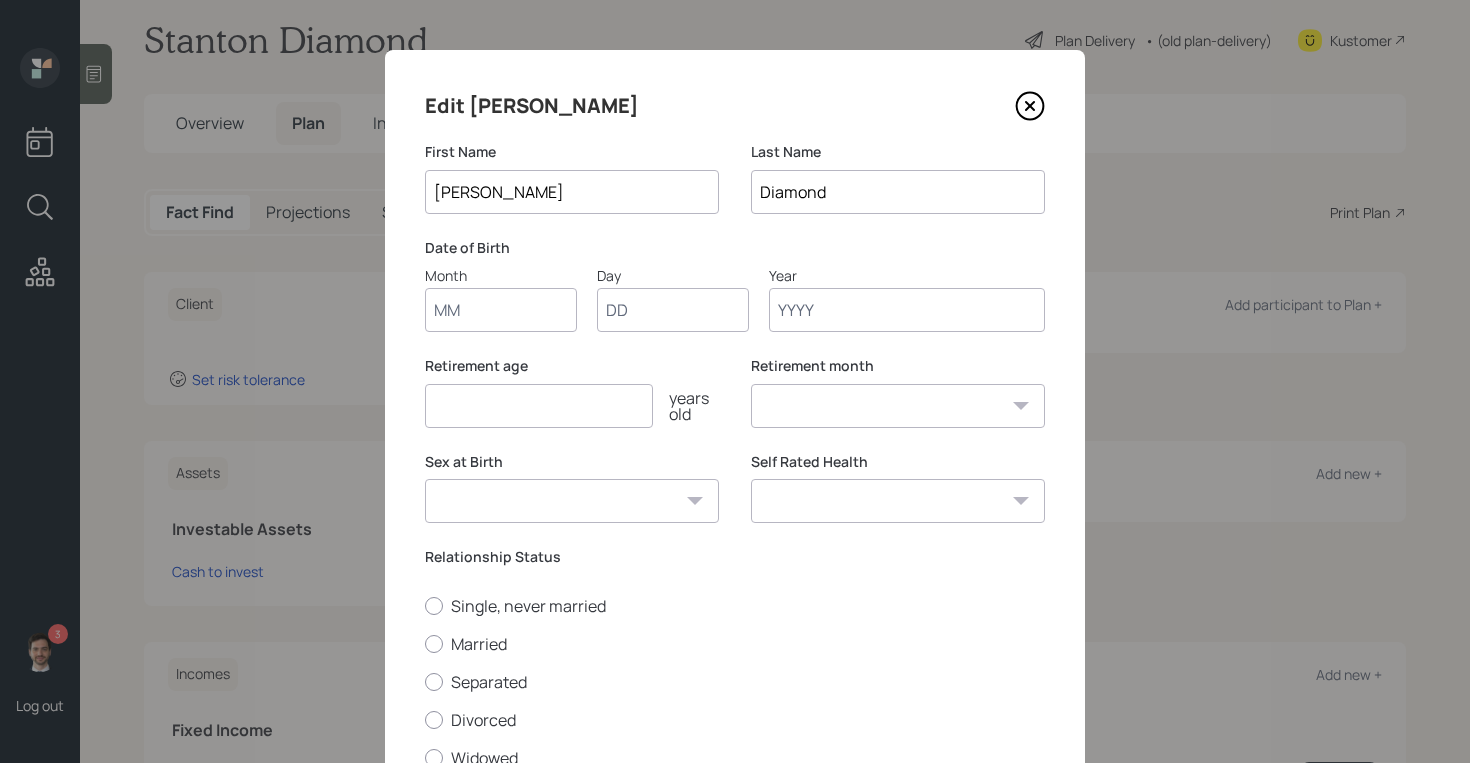 click on "Month" at bounding box center [501, 310] 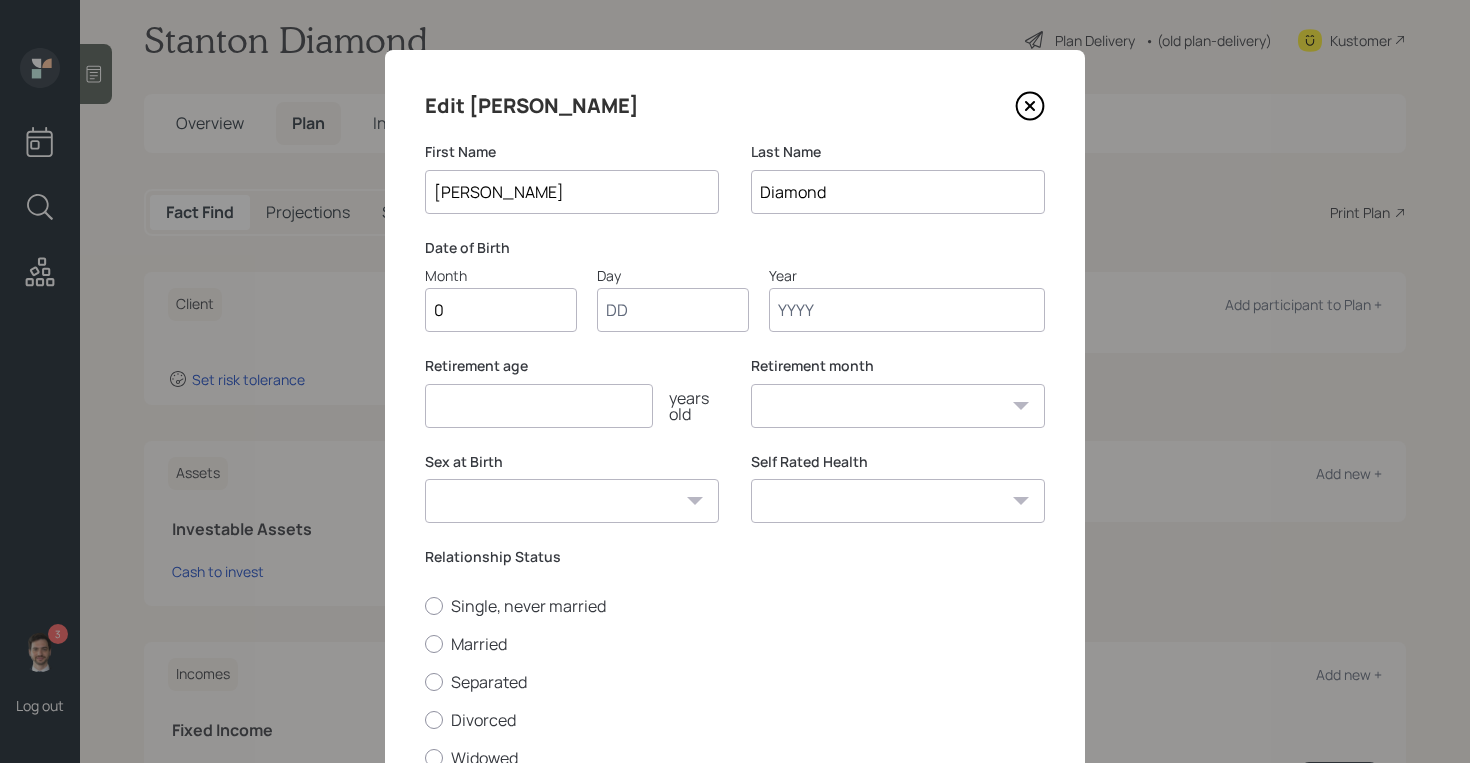type on "07" 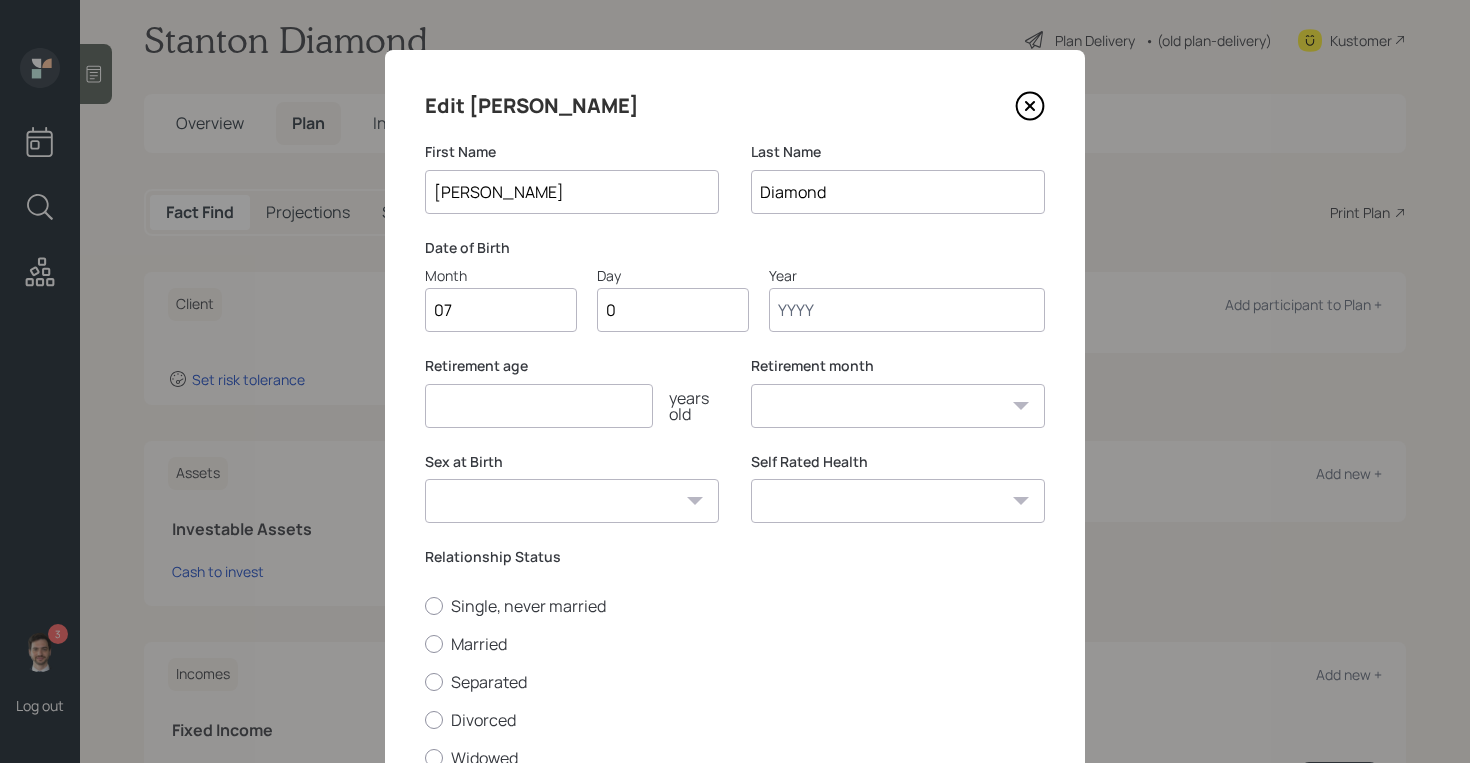 type on "01" 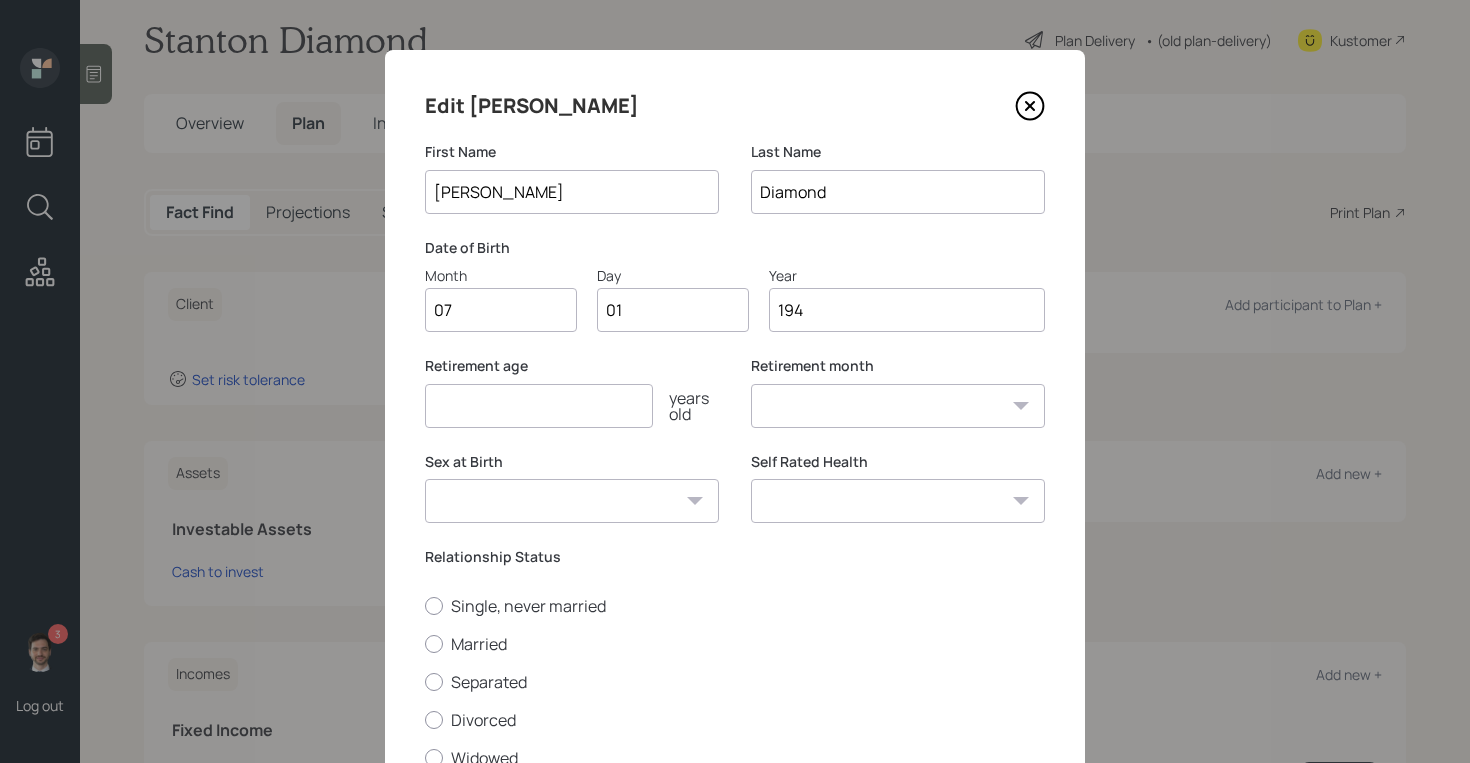 type on "1945" 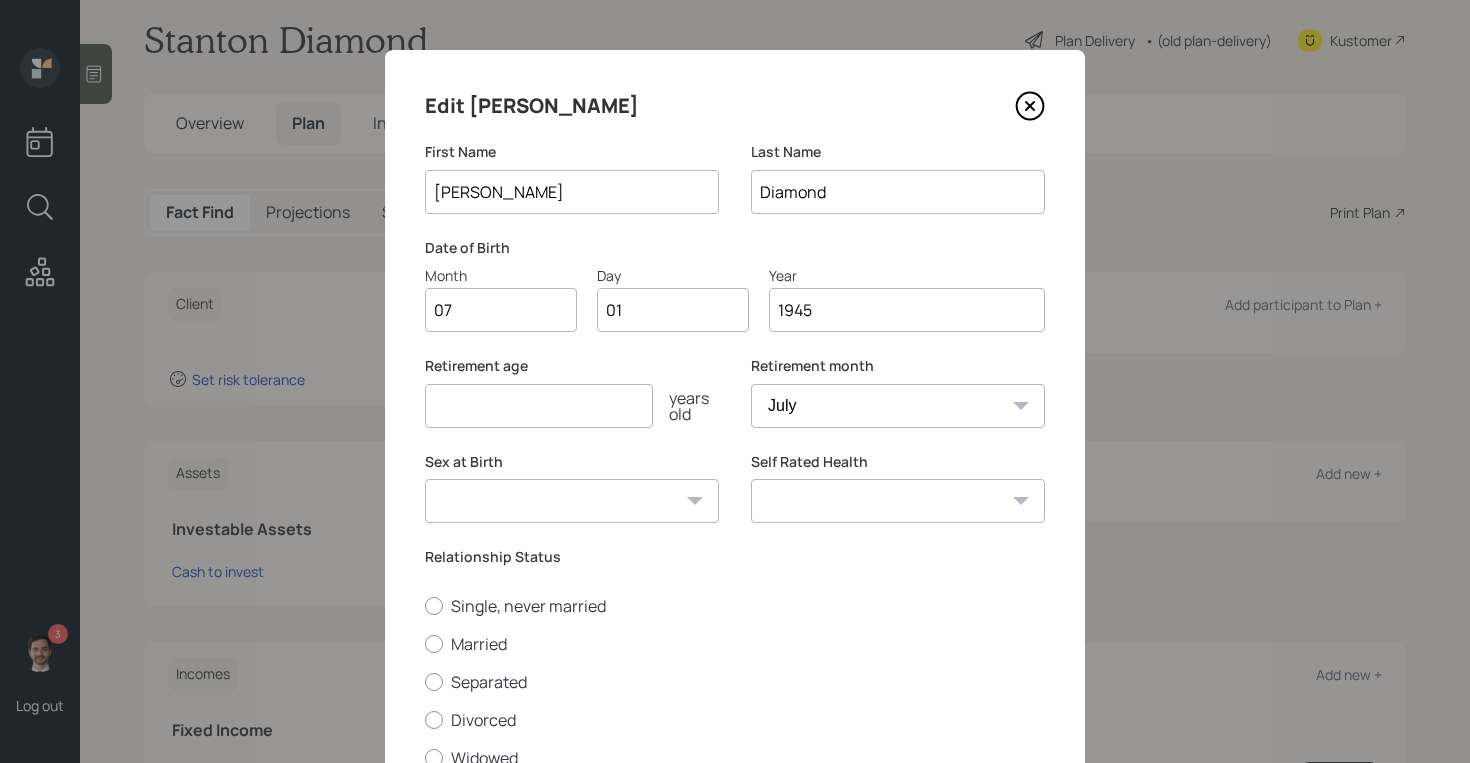 scroll, scrollTop: 41, scrollLeft: 0, axis: vertical 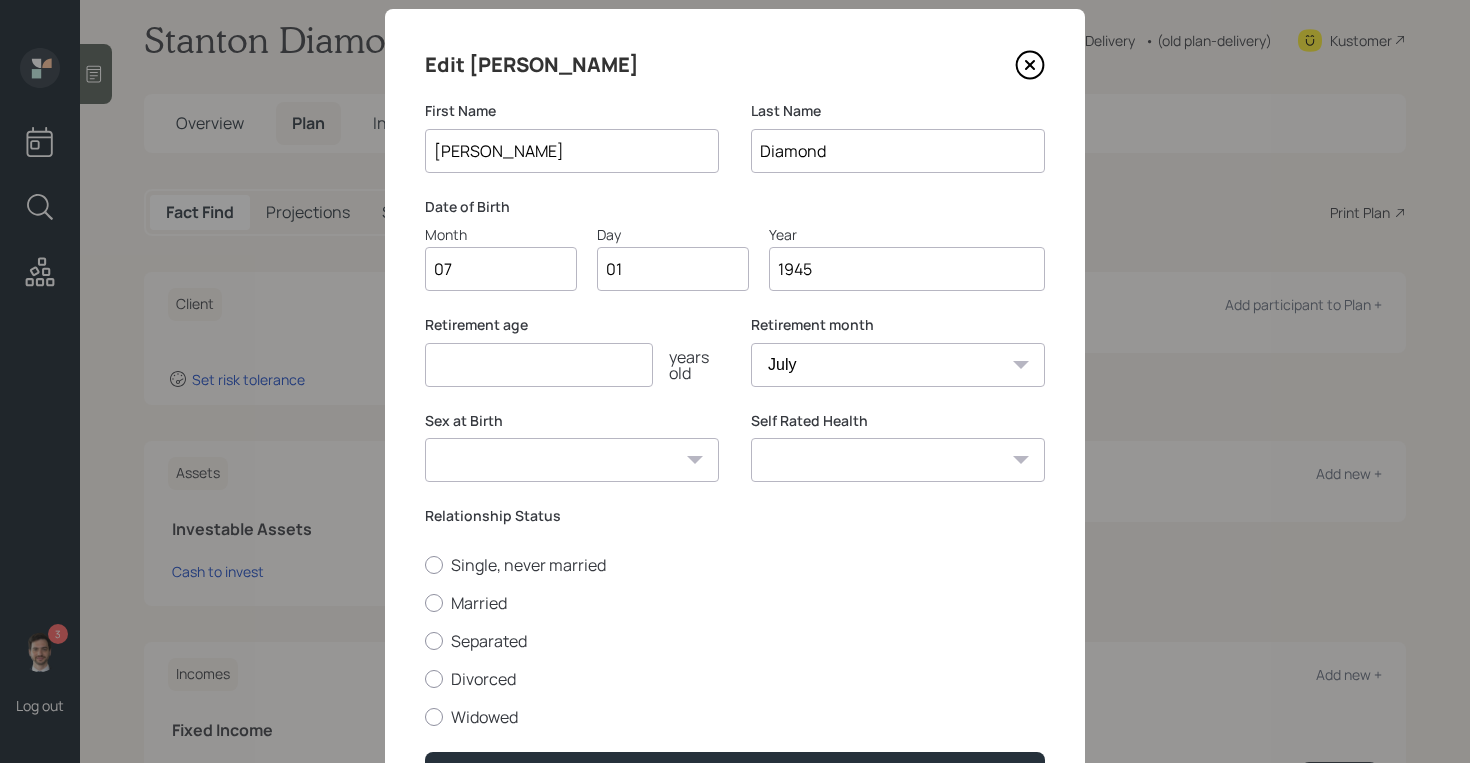 type on "1945" 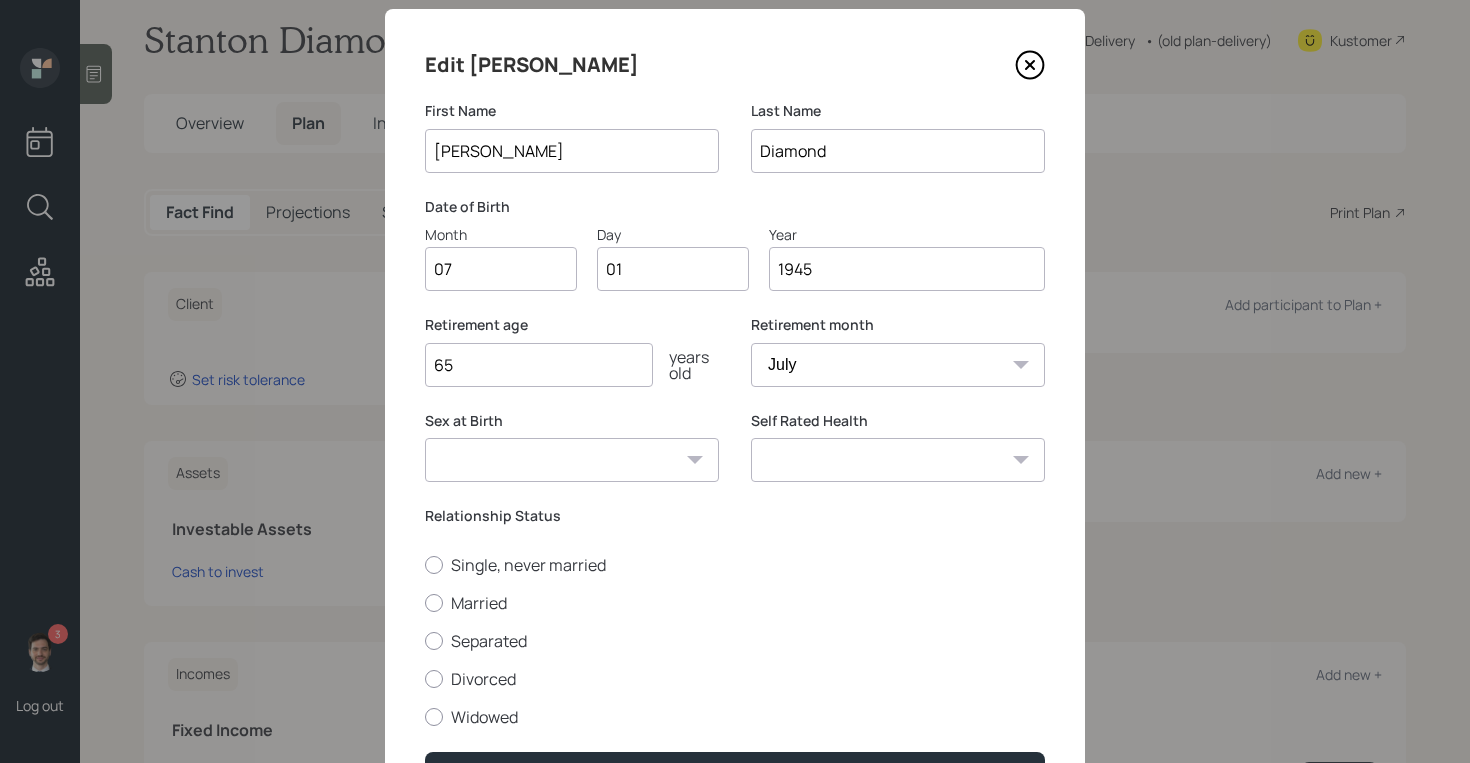 scroll, scrollTop: 164, scrollLeft: 0, axis: vertical 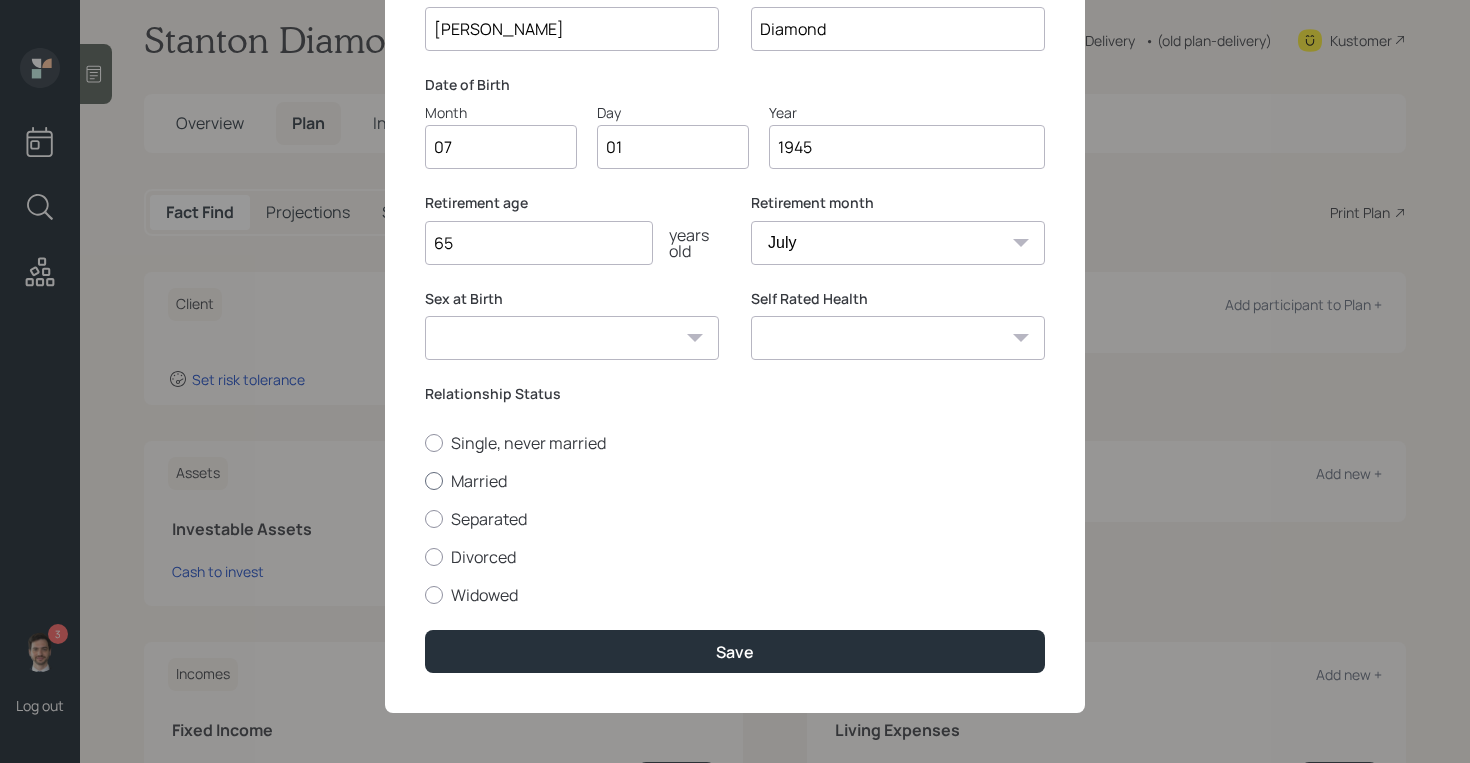 type on "65" 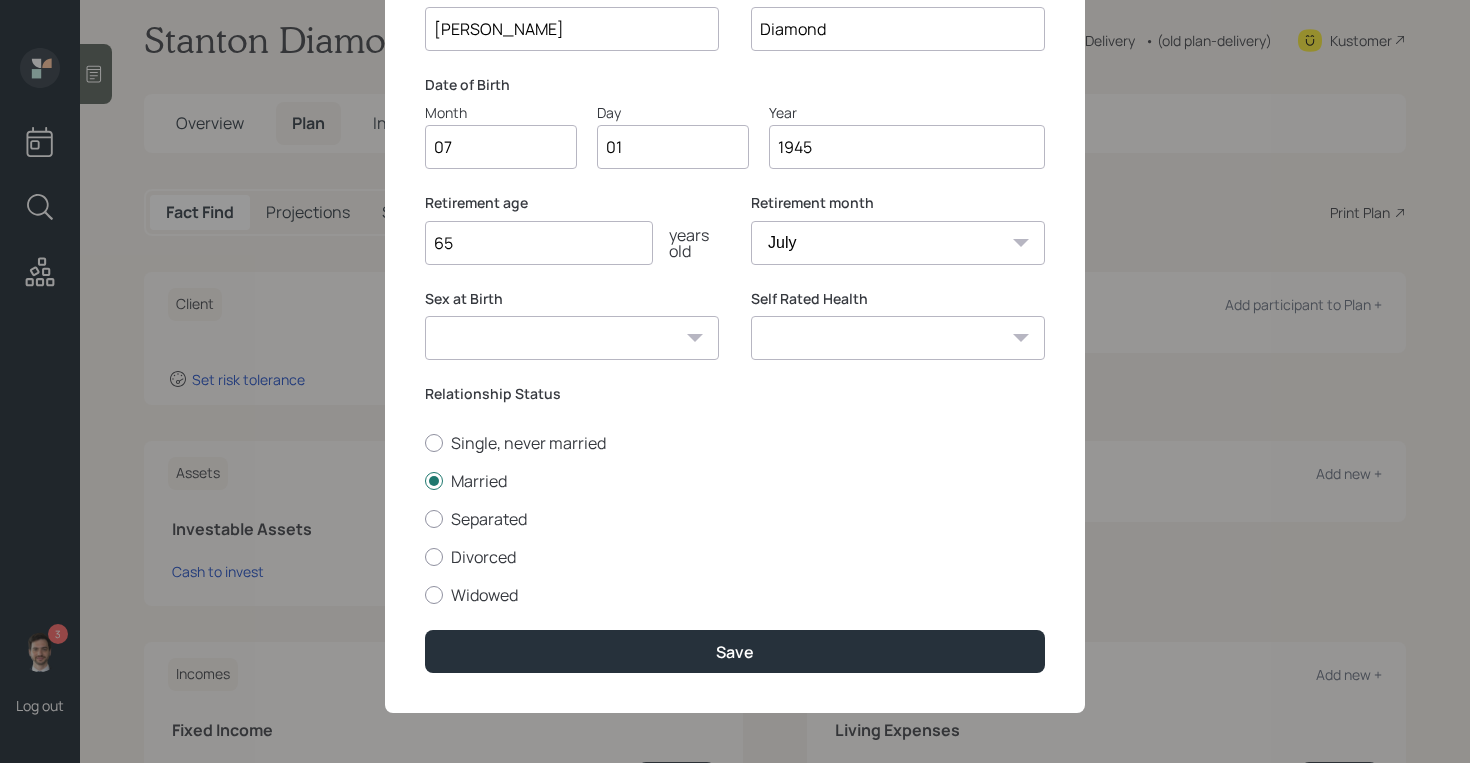 click on "Excellent Very Good Good Fair Poor" at bounding box center [898, 338] 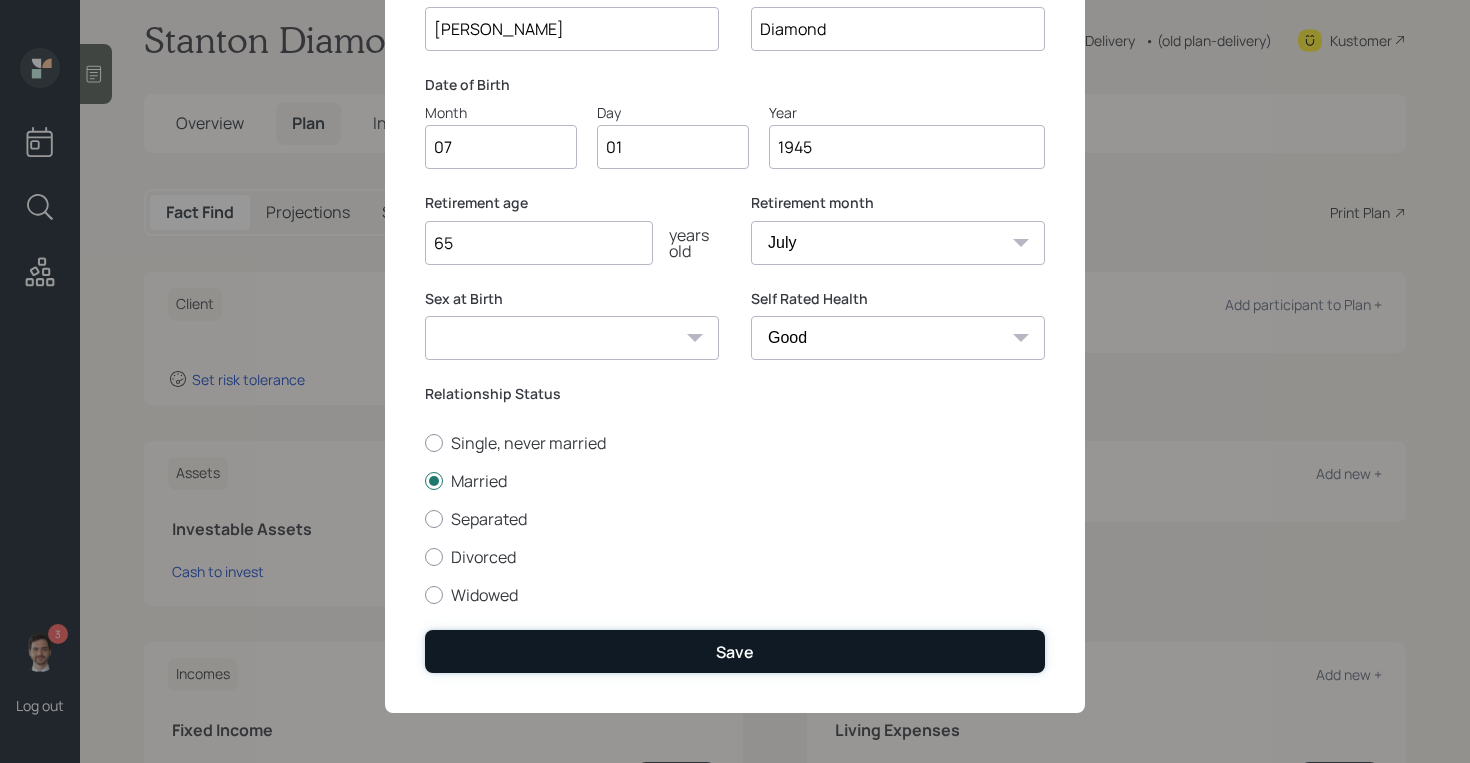 click on "Save" at bounding box center (735, 651) 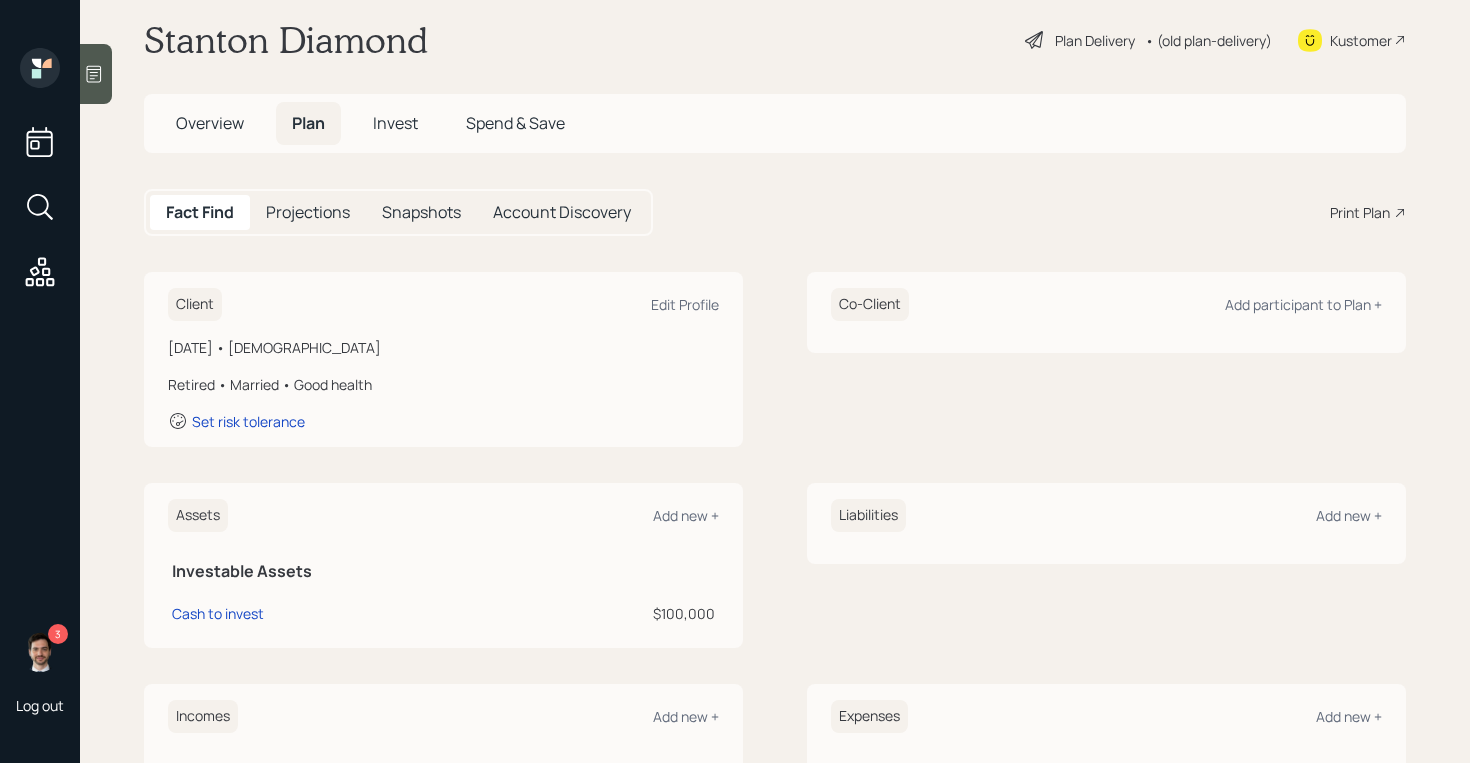 scroll, scrollTop: 0, scrollLeft: 0, axis: both 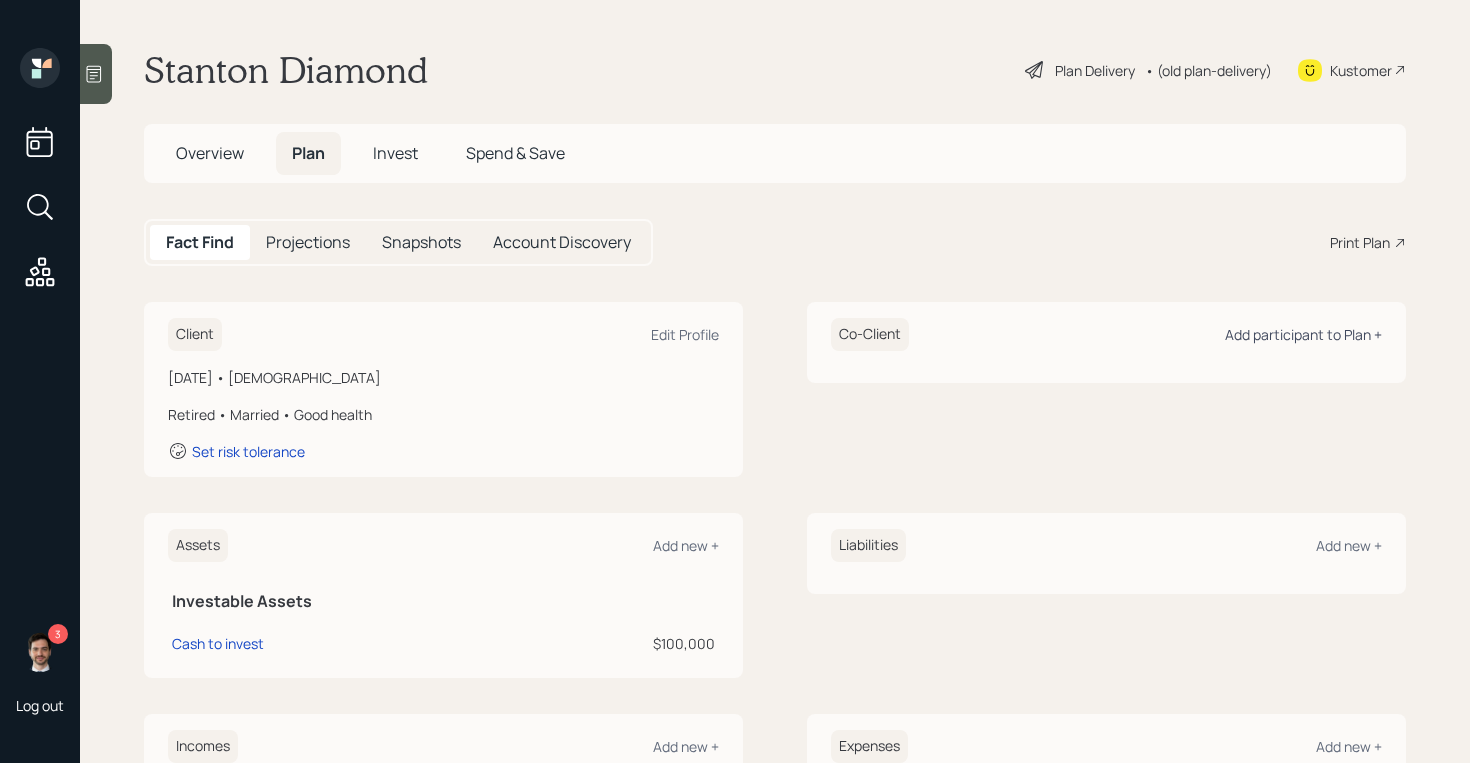 click on "Add participant to Plan +" at bounding box center [1303, 334] 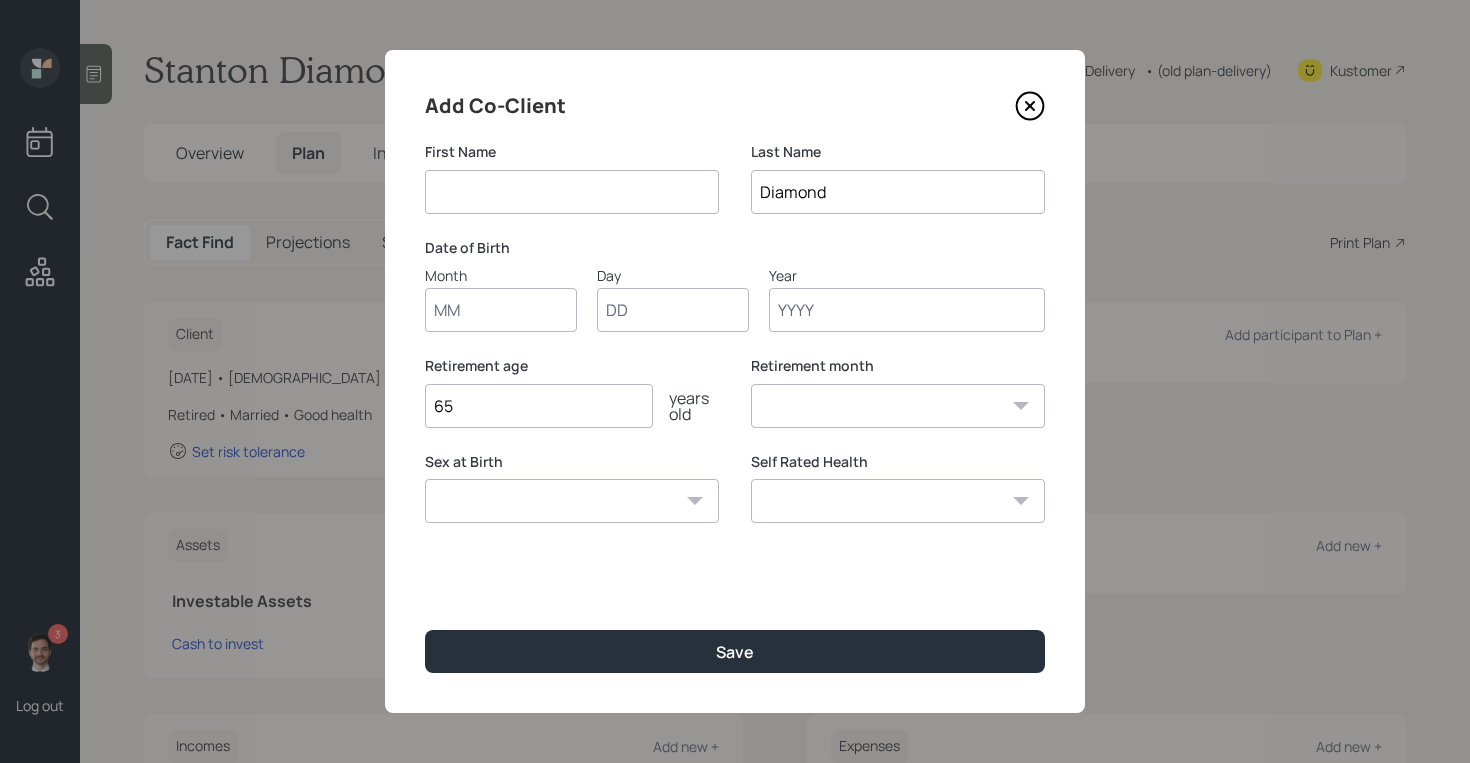 click at bounding box center [572, 192] 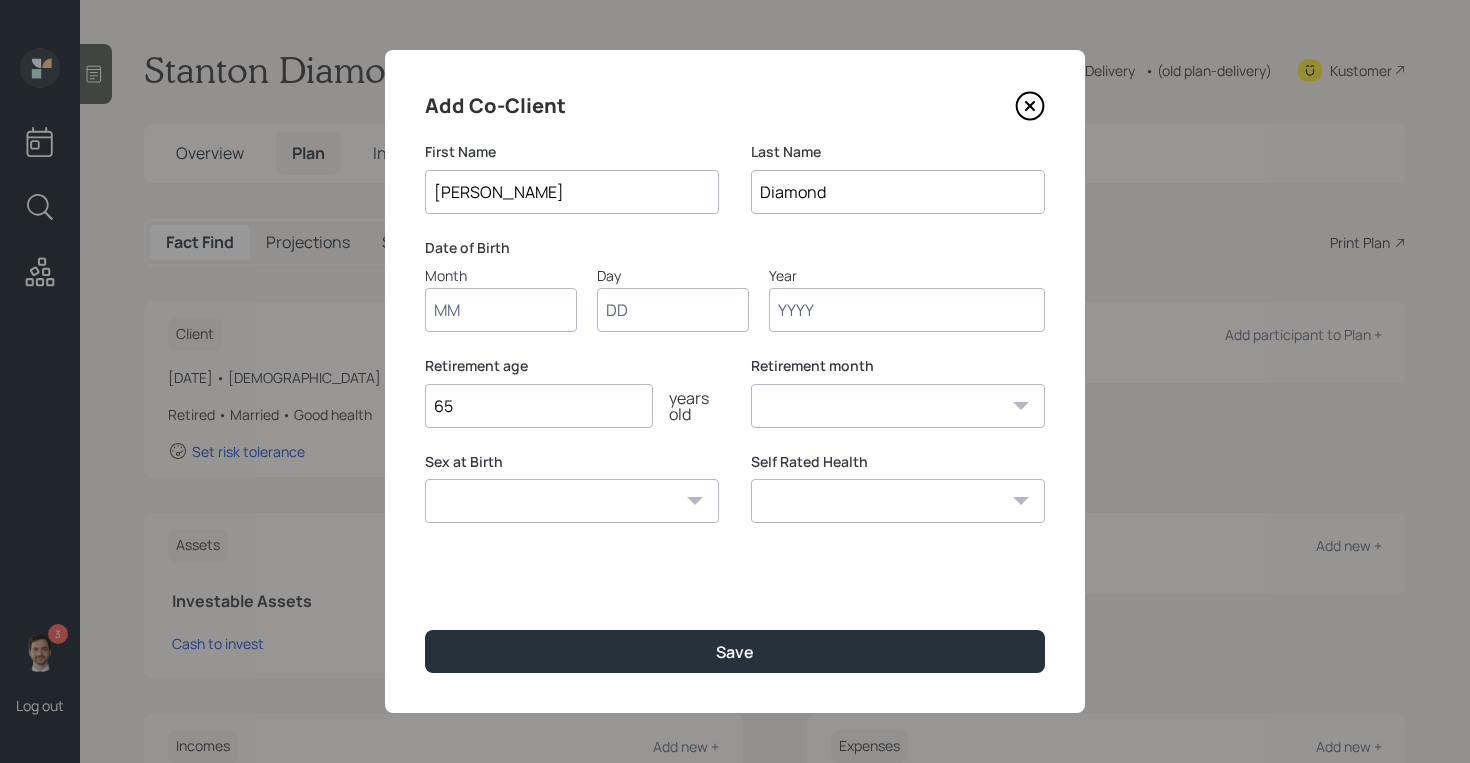 type on "[PERSON_NAME]" 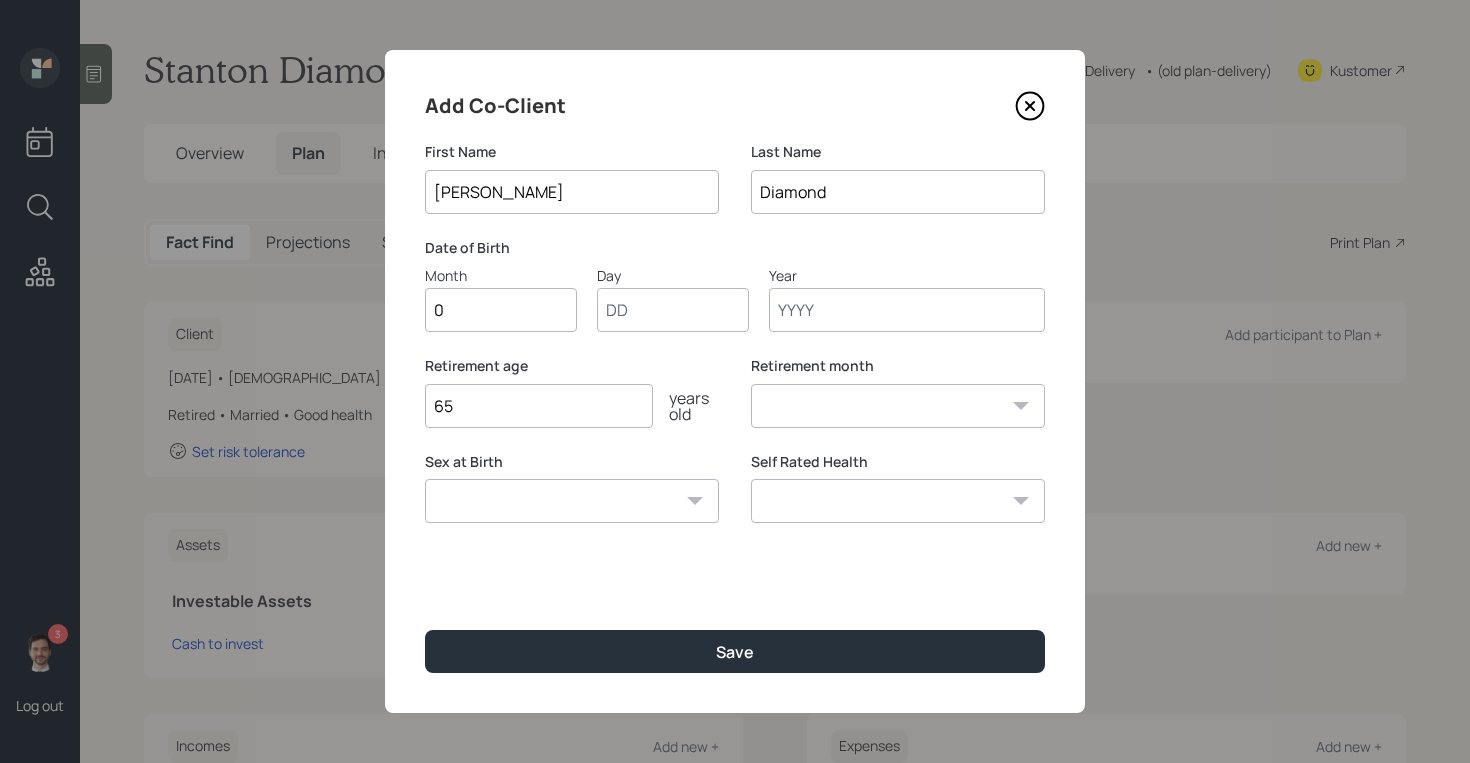 type on "01" 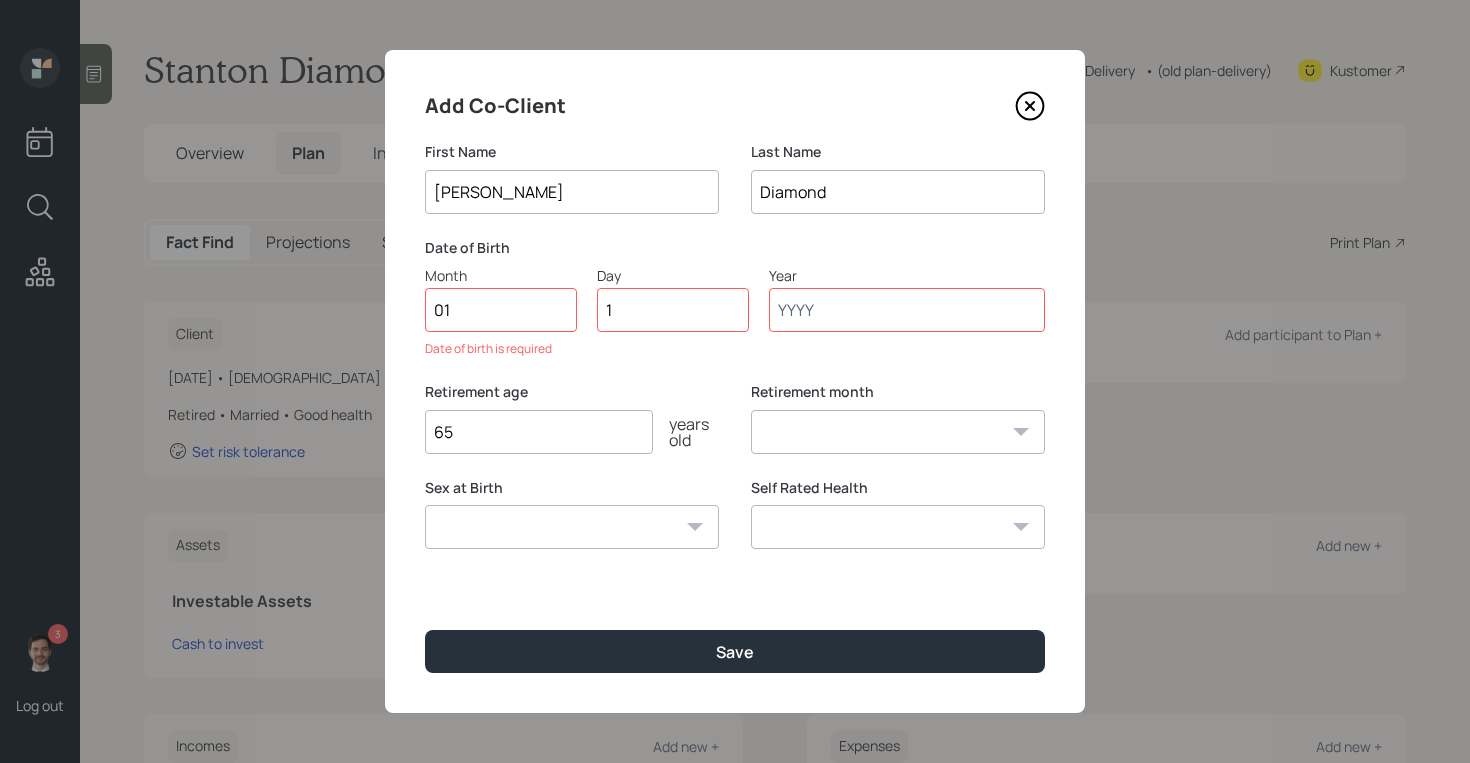 type on "14" 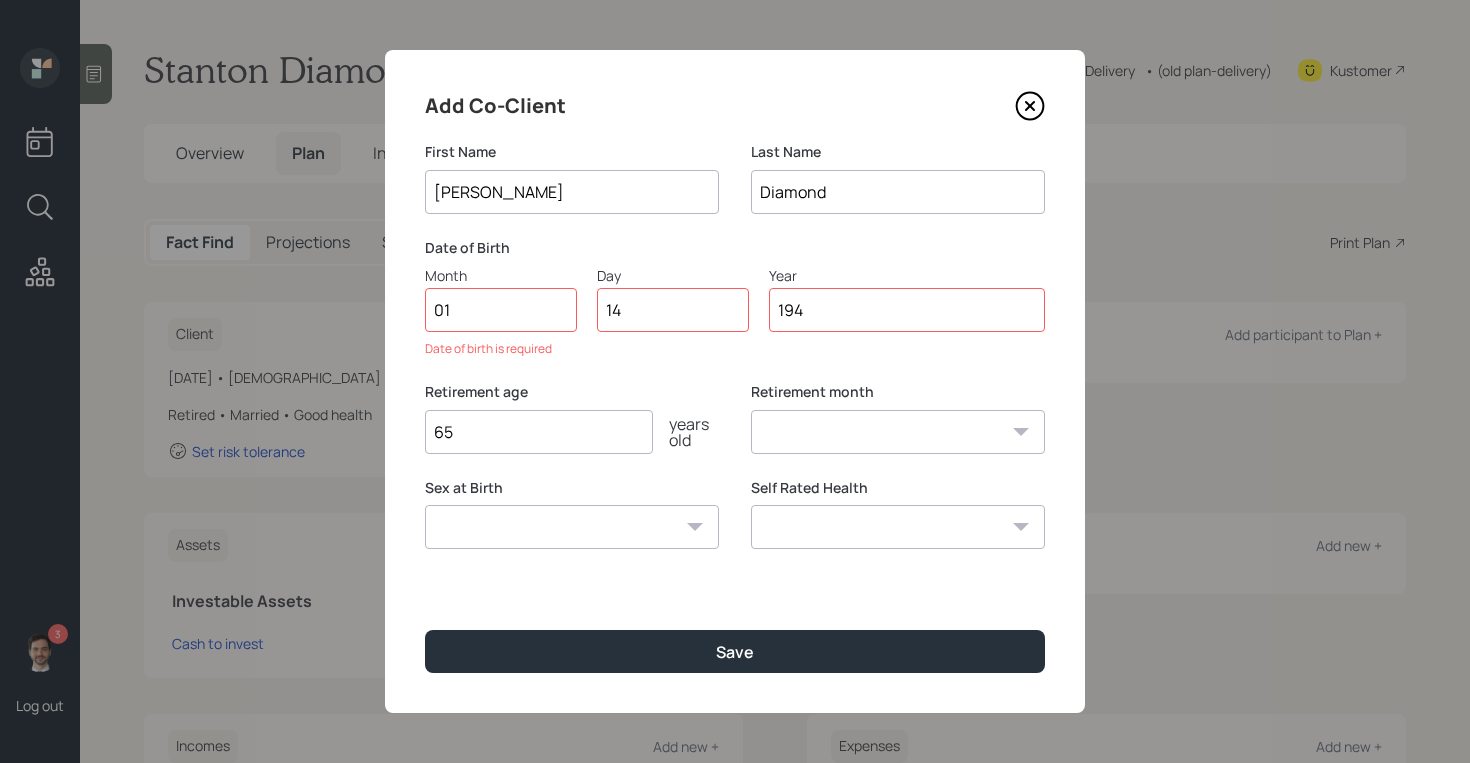 type on "1949" 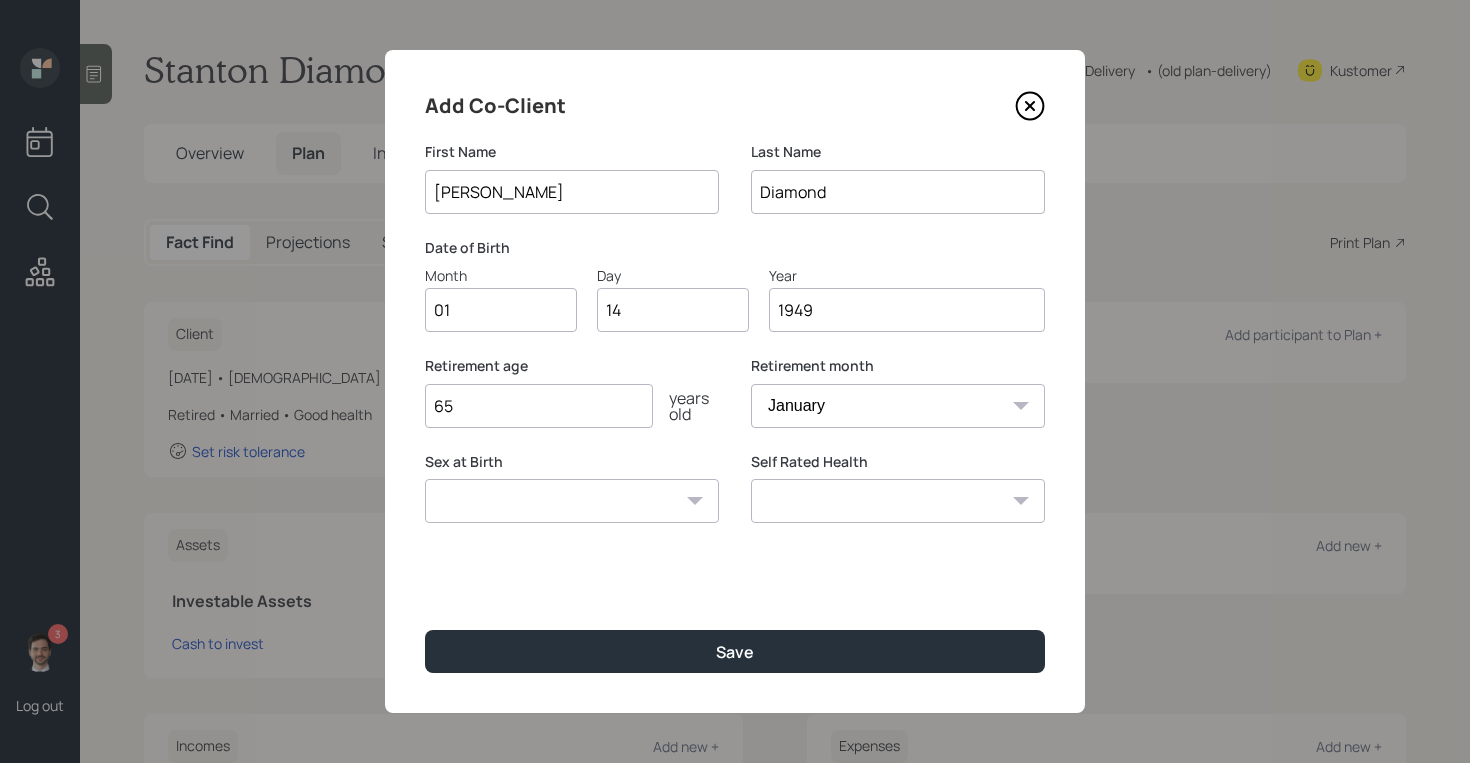 type on "1949" 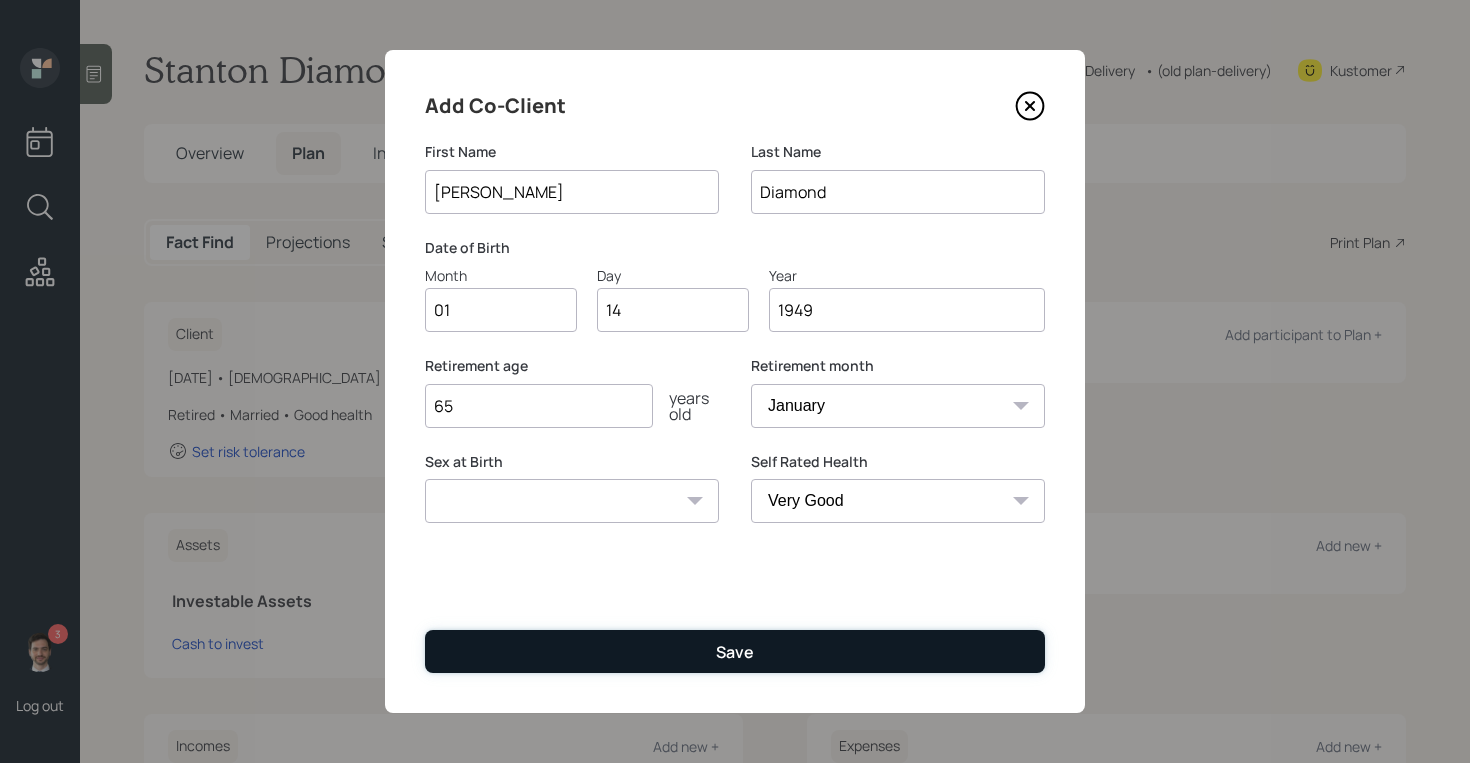 click on "Save" at bounding box center (735, 651) 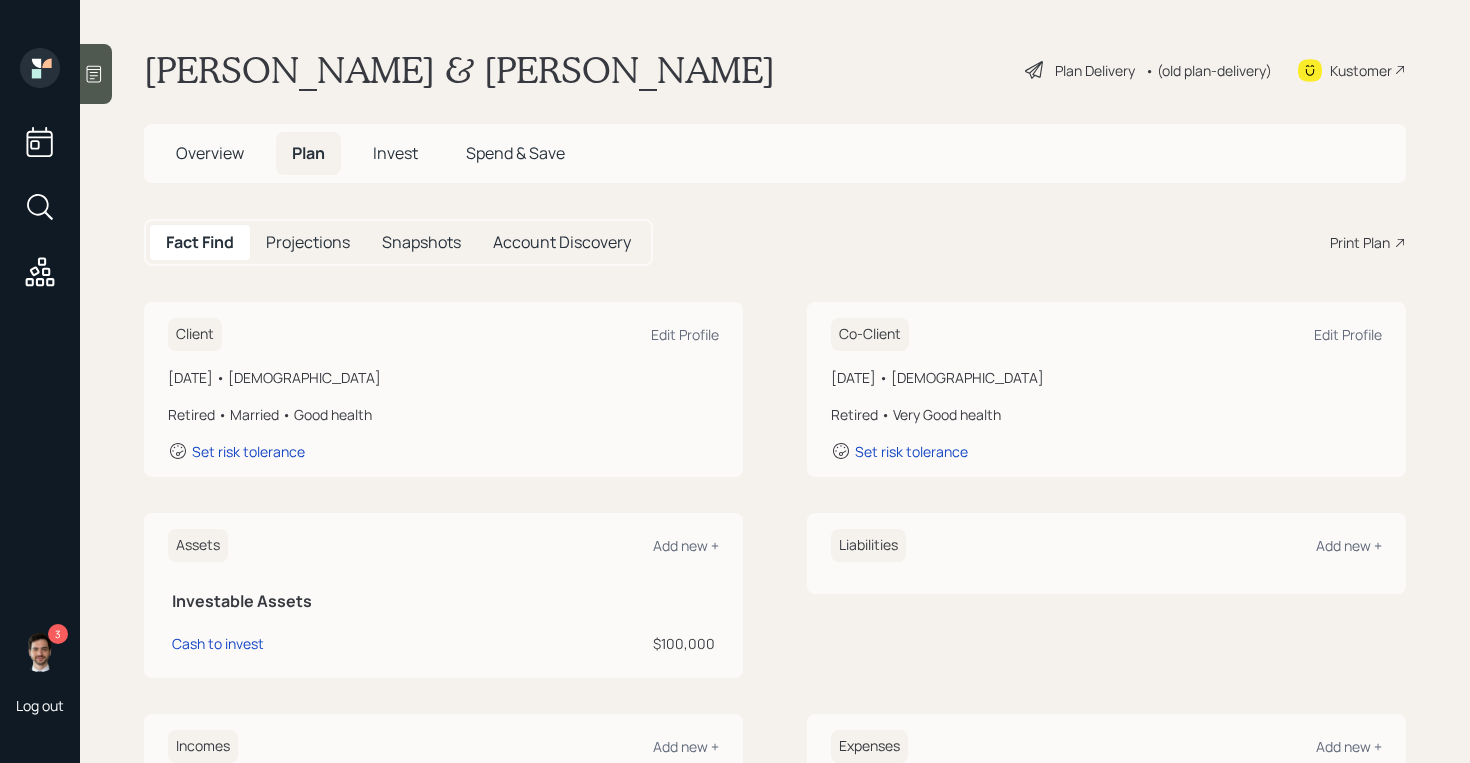 click on "Plan Delivery" at bounding box center (1095, 70) 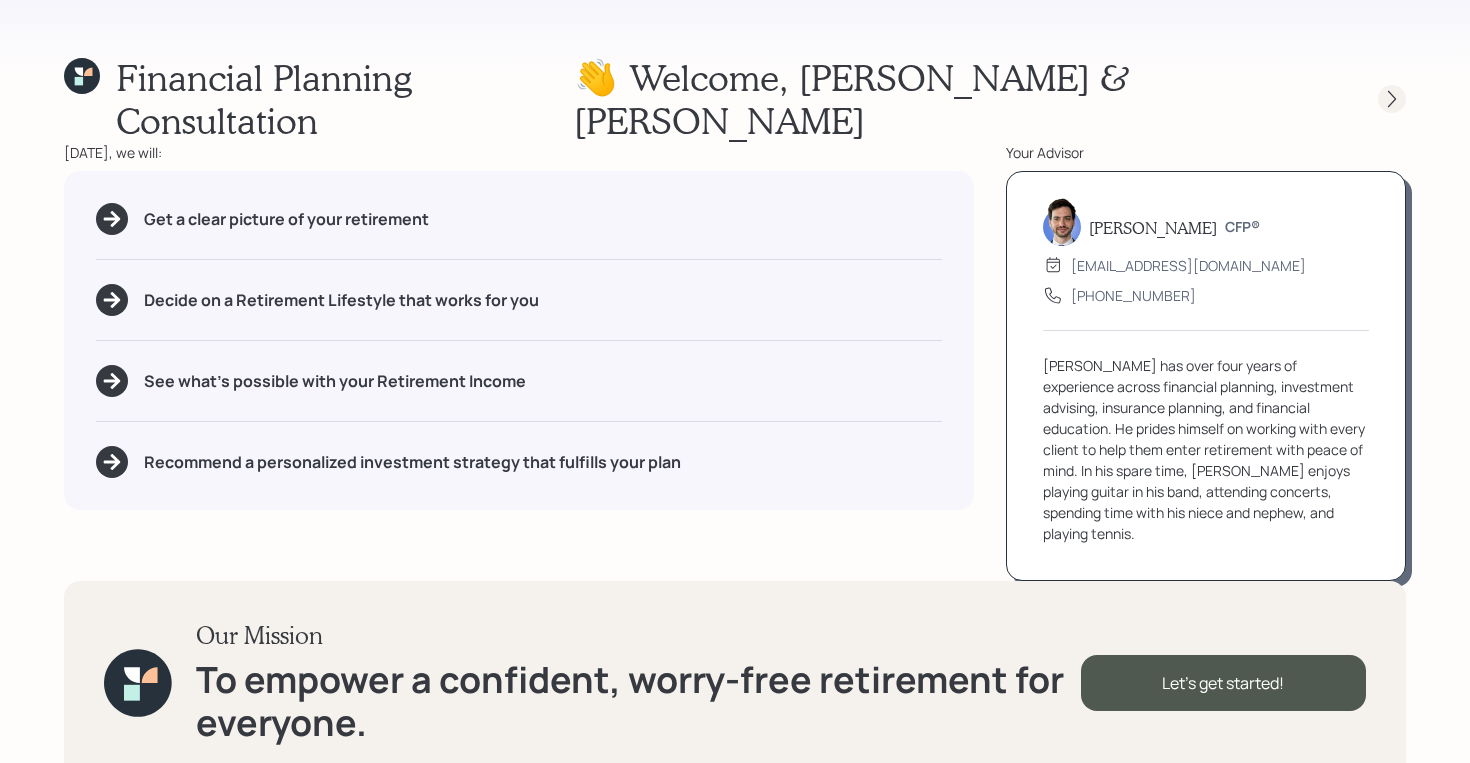 click 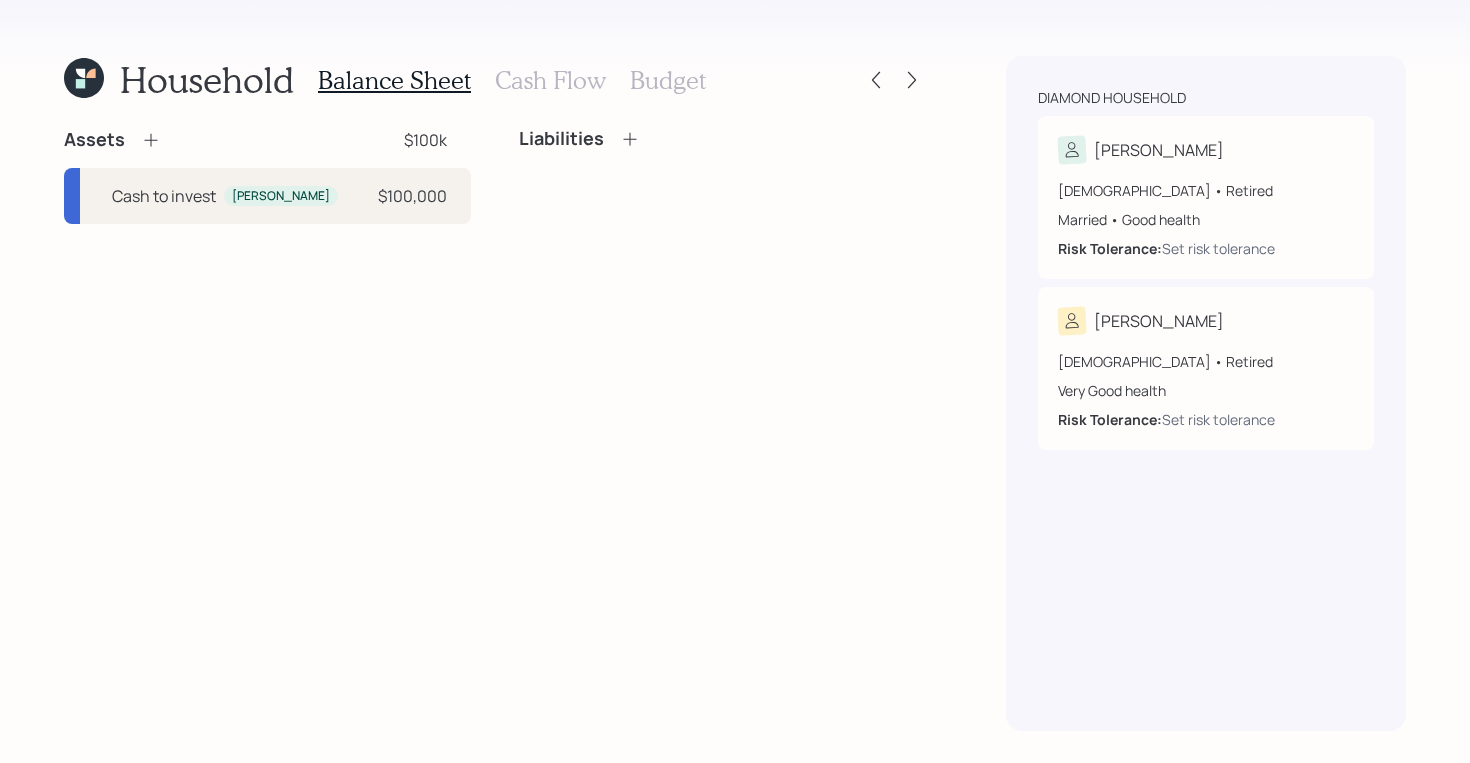 click on "Assets $100k Cash to invest [PERSON_NAME] $100,000 Liabilities" at bounding box center [495, 429] 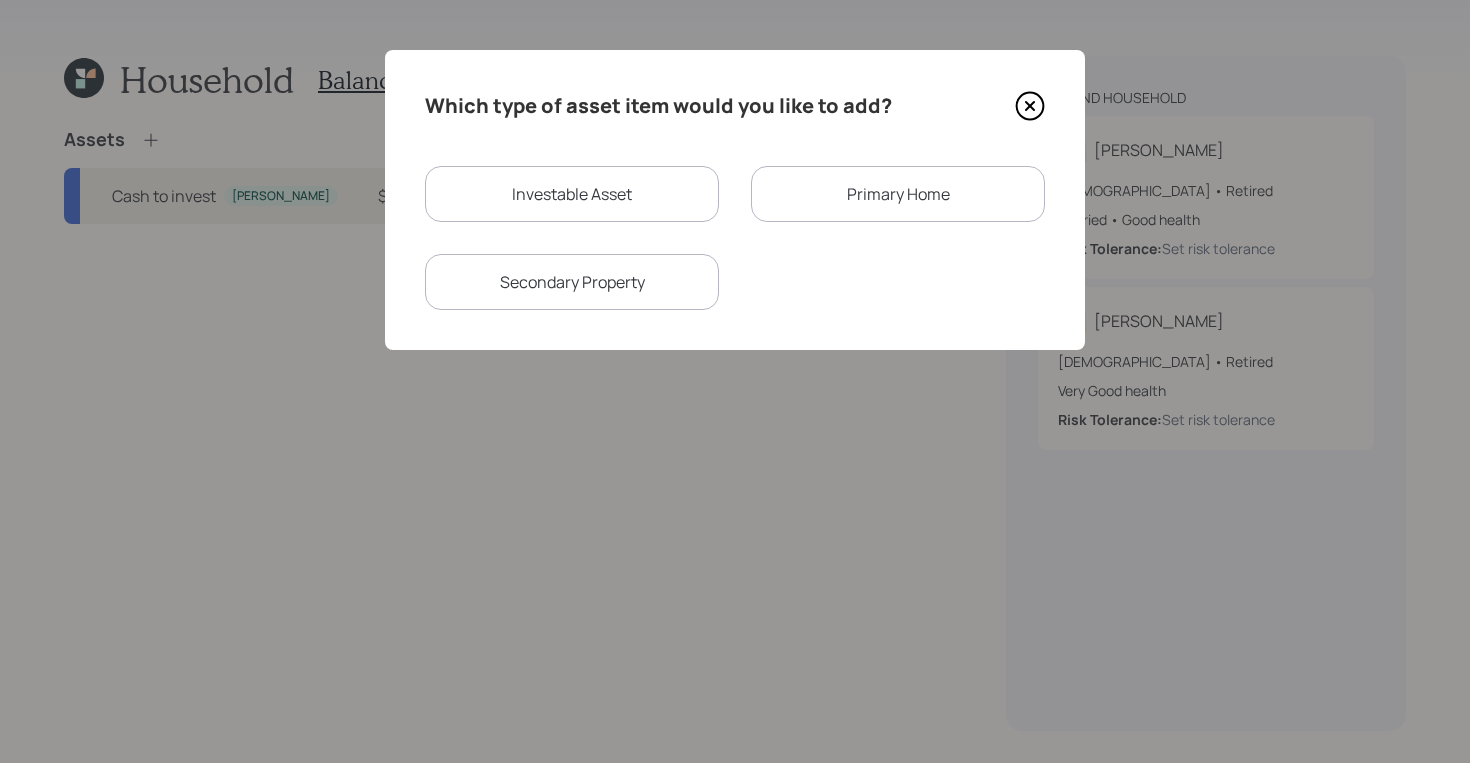 click on "Investable Asset" at bounding box center [572, 194] 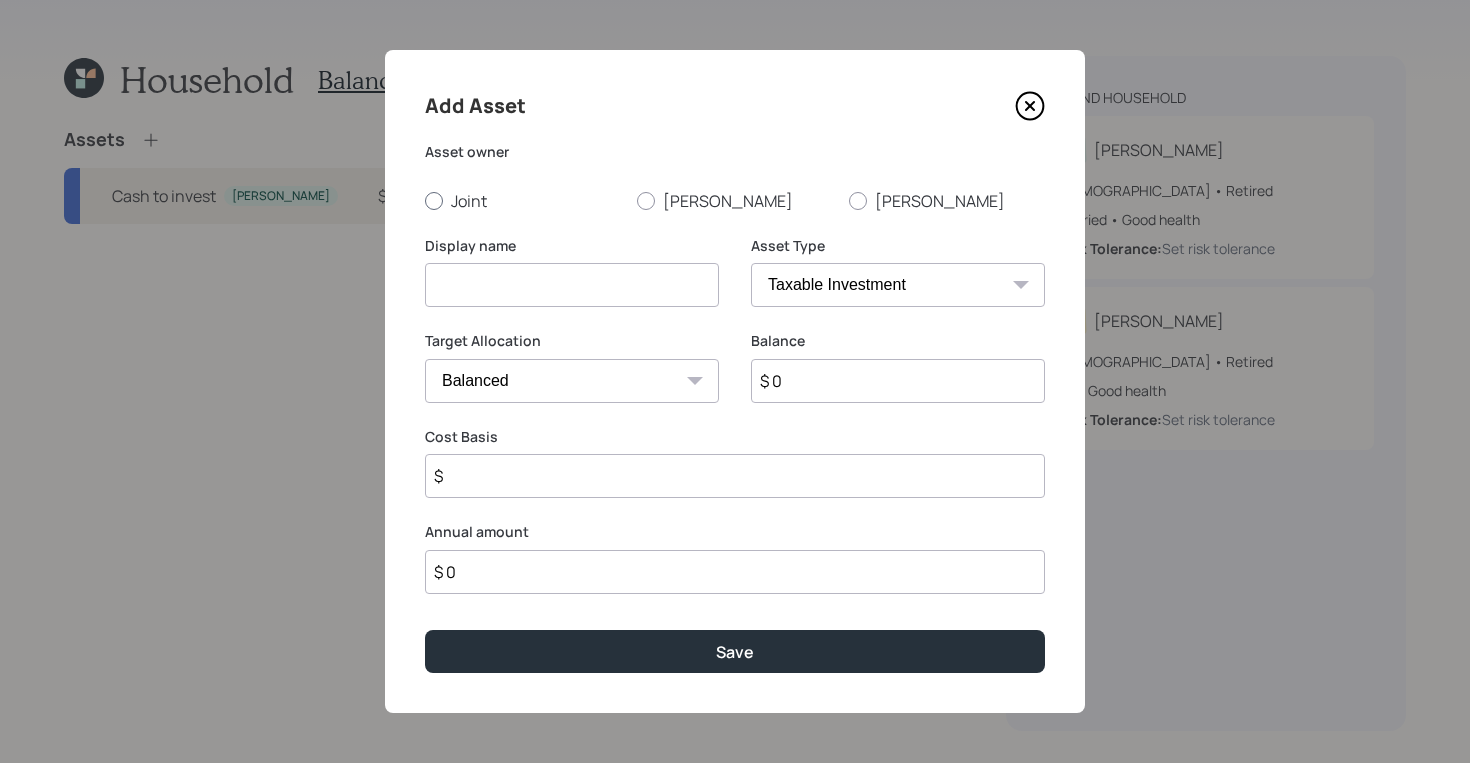 click on "Joint" at bounding box center [523, 201] 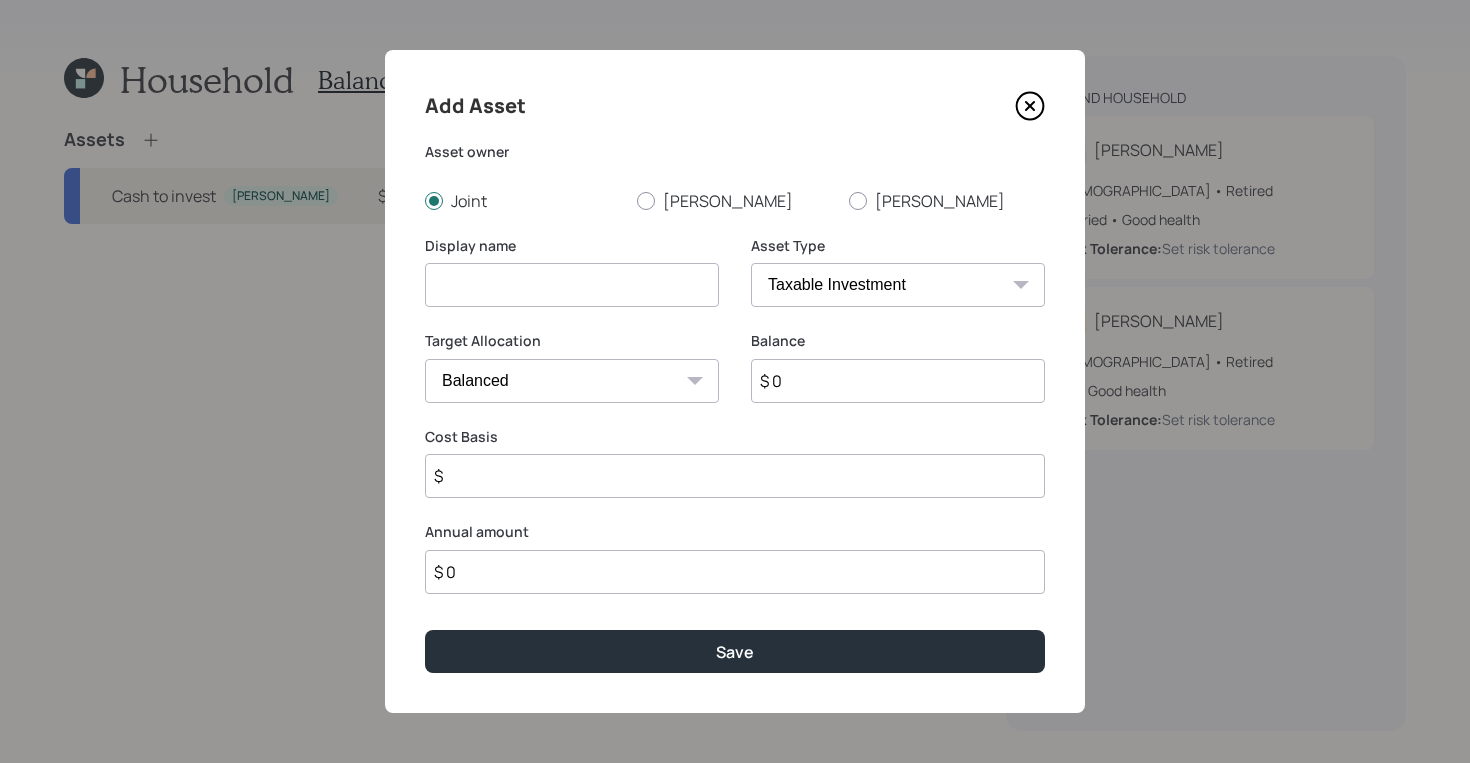 click at bounding box center (572, 285) 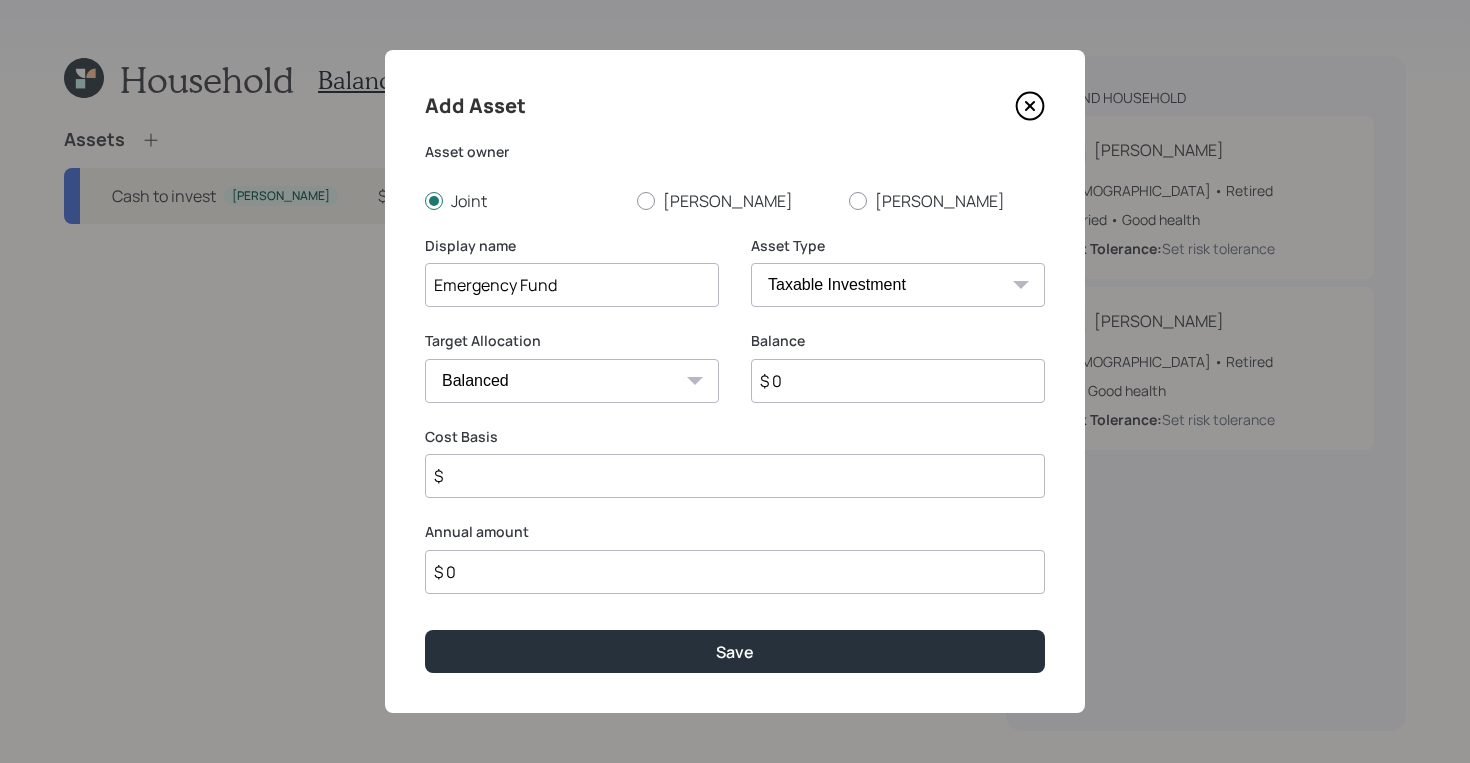 type on "Emergency Fund" 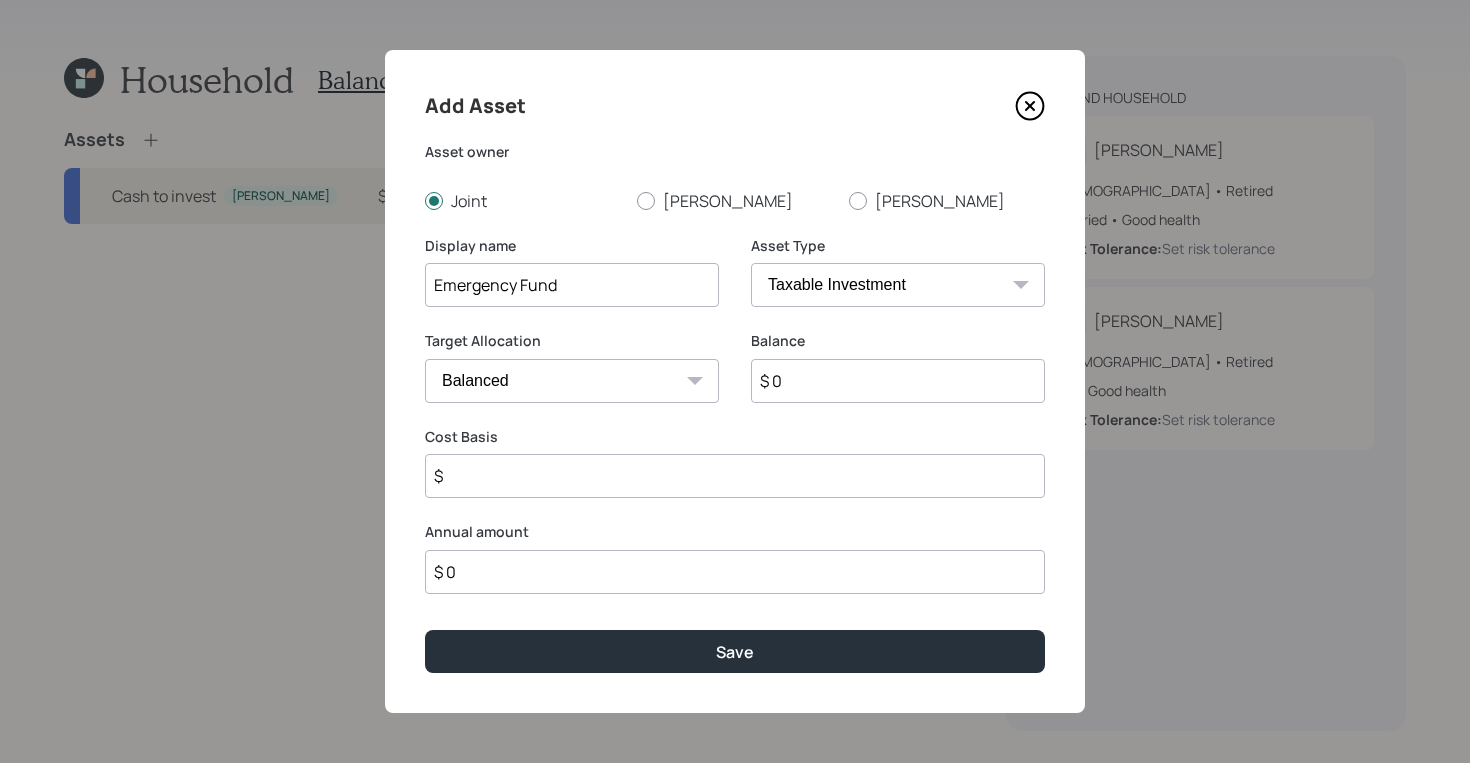 select on "emergency_fund" 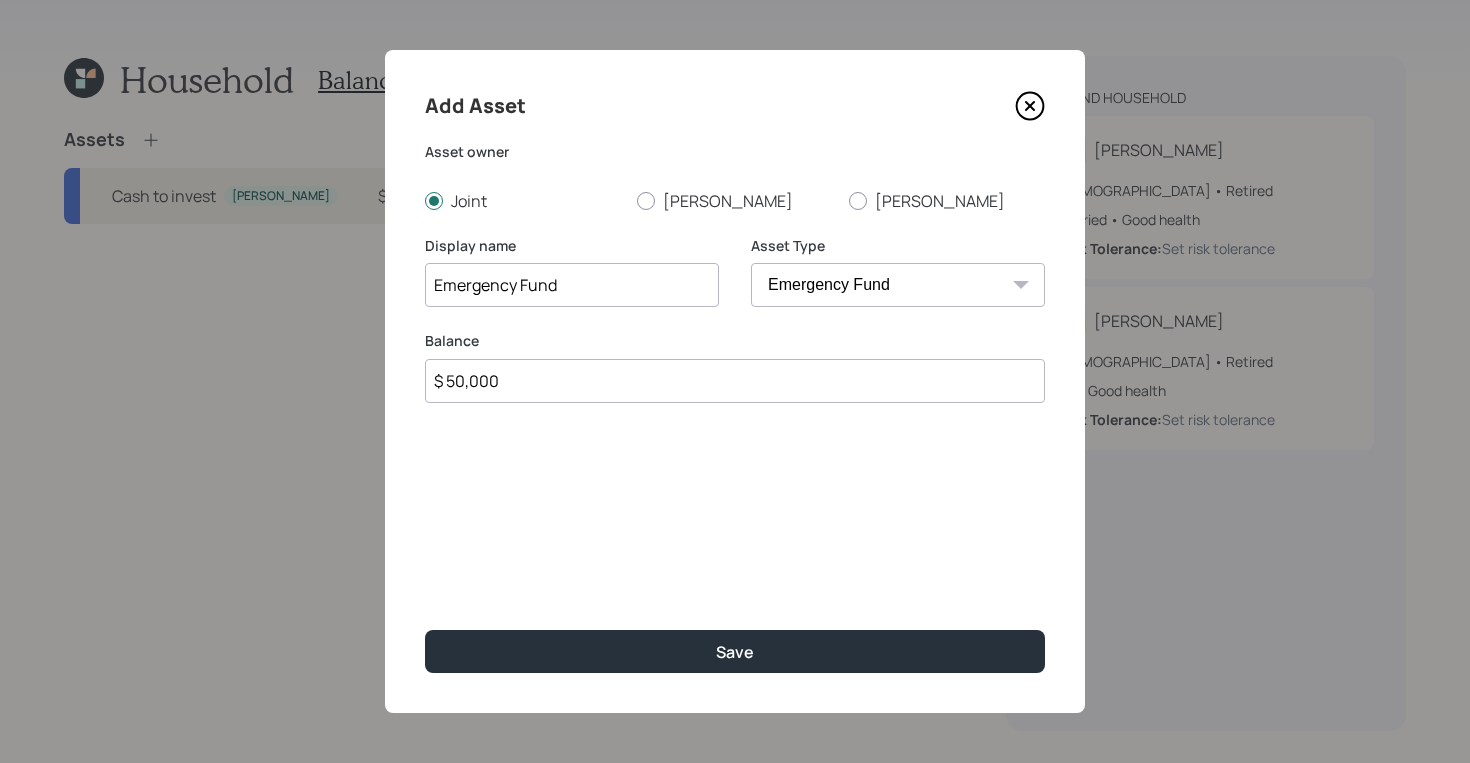 type on "$ 50,000" 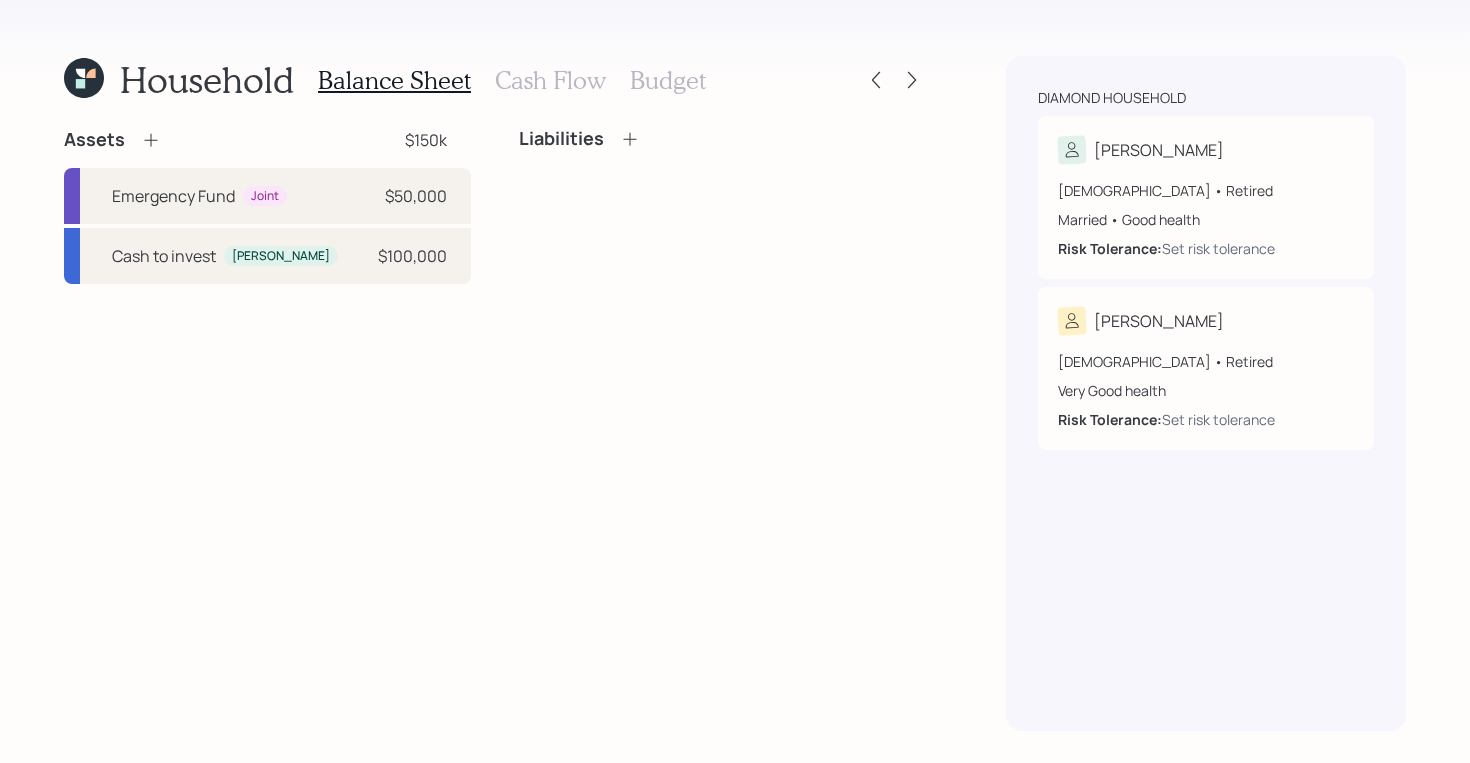 click on "Assets $150k Emergency Fund Joint $50,000 Cash to invest [PERSON_NAME] $100,000 Liabilities" at bounding box center [495, 429] 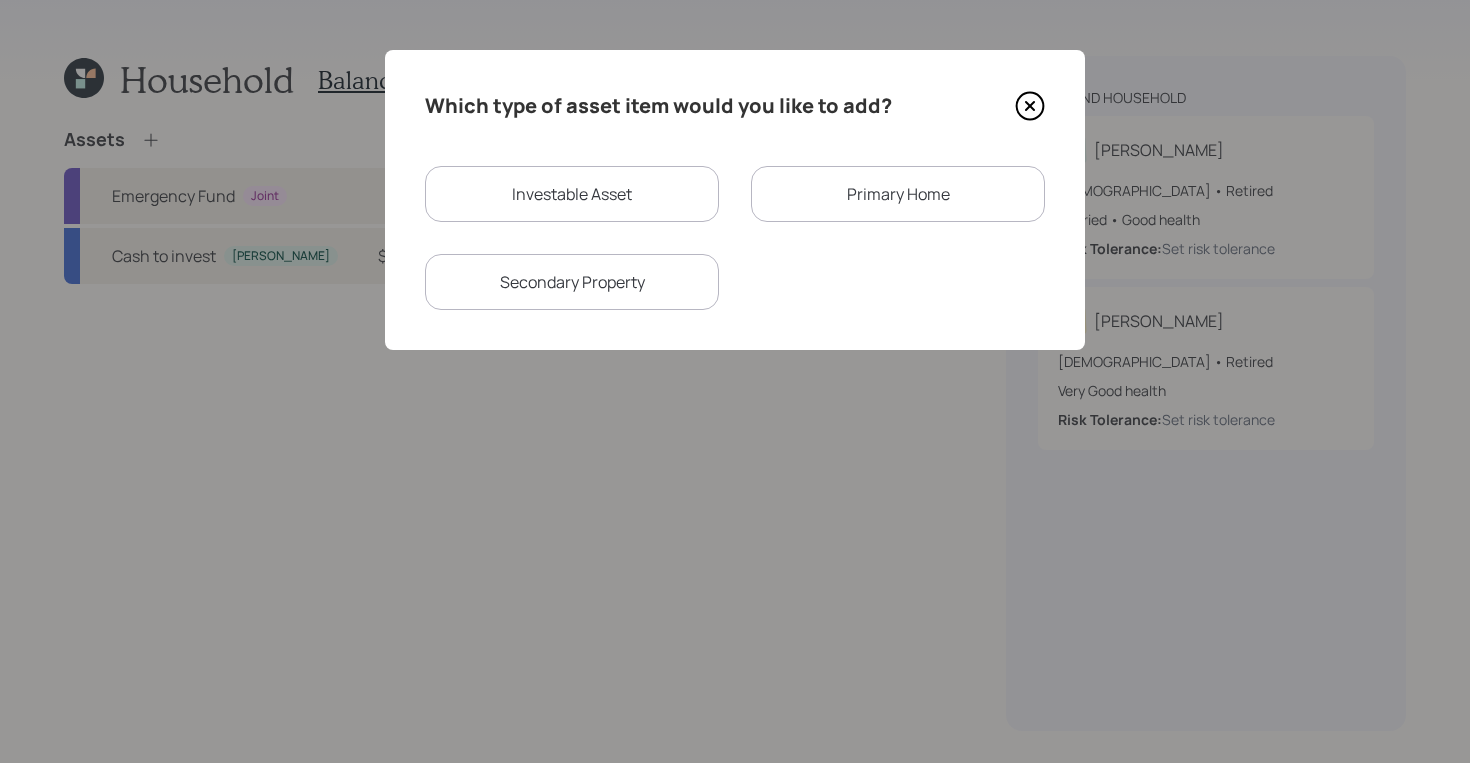 click on "Primary Home" at bounding box center [898, 194] 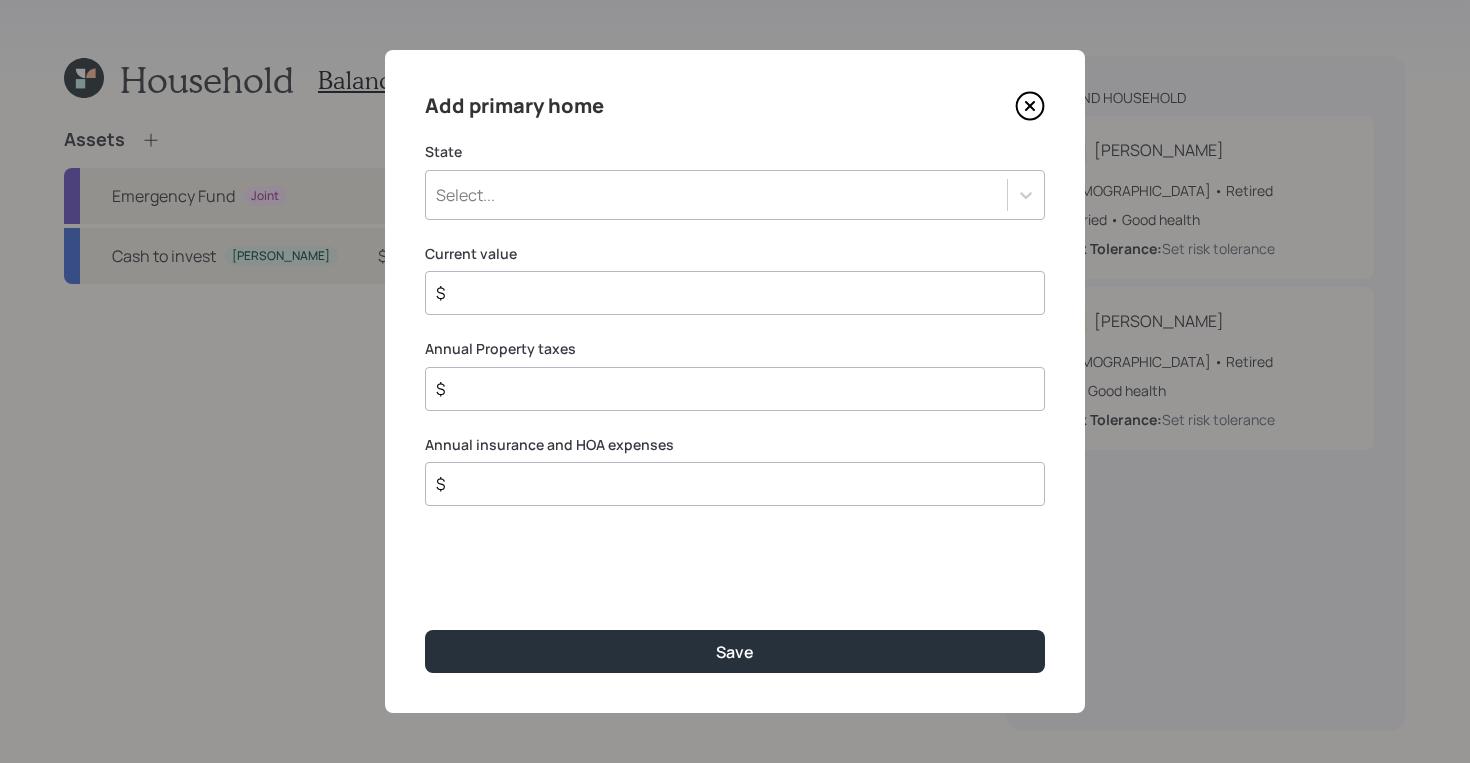 click on "Select..." at bounding box center [716, 195] 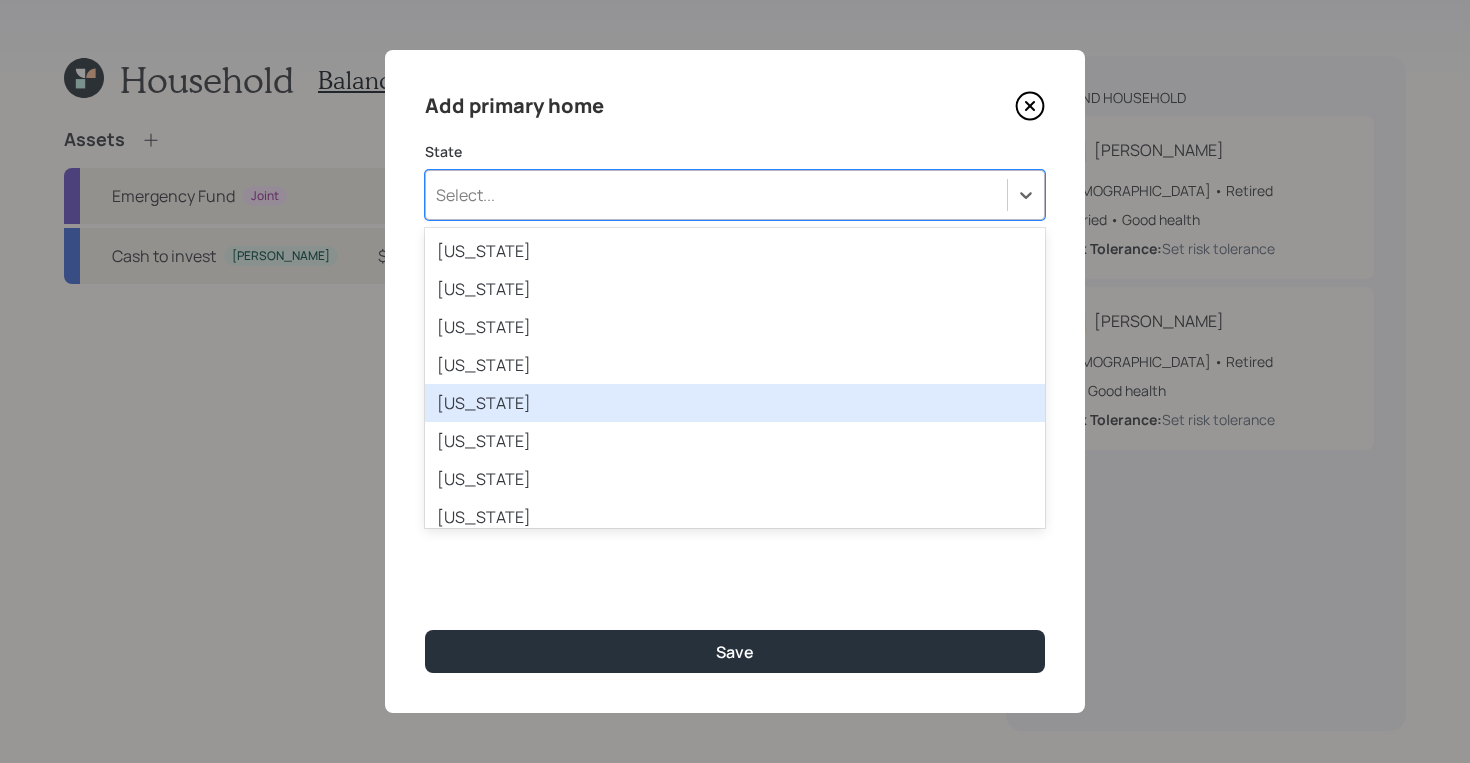 click on "[US_STATE]" at bounding box center [735, 403] 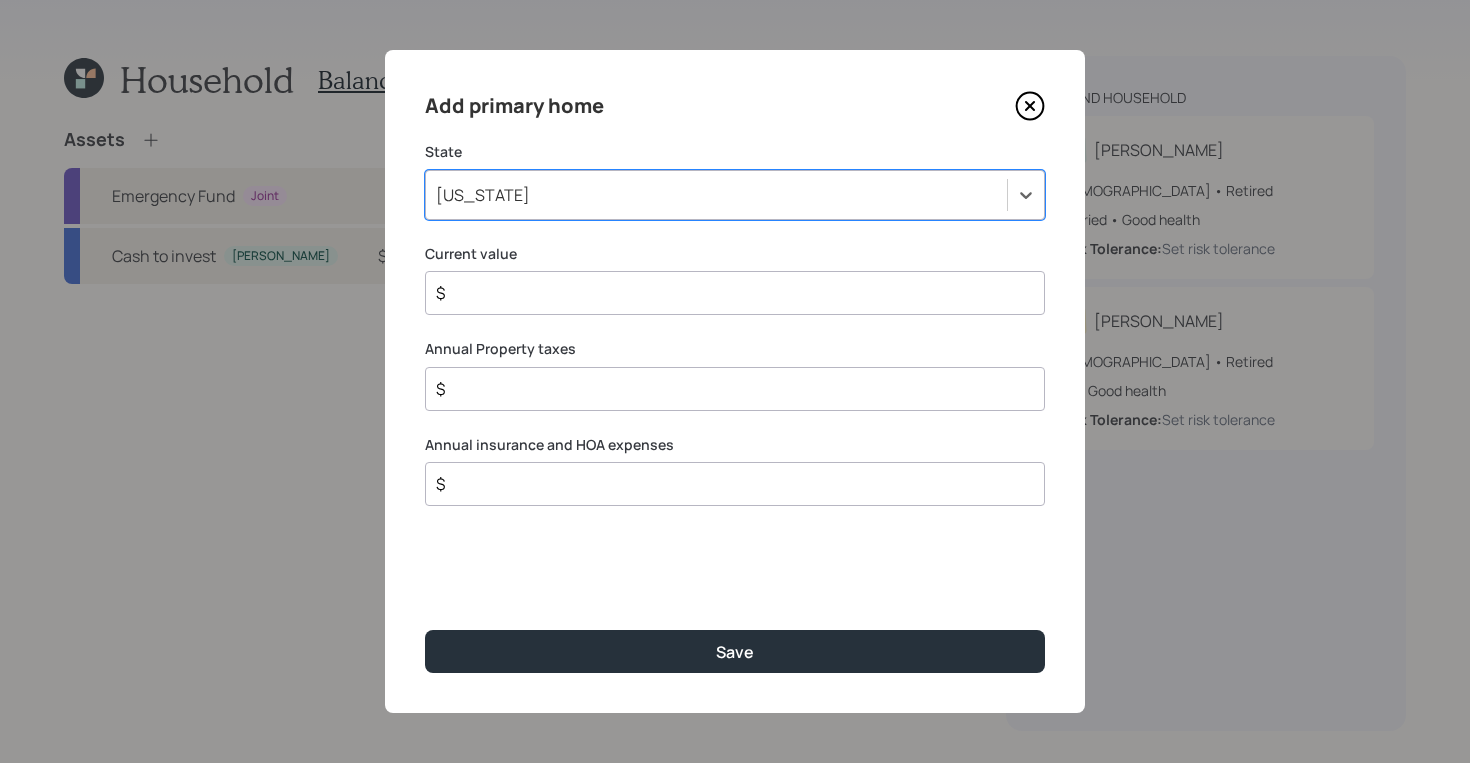 click on "$" at bounding box center [727, 293] 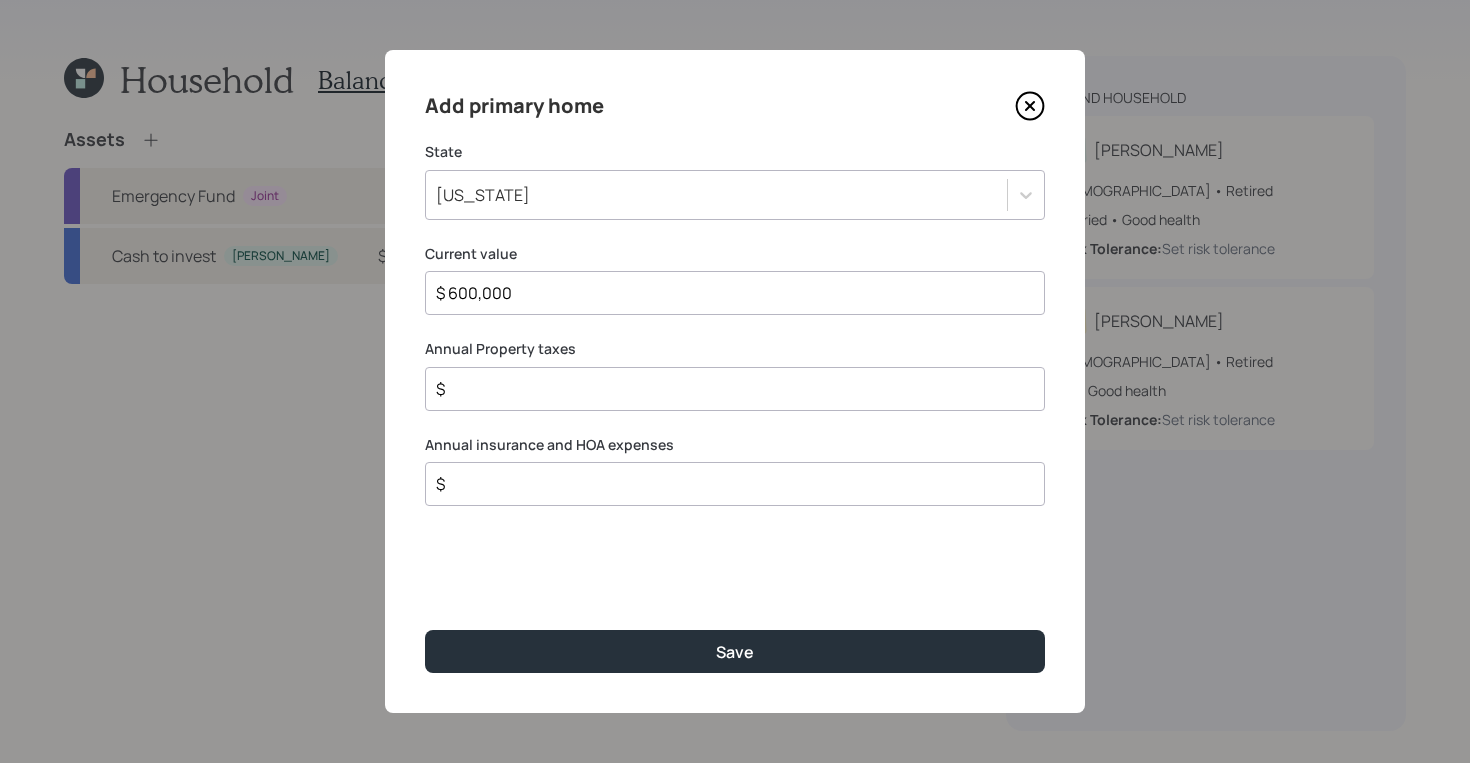 type on "$ 600,000" 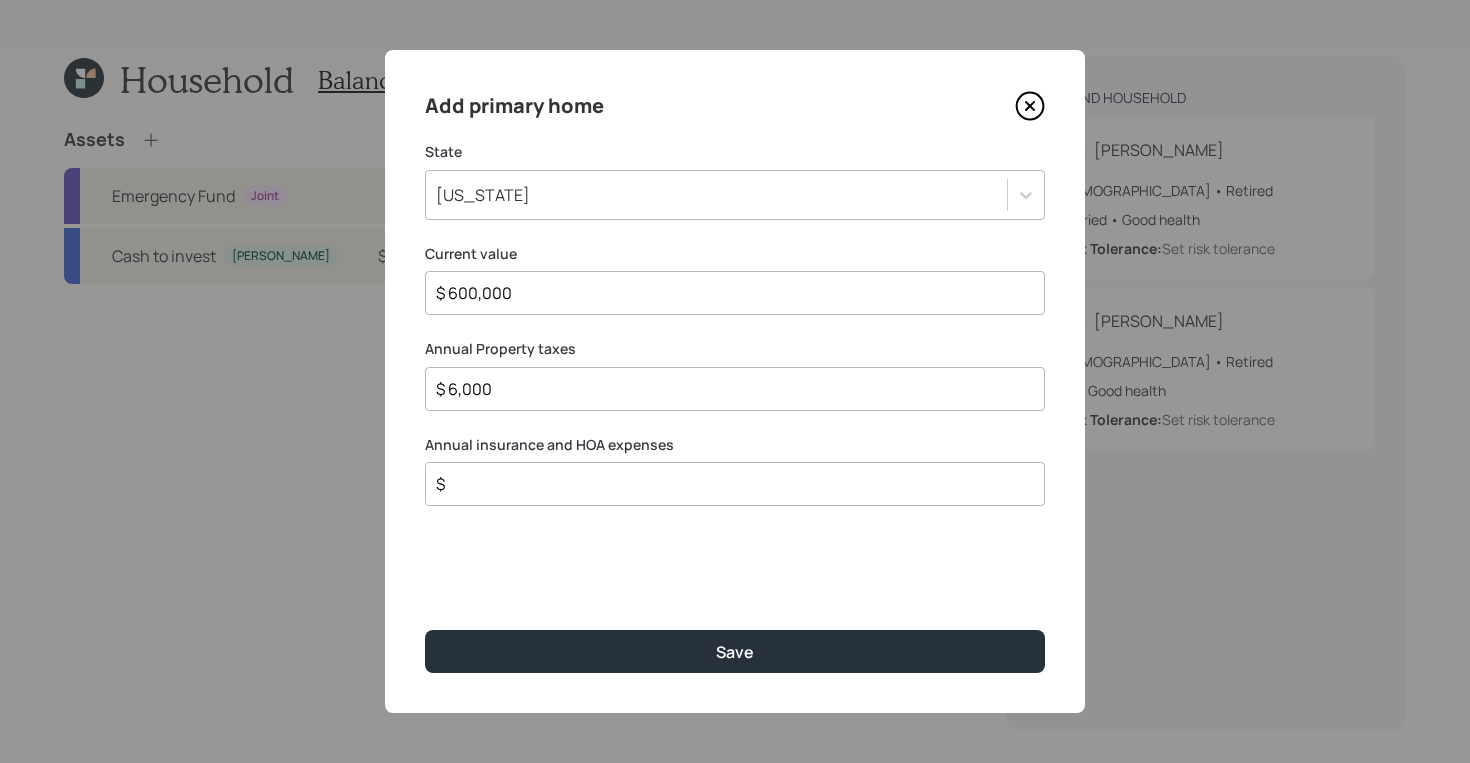 type on "$ 6,000" 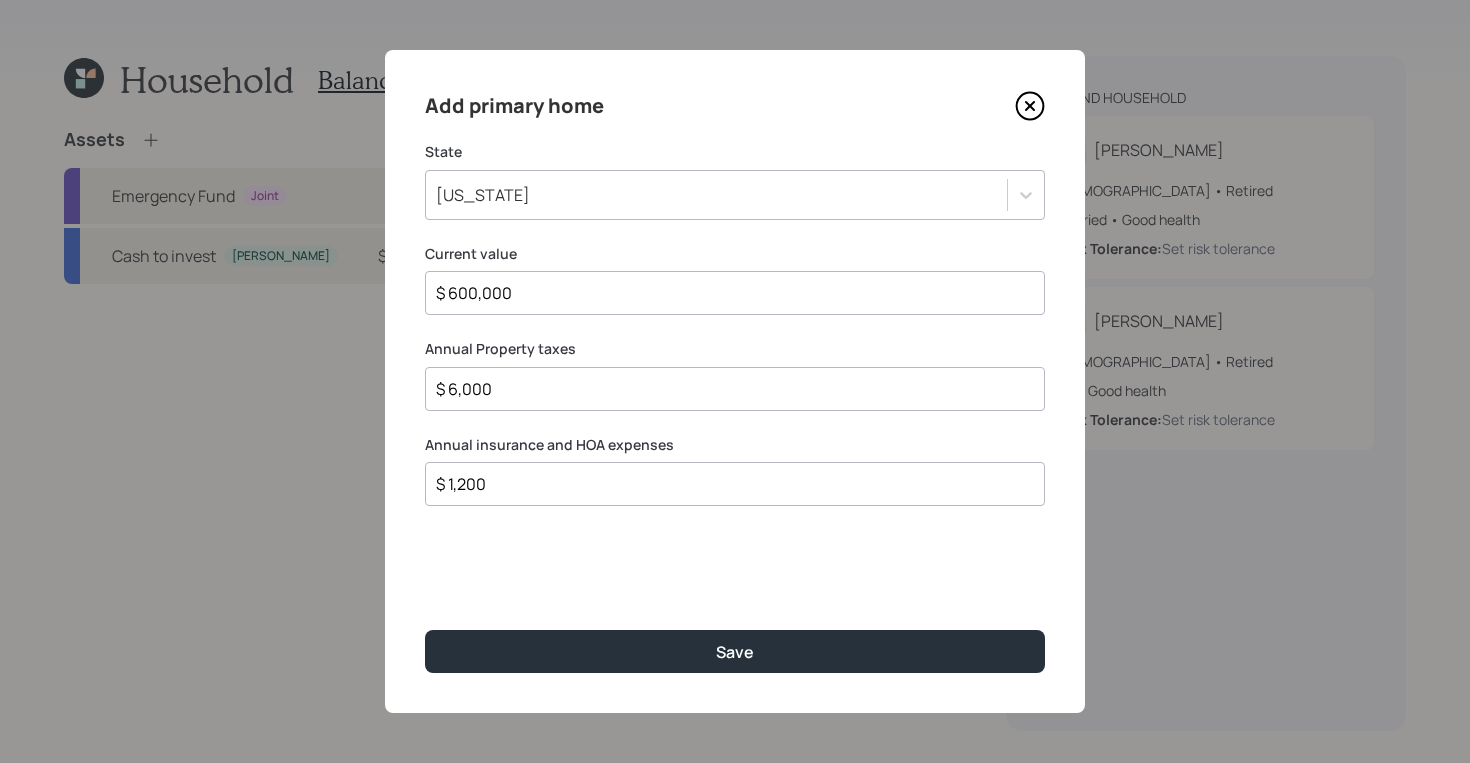 click on "$ 1,200" at bounding box center (727, 484) 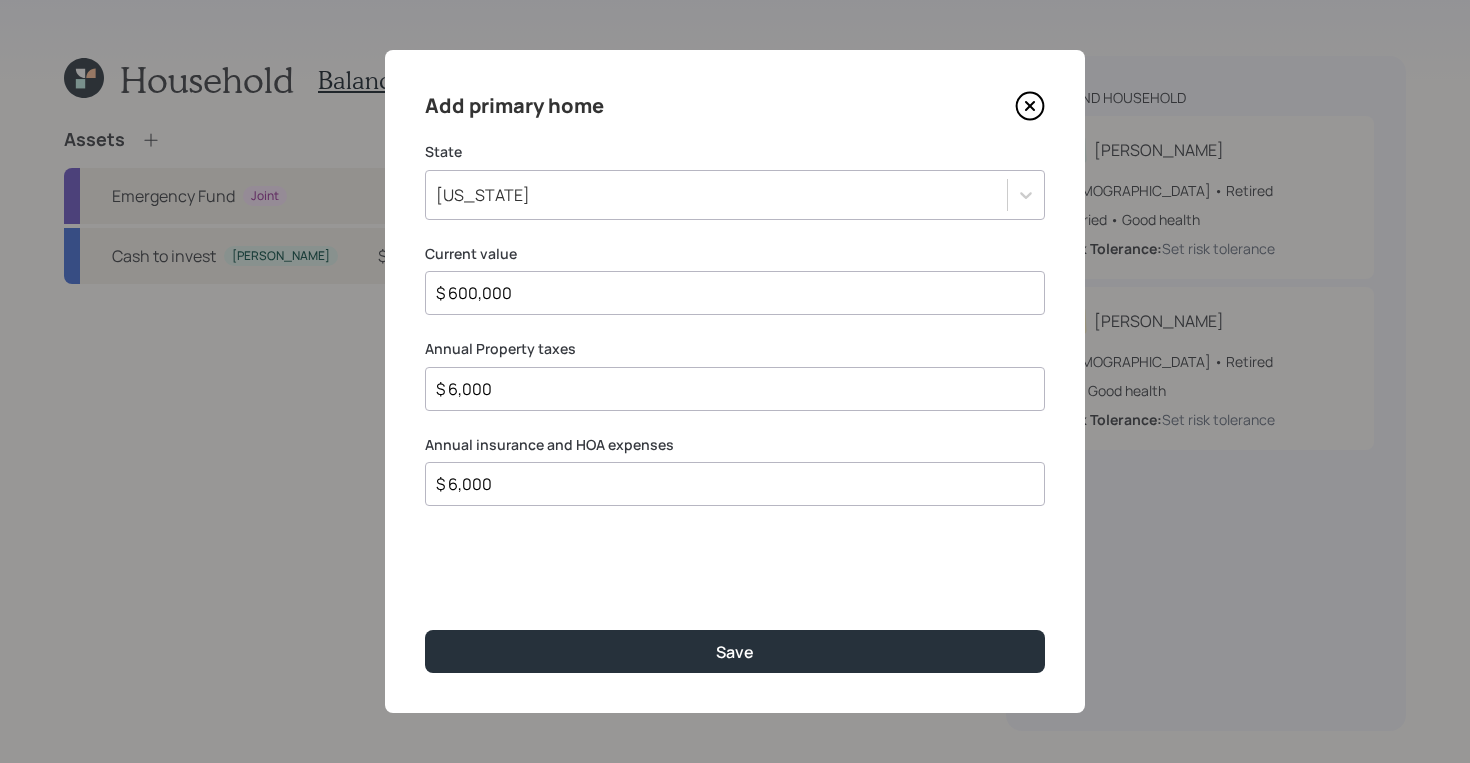 type on "$ 6,000" 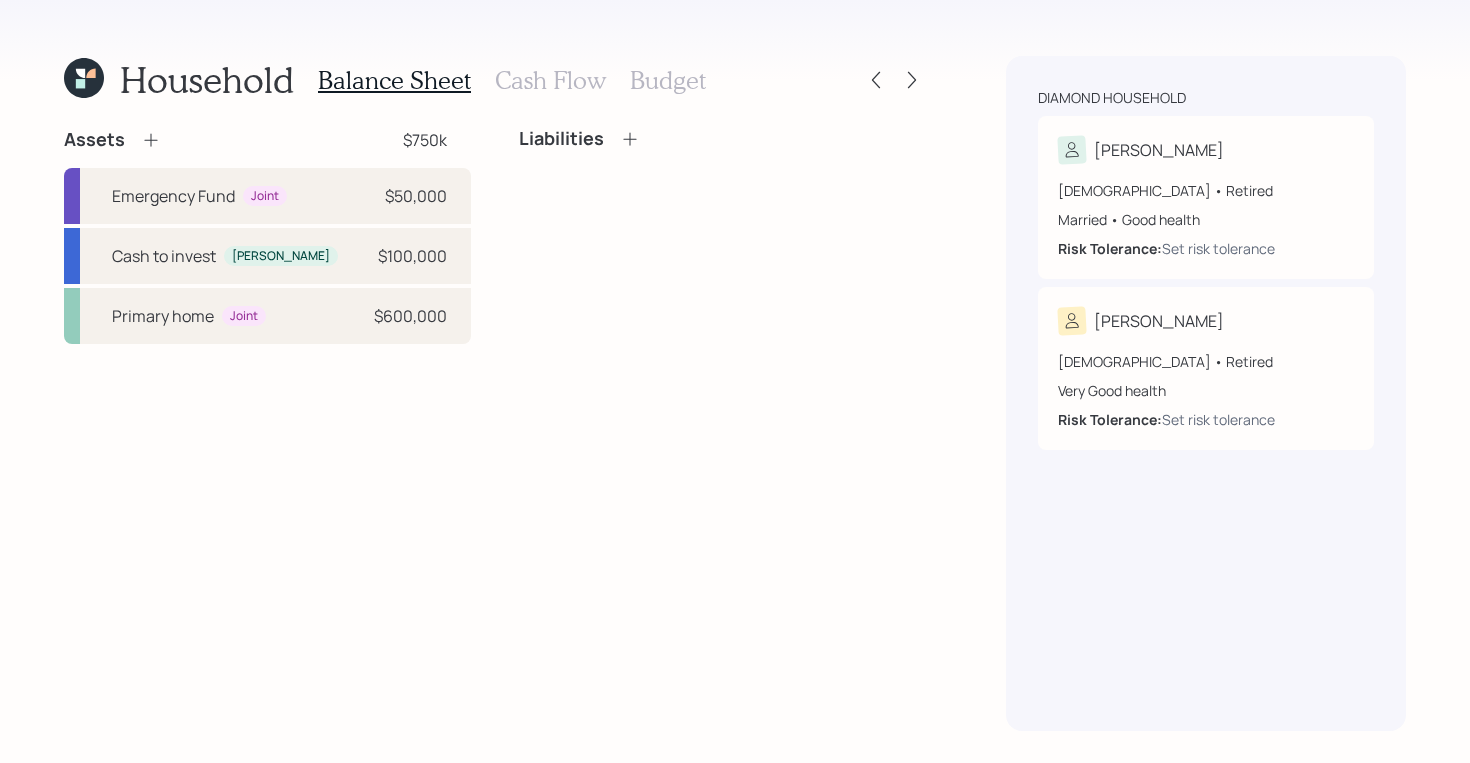 click on "Liabilities" at bounding box center [722, 236] 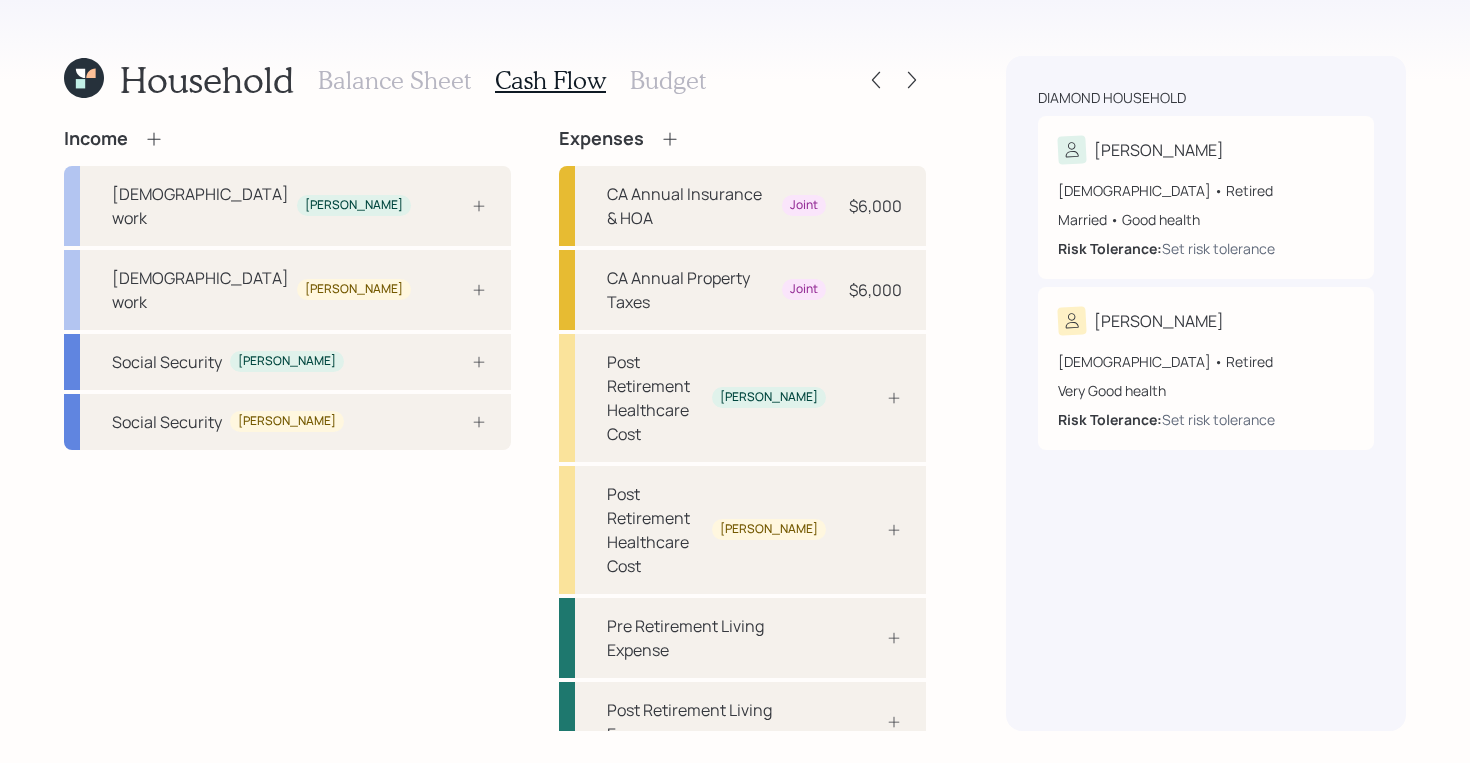 click on "Income [DEMOGRAPHIC_DATA] work [PERSON_NAME] [DEMOGRAPHIC_DATA] work [PERSON_NAME] Social Security [PERSON_NAME] Social Security [PERSON_NAME]" at bounding box center [287, 445] 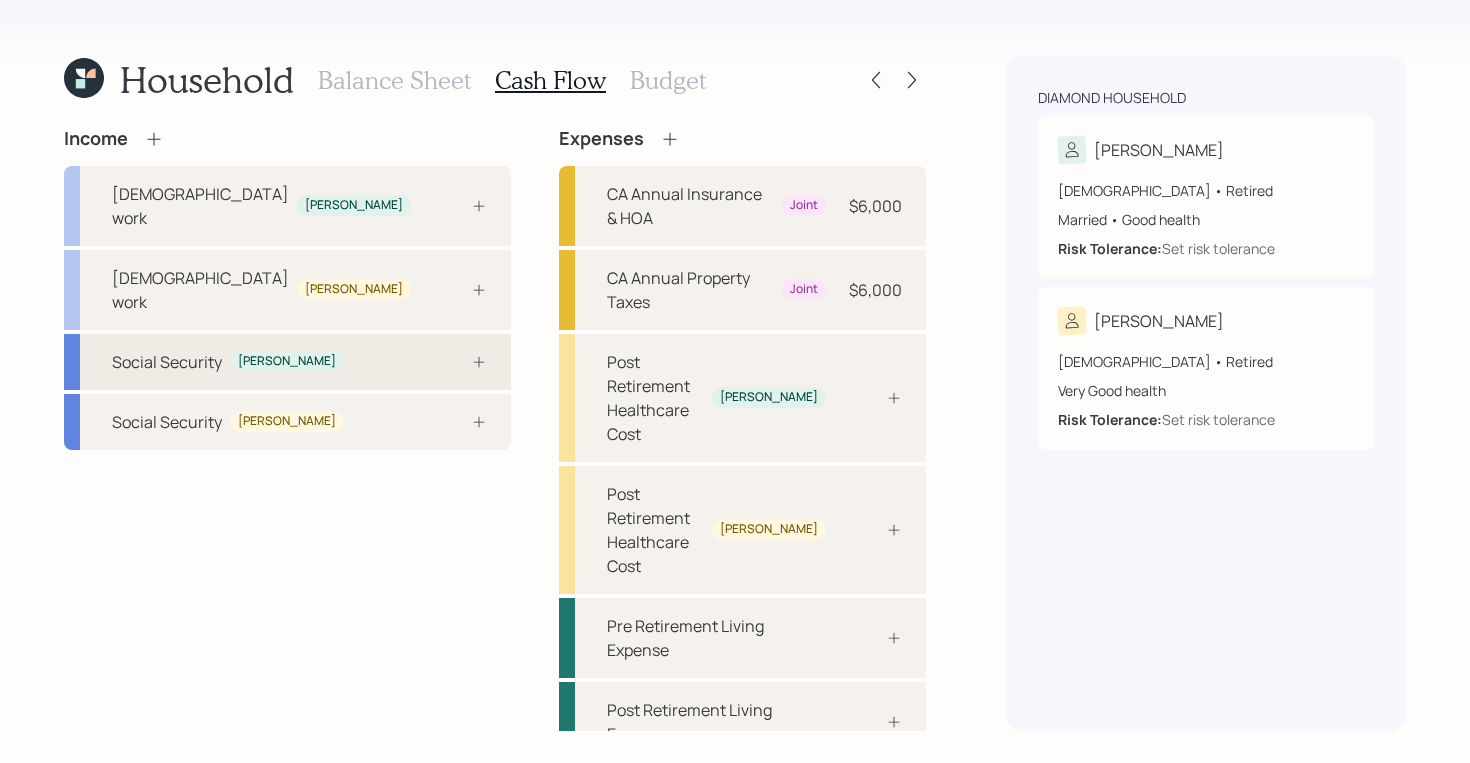 click on "Social Security [PERSON_NAME]" at bounding box center (287, 362) 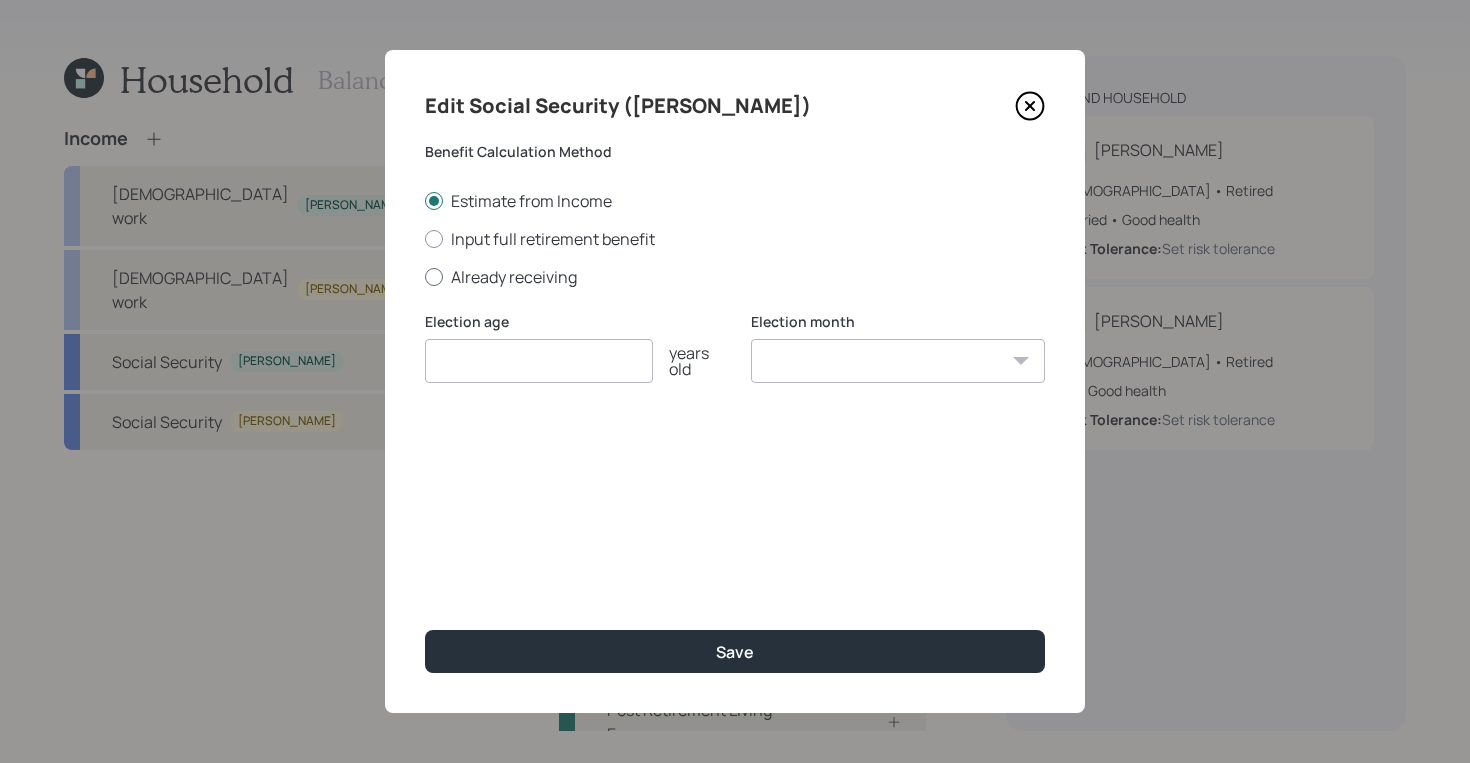 click on "Already receiving" at bounding box center [735, 277] 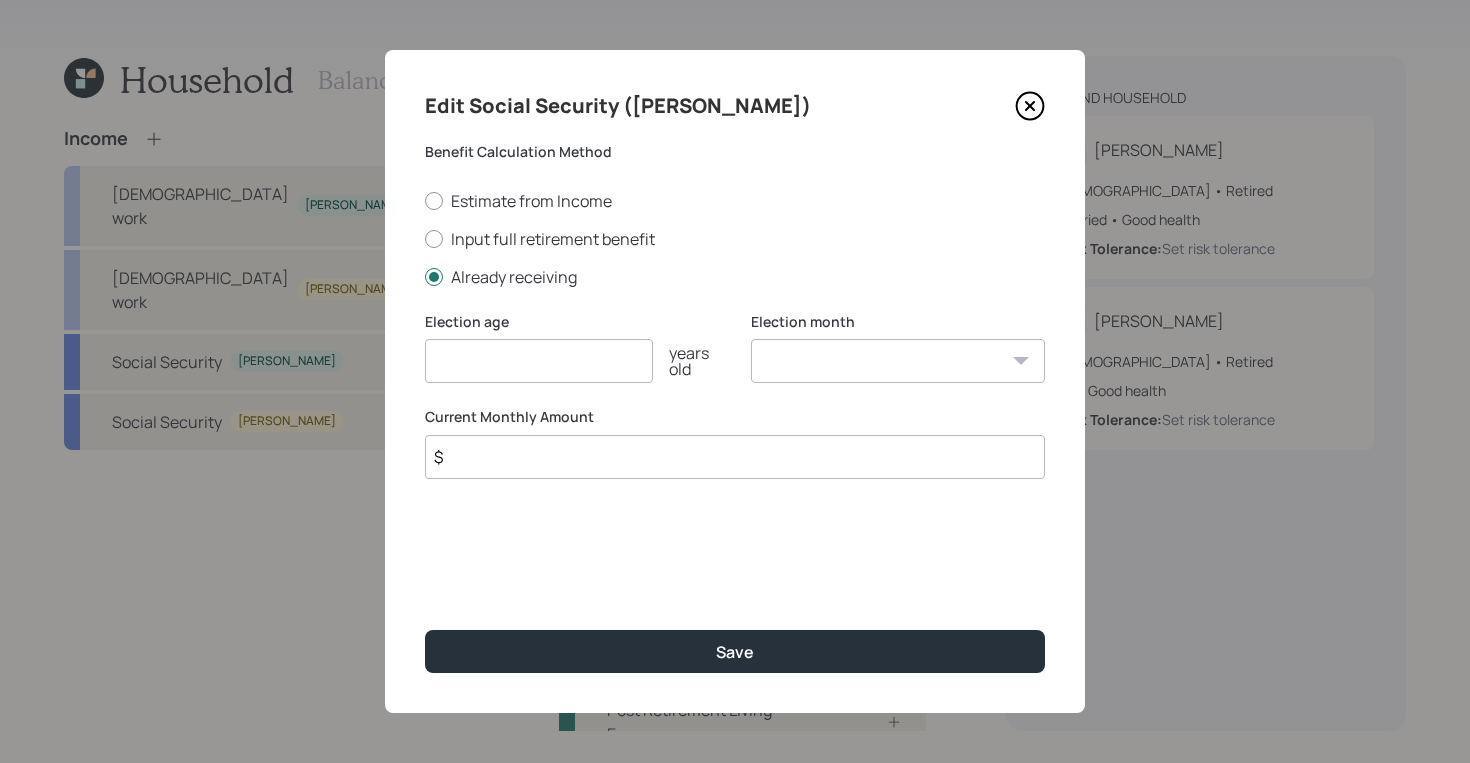 click at bounding box center (539, 361) 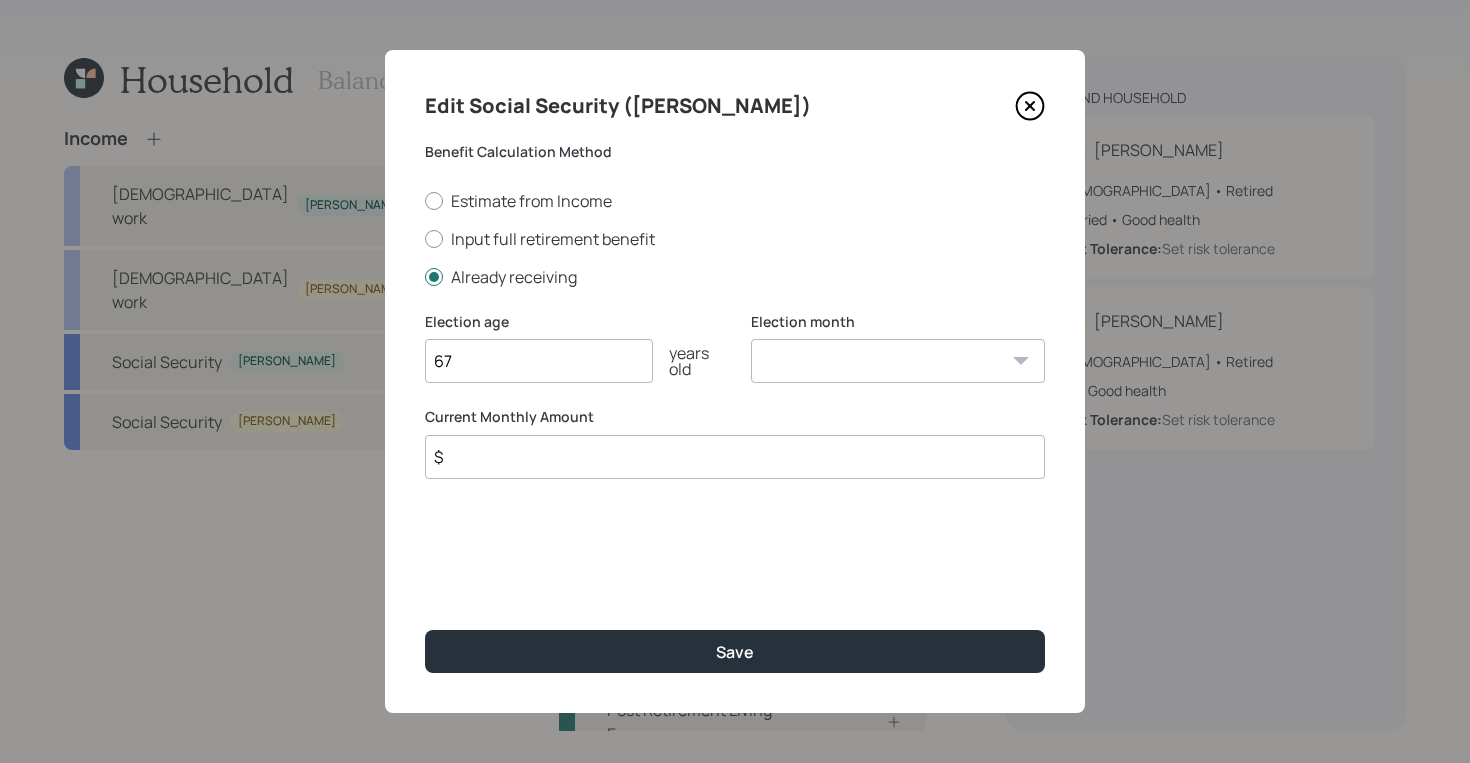 type on "67" 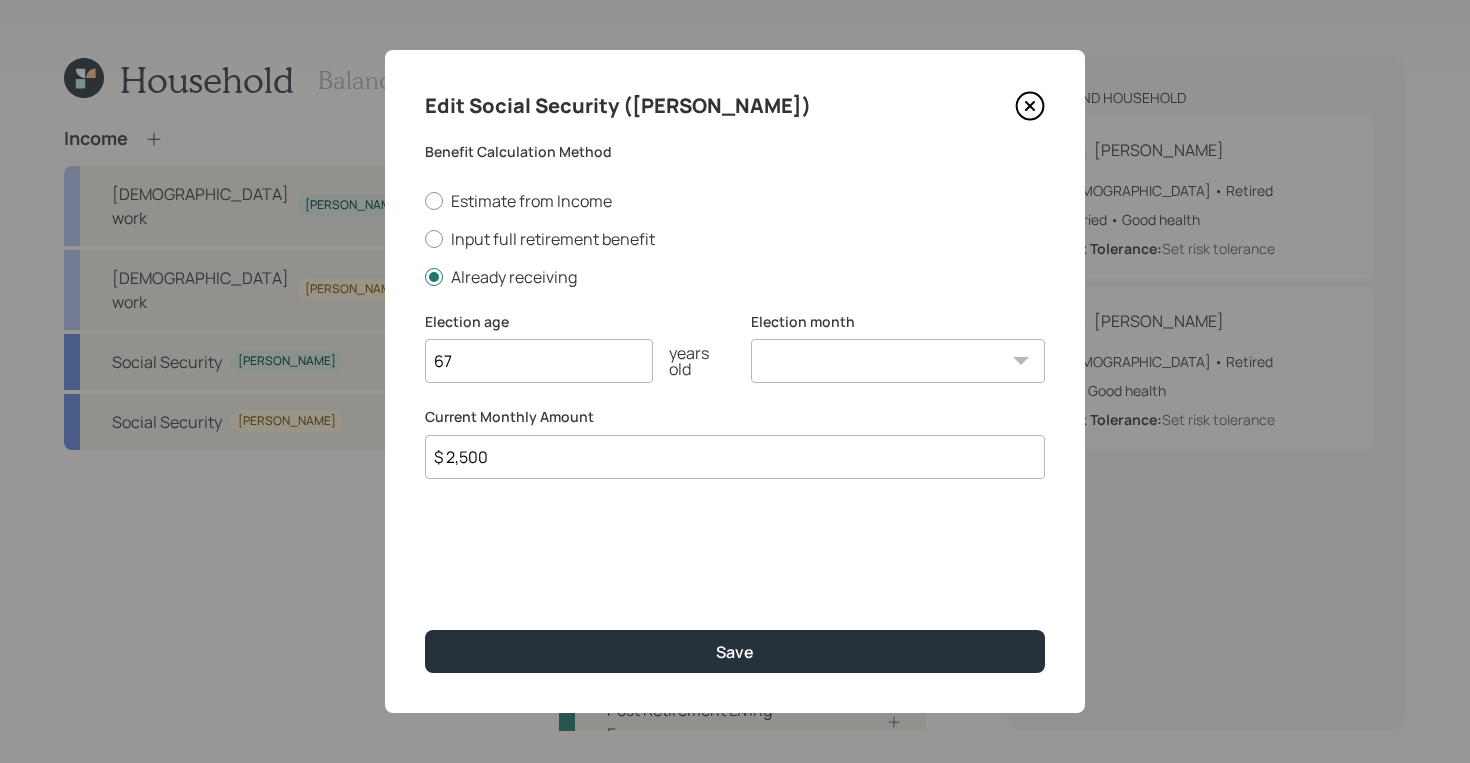 type on "$ 2,500" 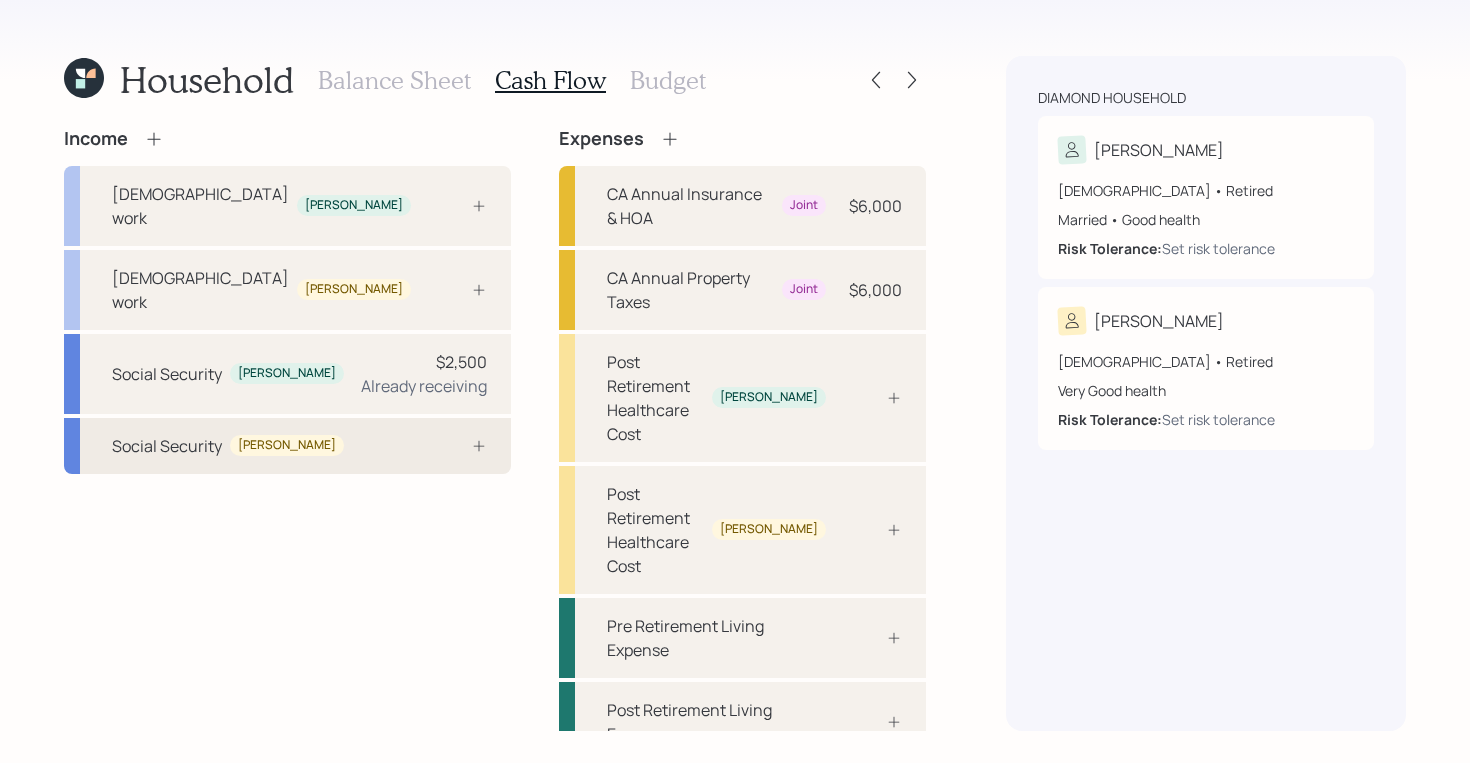 click on "Social Security [PERSON_NAME]" at bounding box center (287, 446) 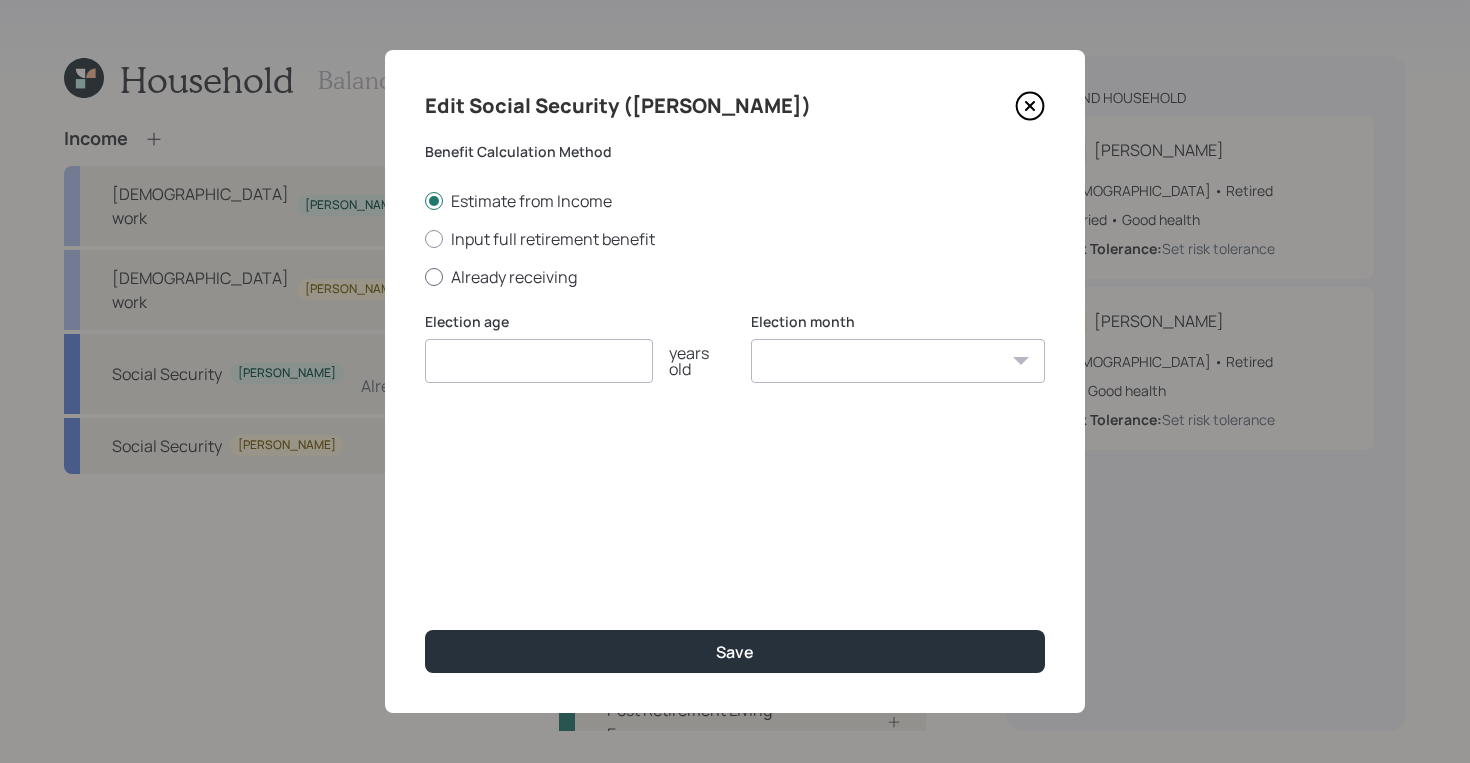 click on "Already receiving" at bounding box center [735, 277] 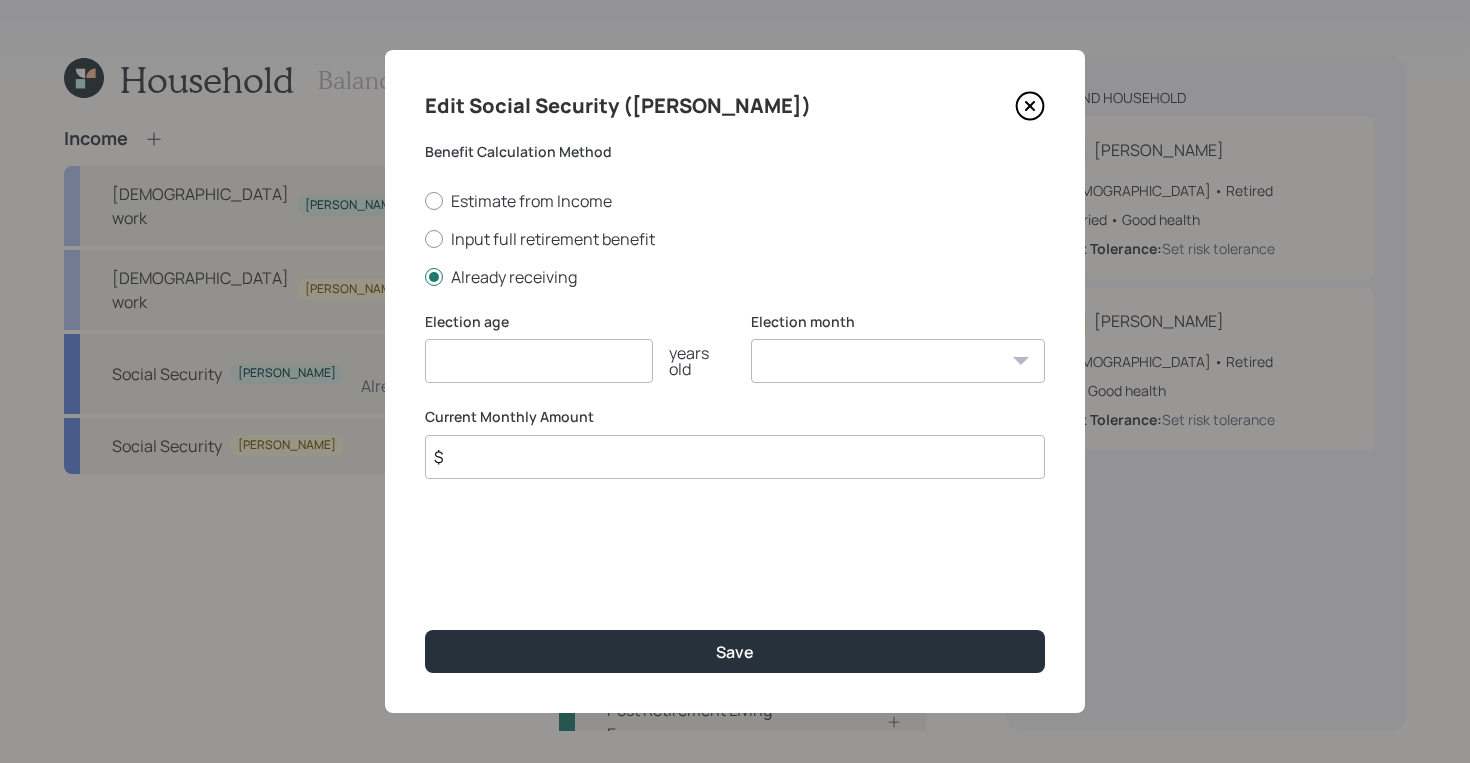 click at bounding box center [539, 361] 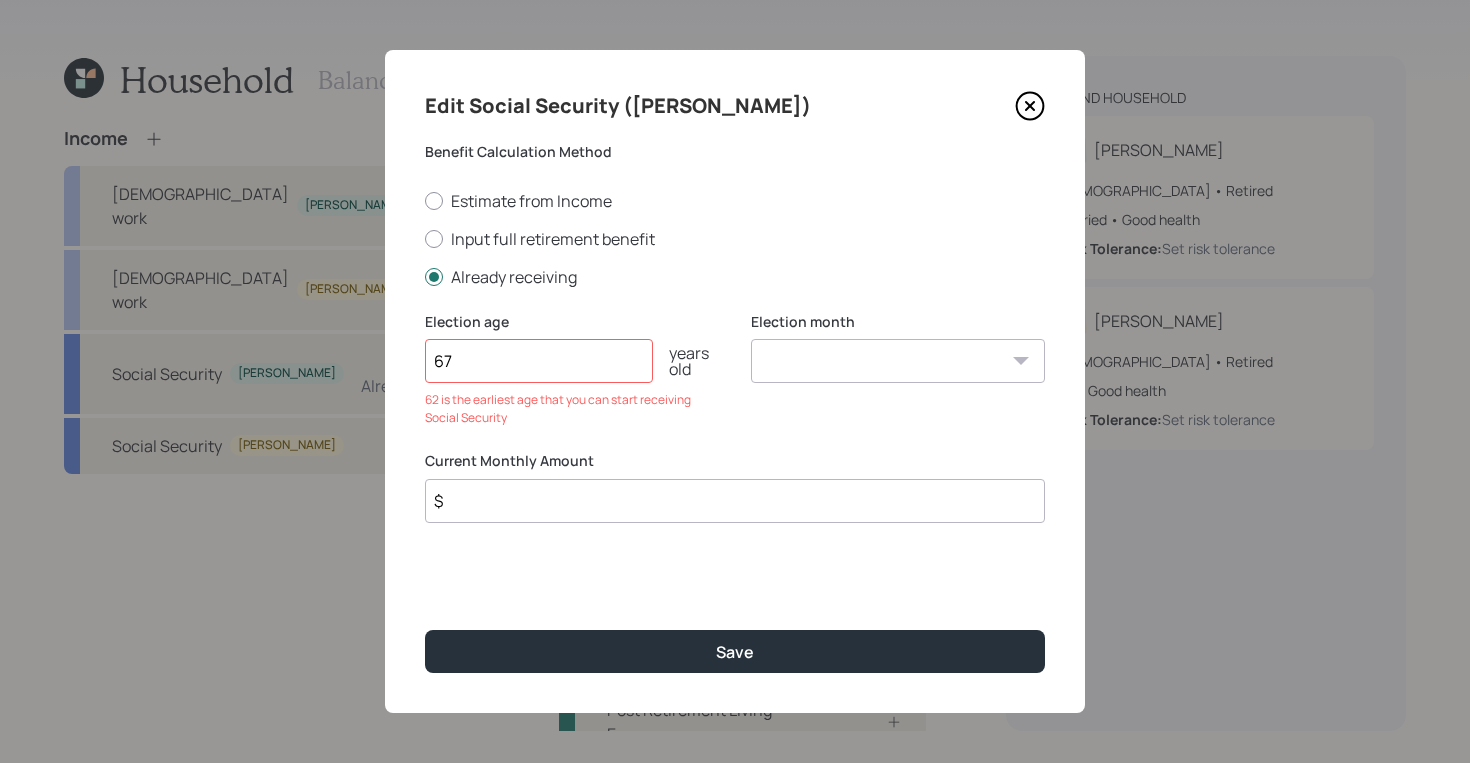 type on "67" 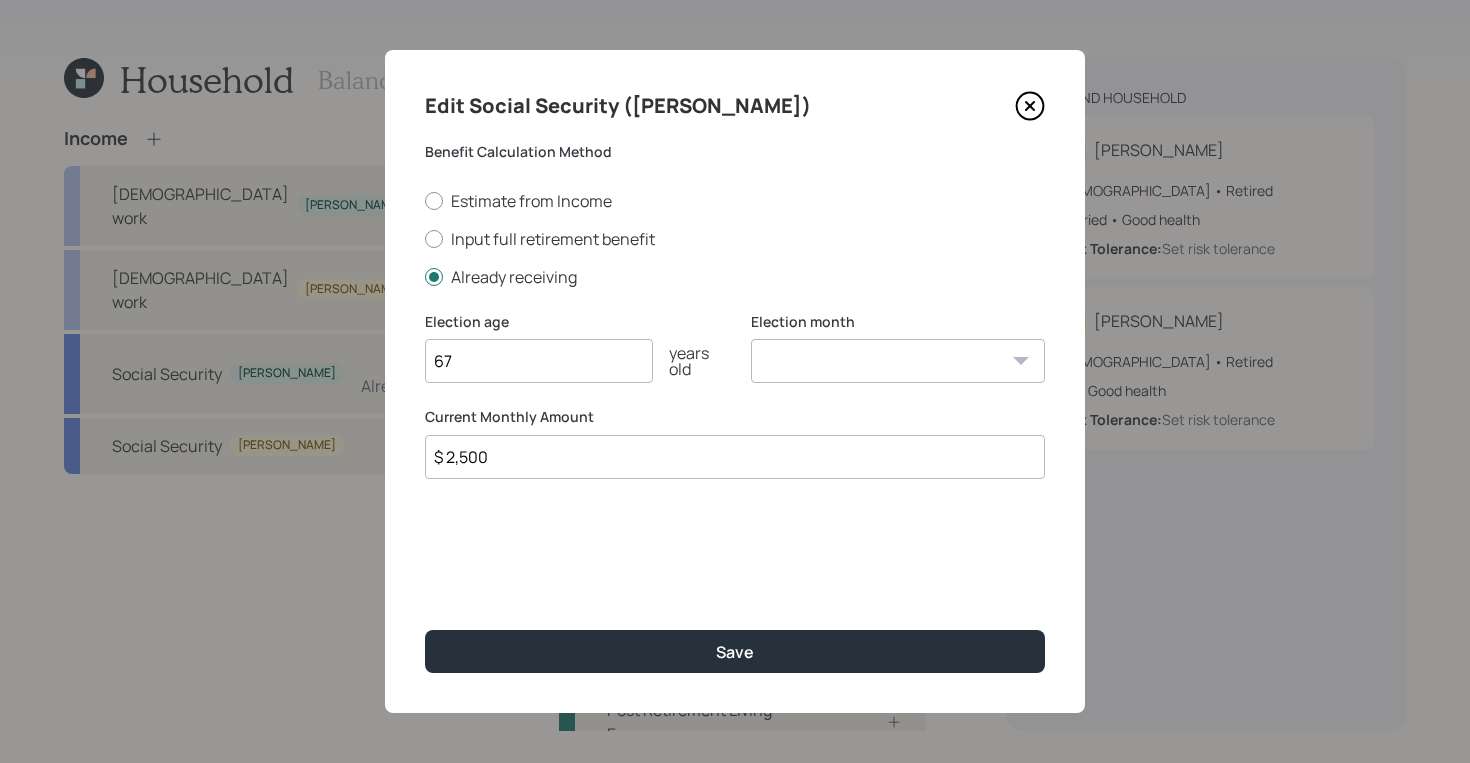 type on "$ 2,500" 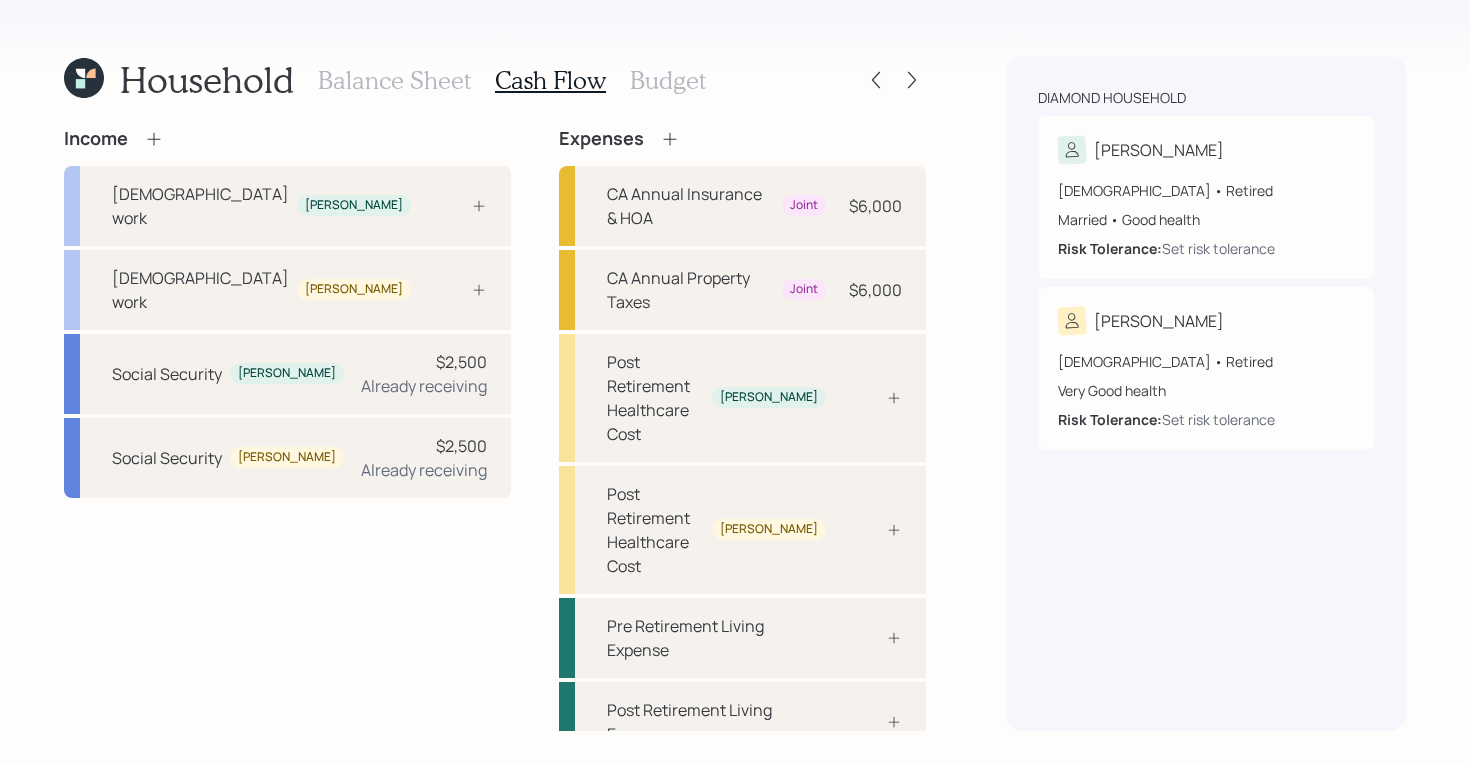 click on "Income [DEMOGRAPHIC_DATA] work [PERSON_NAME] [DEMOGRAPHIC_DATA] work [PERSON_NAME] Social Security [PERSON_NAME] $2,500 Already receiving Social Security [PERSON_NAME] $2,500 Already receiving" at bounding box center [287, 445] 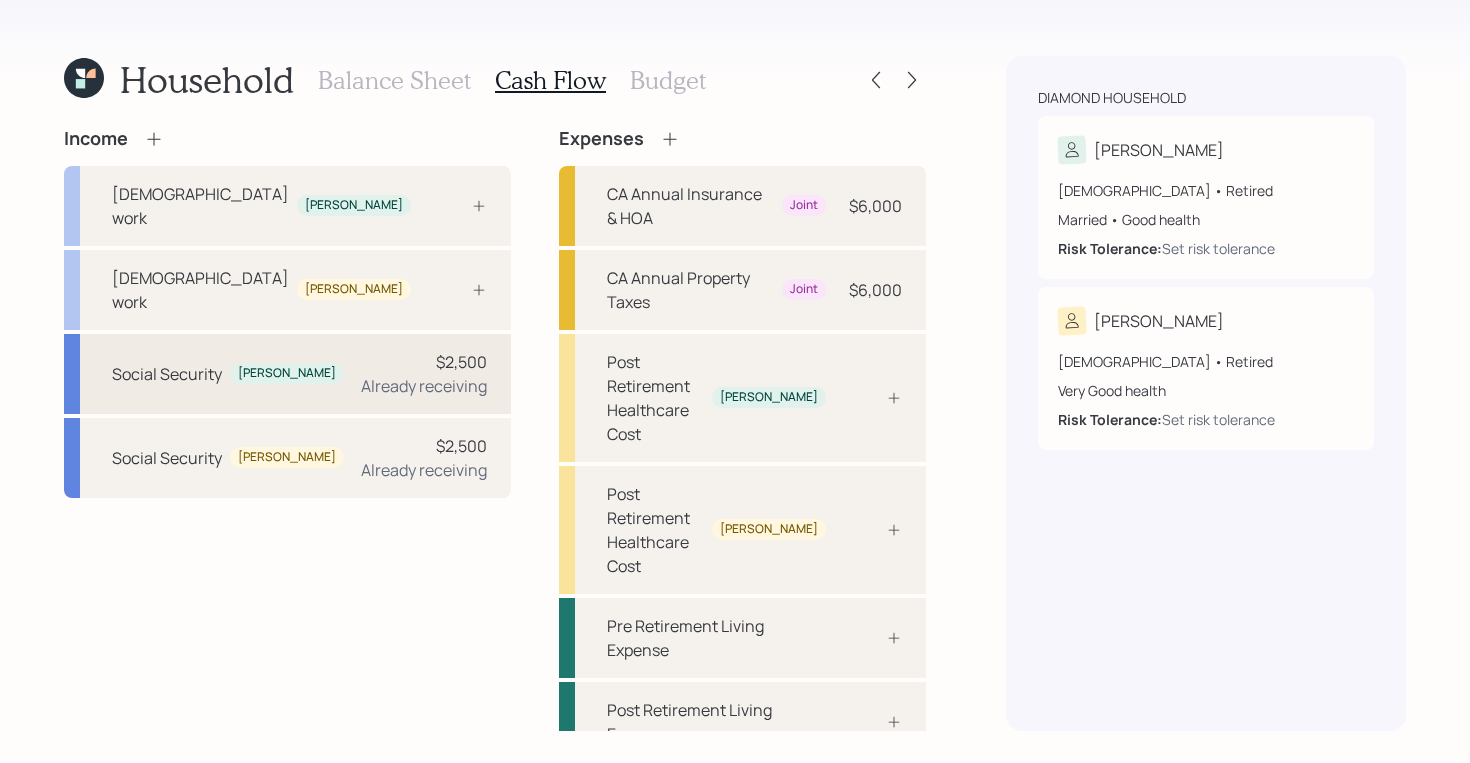 click on "$2,500 Already receiving" at bounding box center (424, 374) 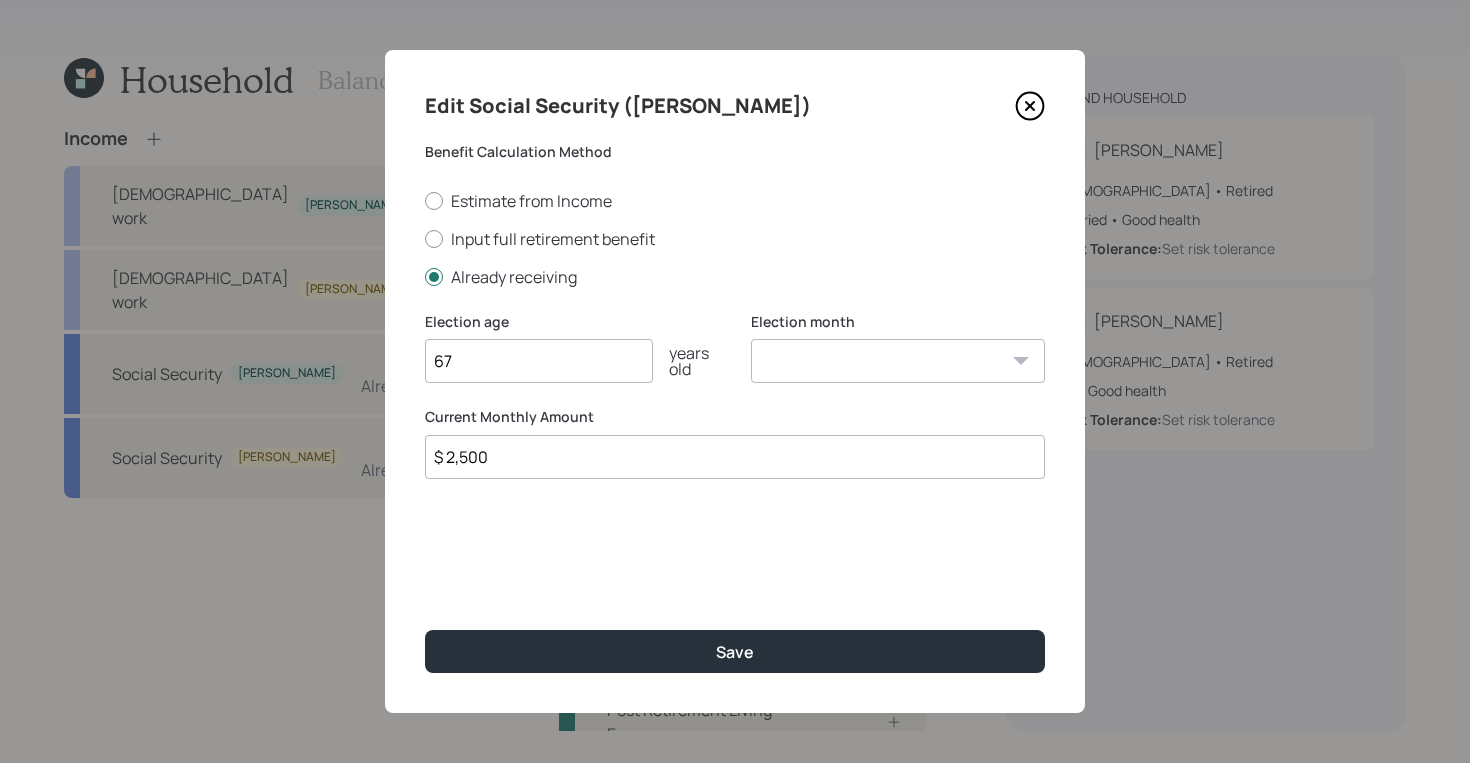 click on "$ 2,500" at bounding box center (735, 457) 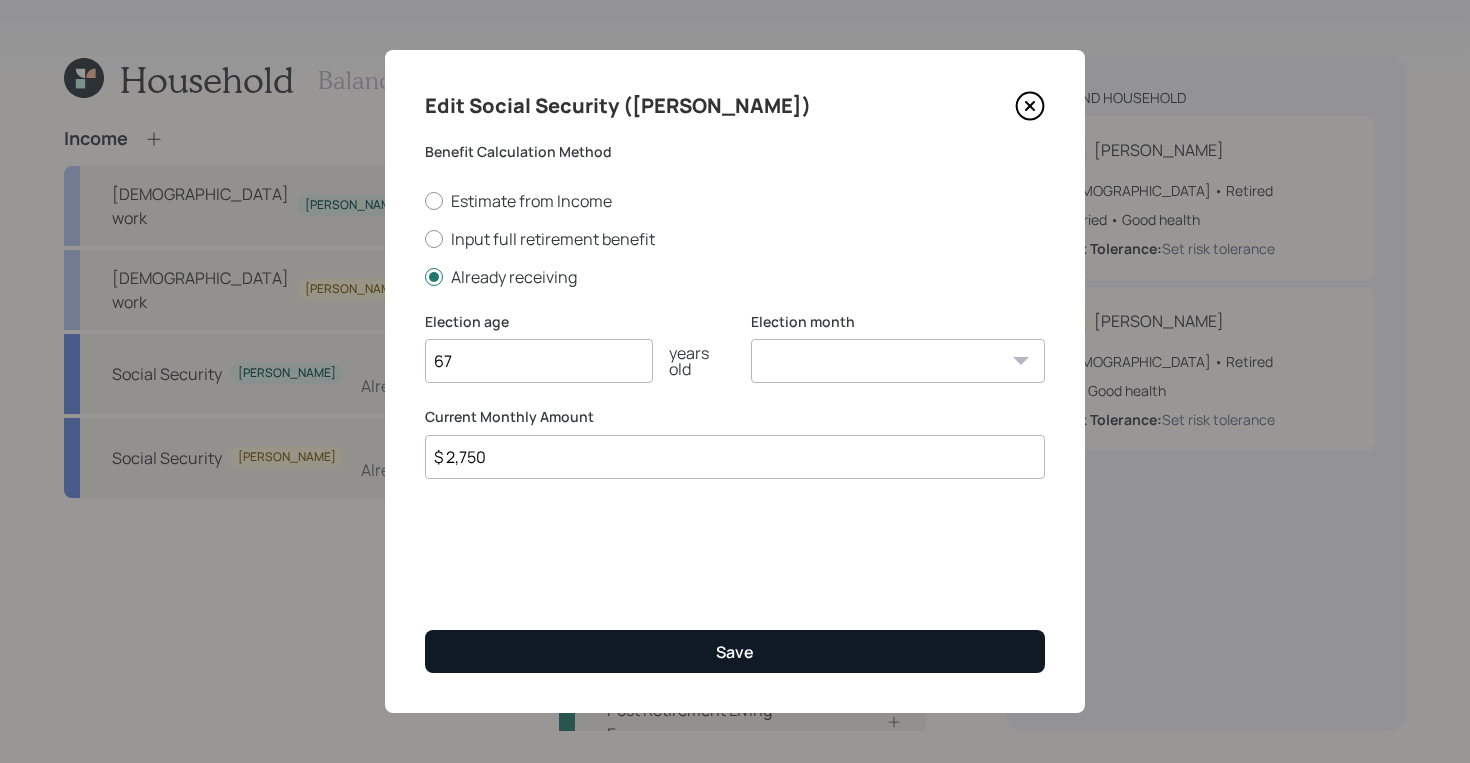 type on "$ 2,750" 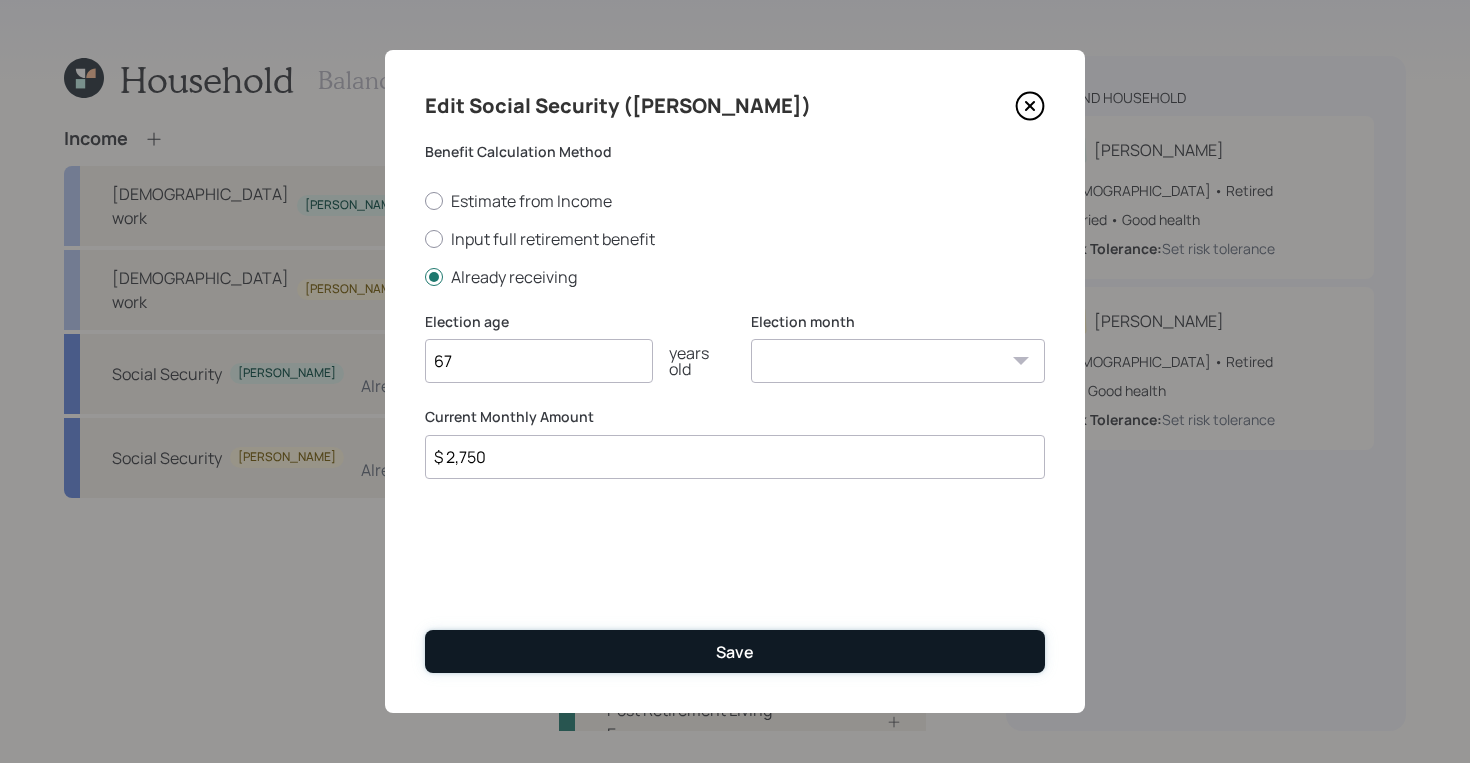 click on "Save" at bounding box center [735, 651] 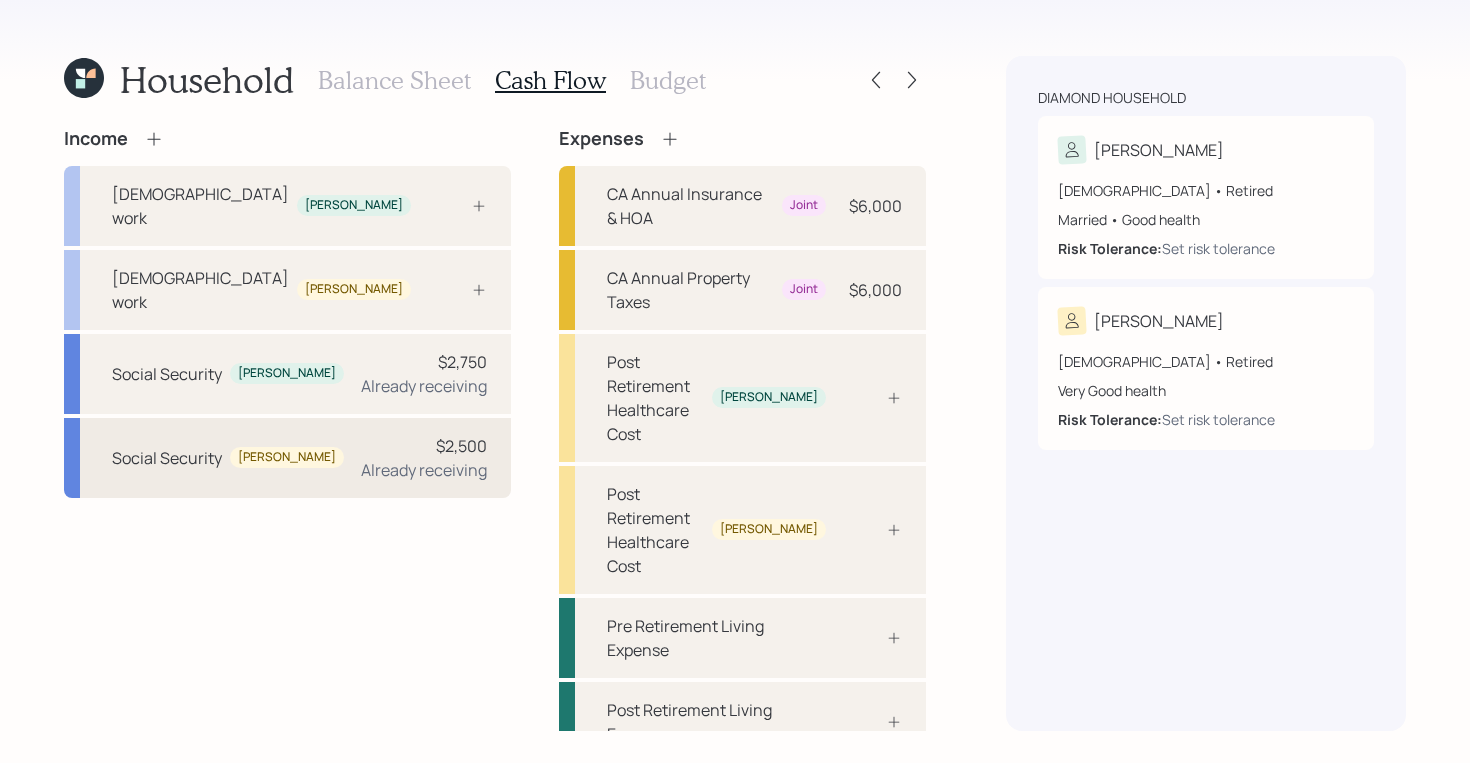click on "$2,500 Already receiving" at bounding box center [424, 458] 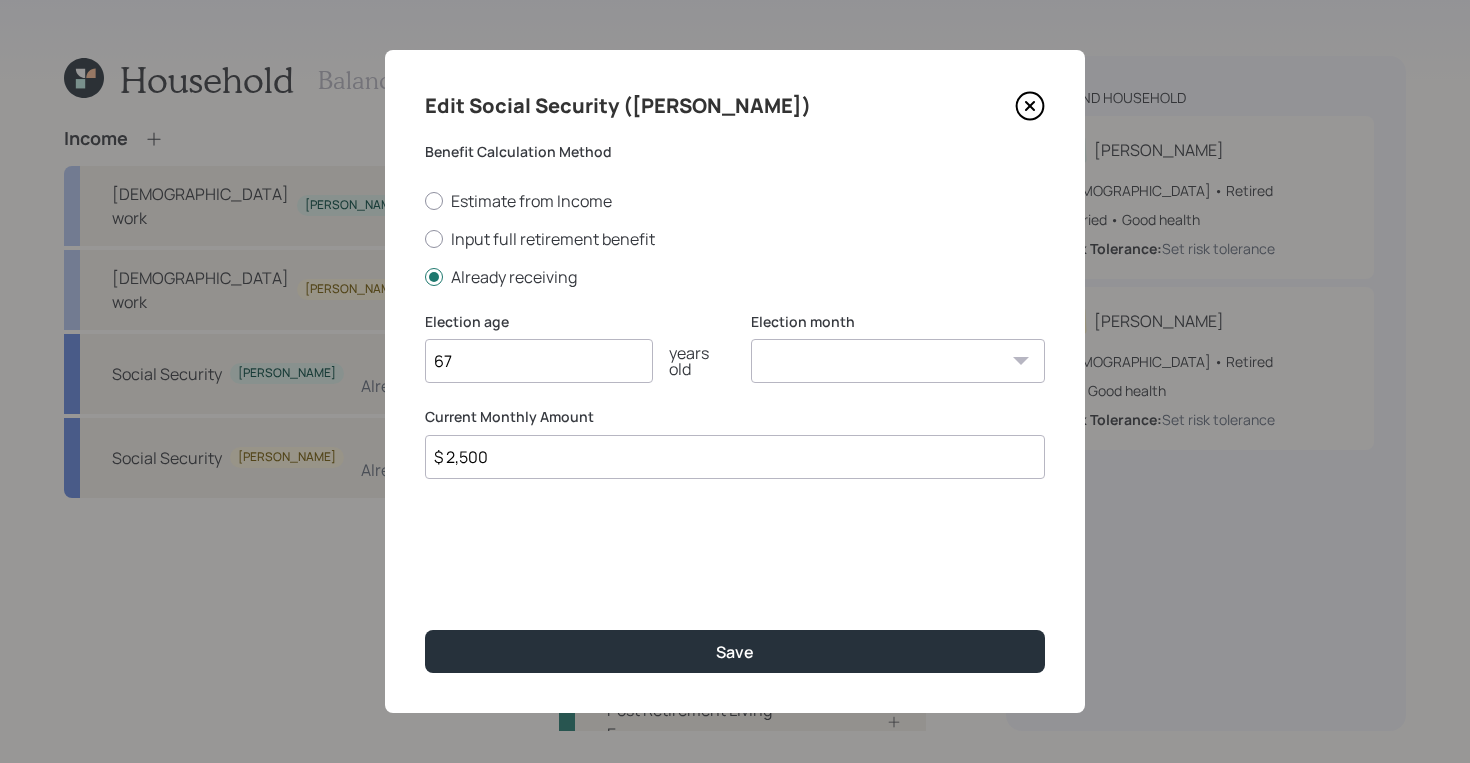 click on "$ 2,500" at bounding box center (735, 457) 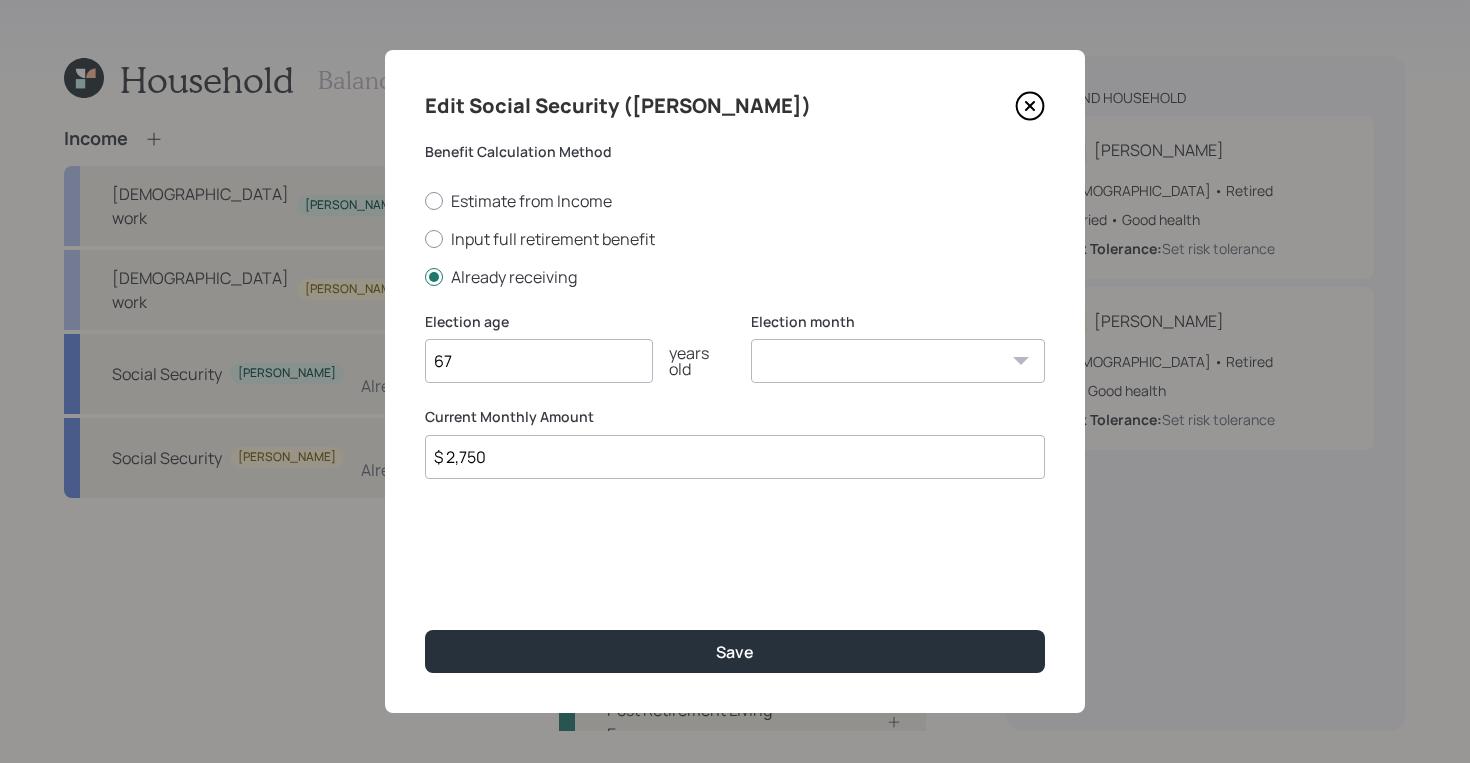 type on "$ 2,750" 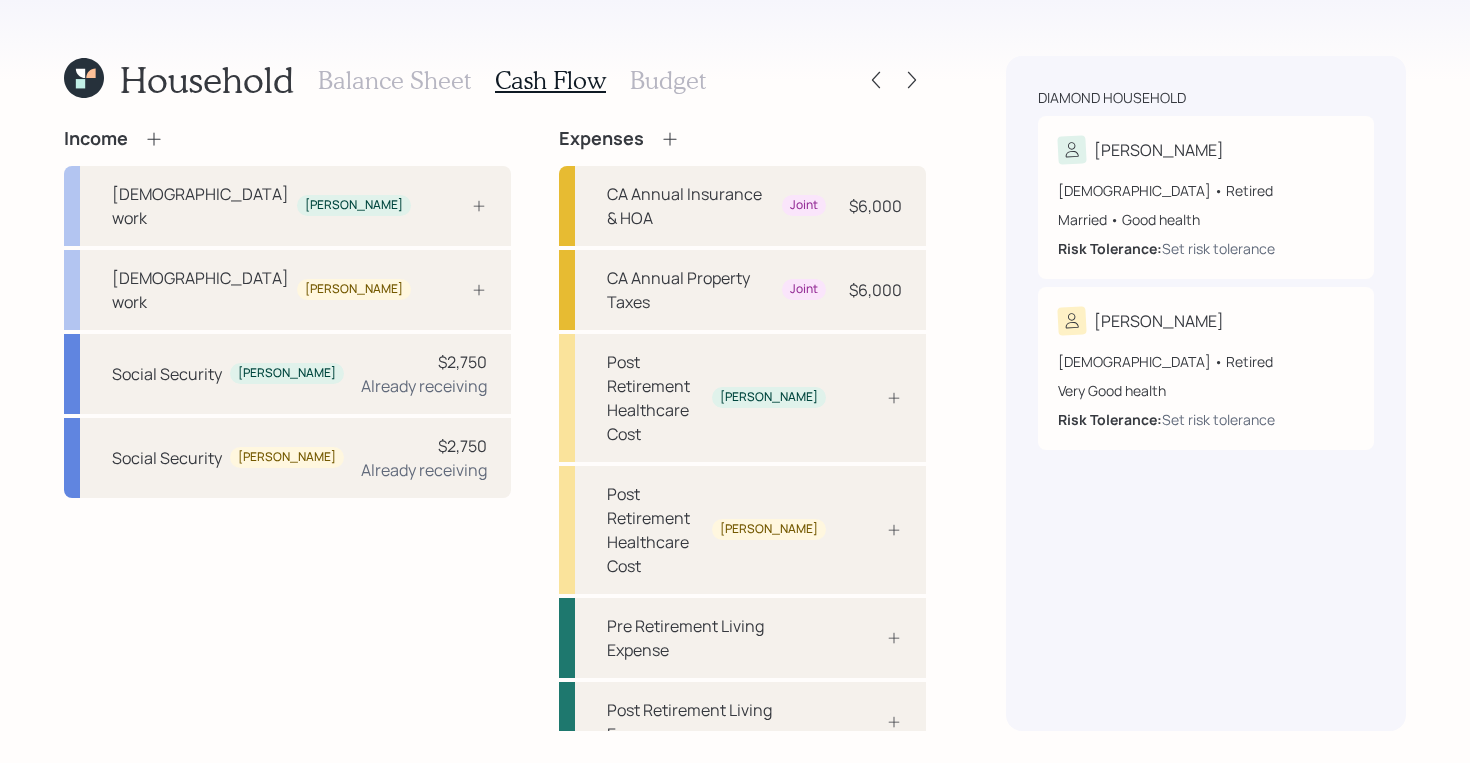 click on "Income [DEMOGRAPHIC_DATA] work [PERSON_NAME] [DEMOGRAPHIC_DATA] work [PERSON_NAME] Social Security [PERSON_NAME] $2,750 Already receiving Social Security [PERSON_NAME] $2,750 Already receiving Expenses CA Annual Insurance & HOA Joint $6,000 CA Annual Property Taxes Joint $6,000 Post Retirement Healthcare Cost [PERSON_NAME] Post Retirement Healthcare Cost [PERSON_NAME] Pre Retirement Living Expense Post Retirement Living Expense" at bounding box center [495, 429] 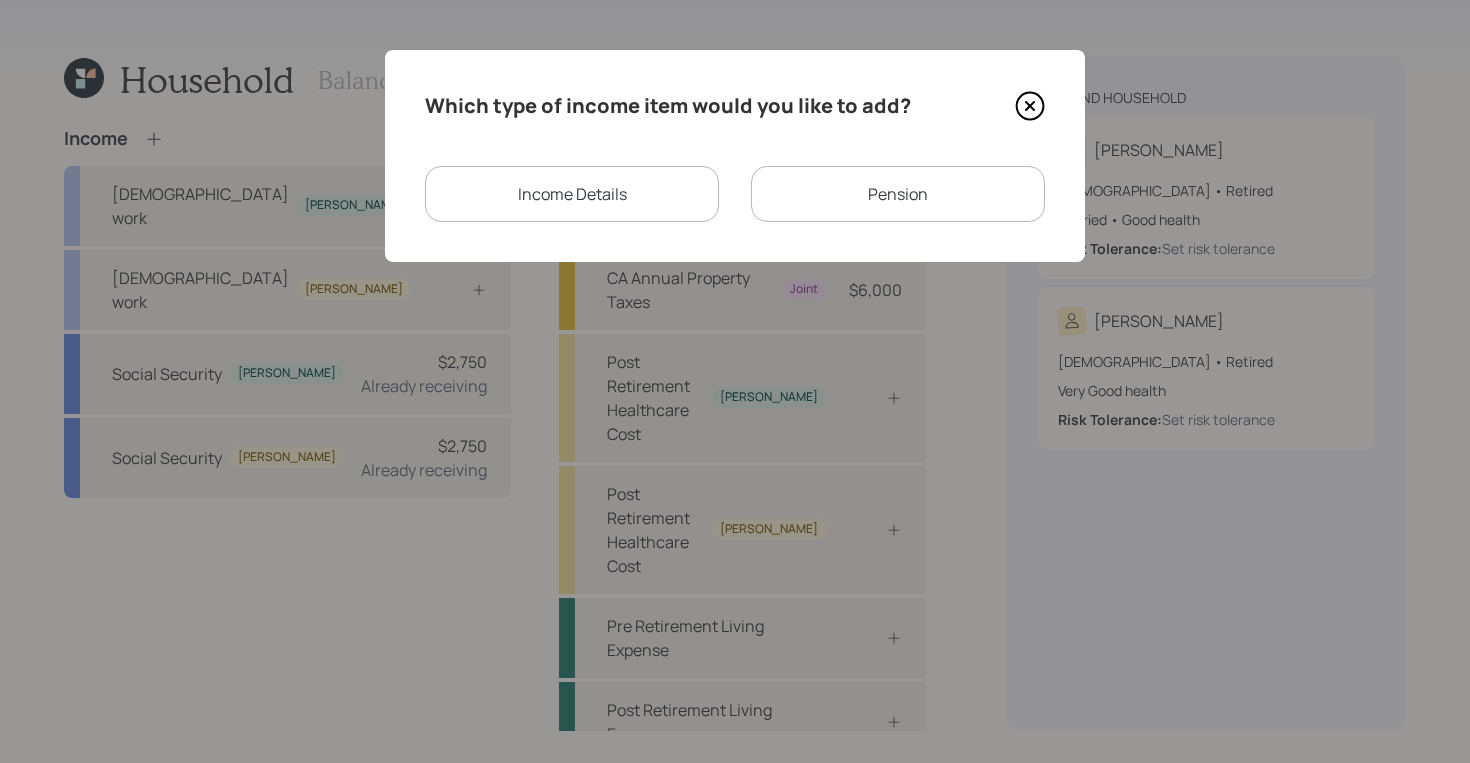 click on "Income Details" at bounding box center (572, 194) 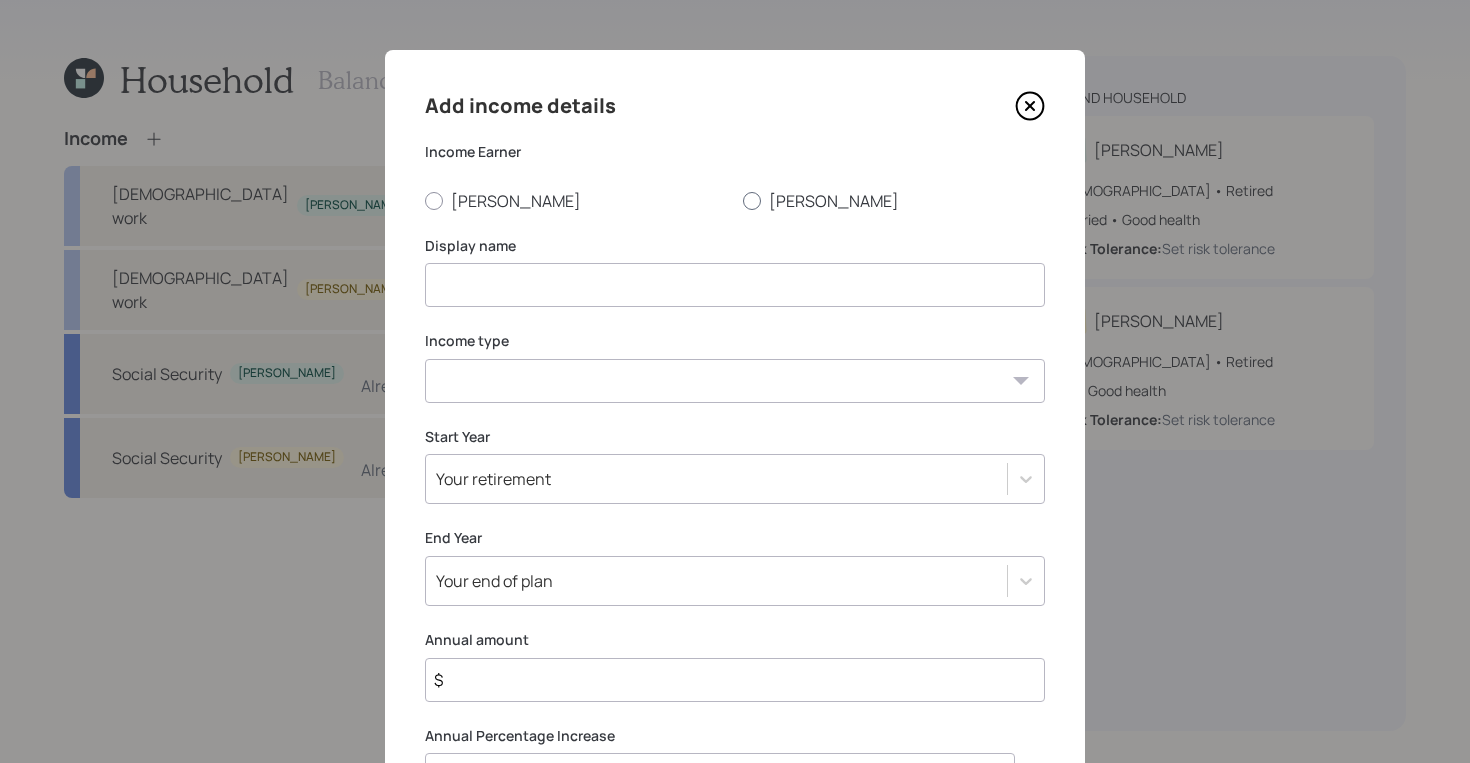 click on "[PERSON_NAME]" at bounding box center (894, 201) 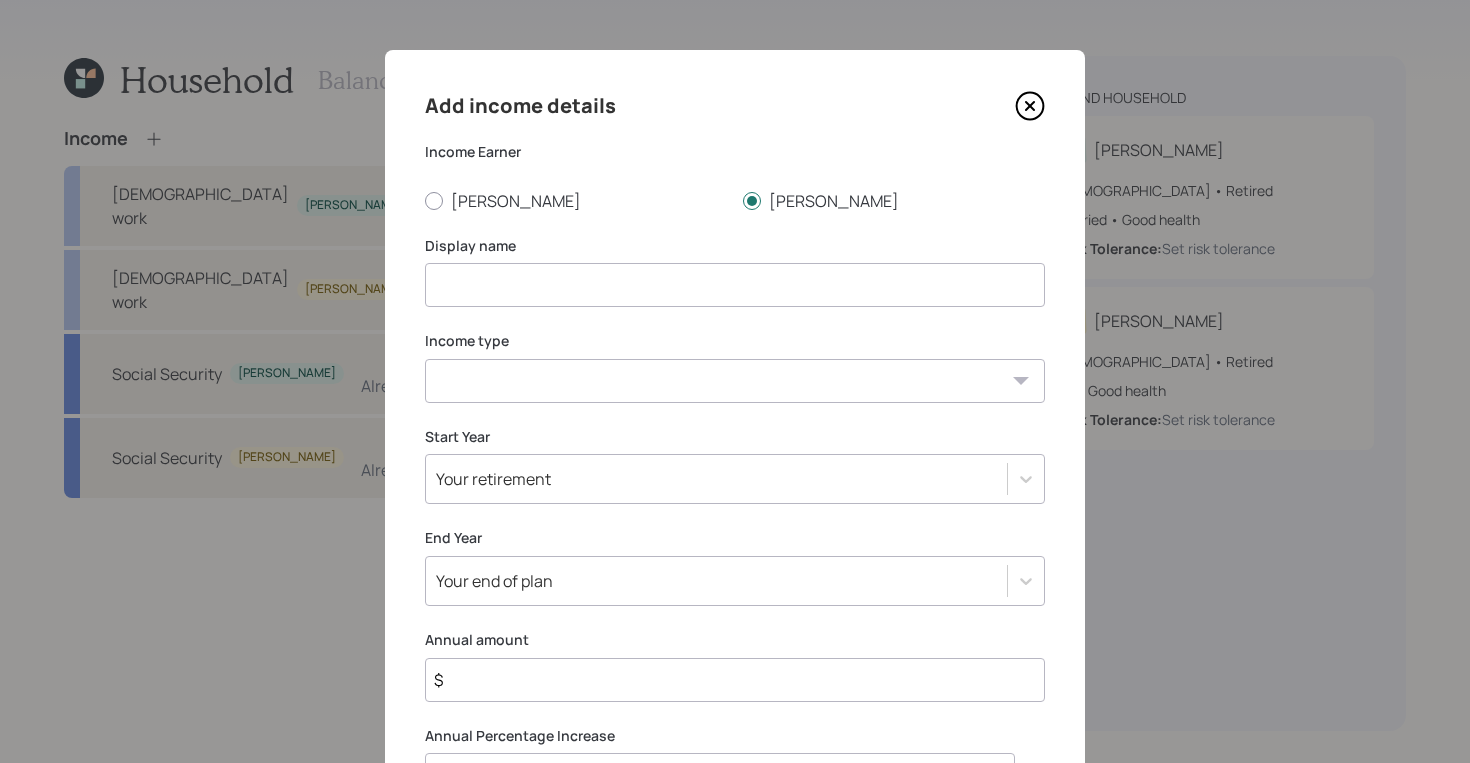 click at bounding box center (735, 285) 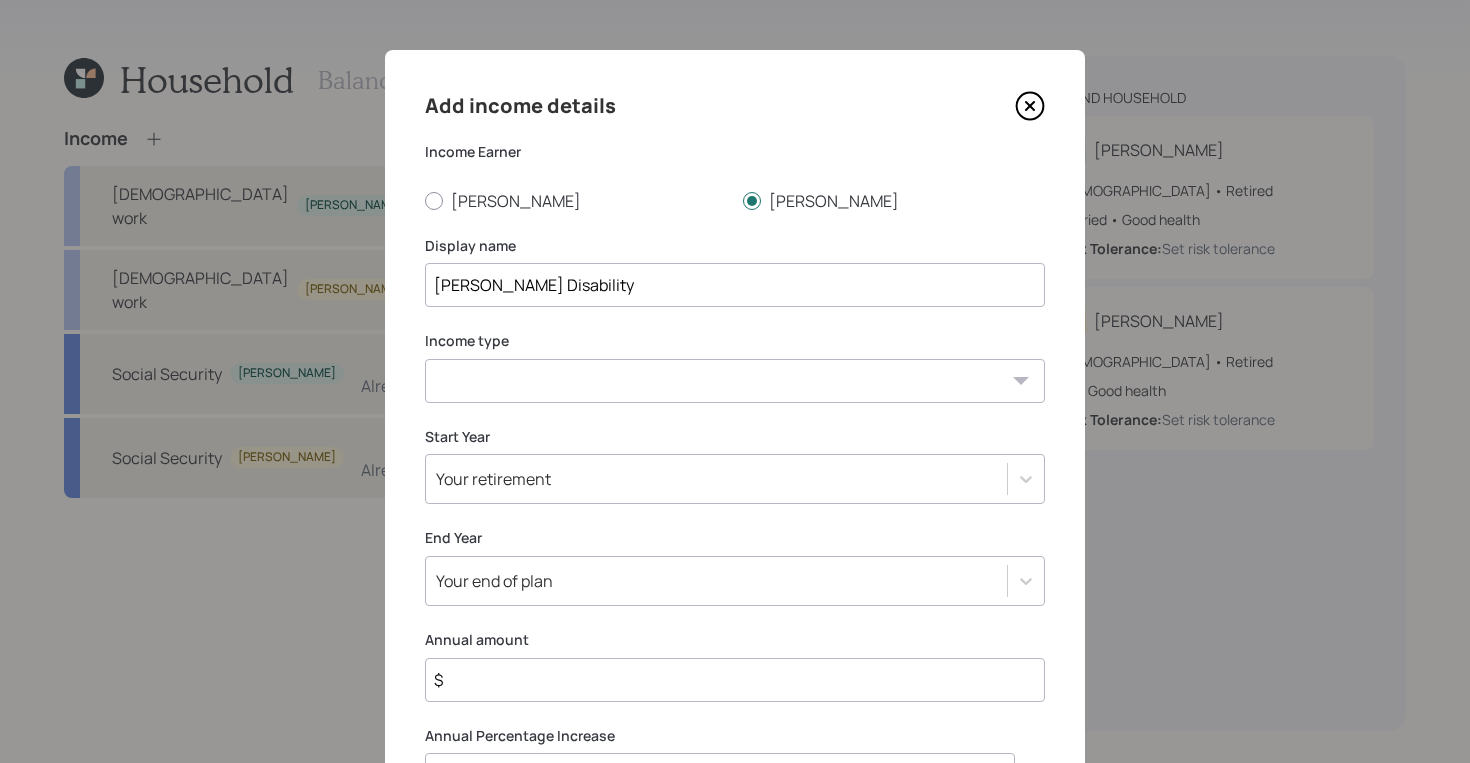 type on "[PERSON_NAME] Disability" 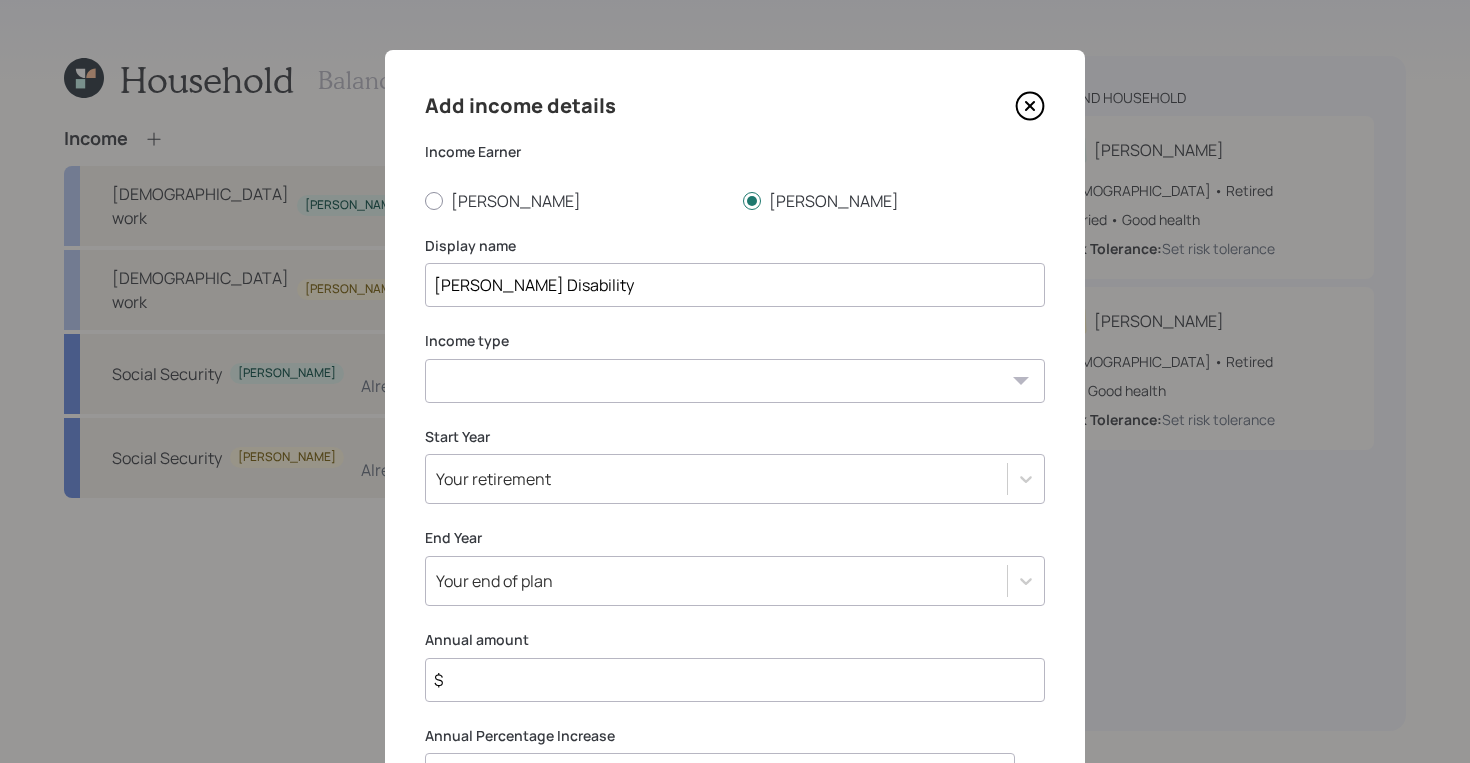 click on "[DEMOGRAPHIC_DATA] work [DEMOGRAPHIC_DATA] work Self employment Other" at bounding box center [735, 381] 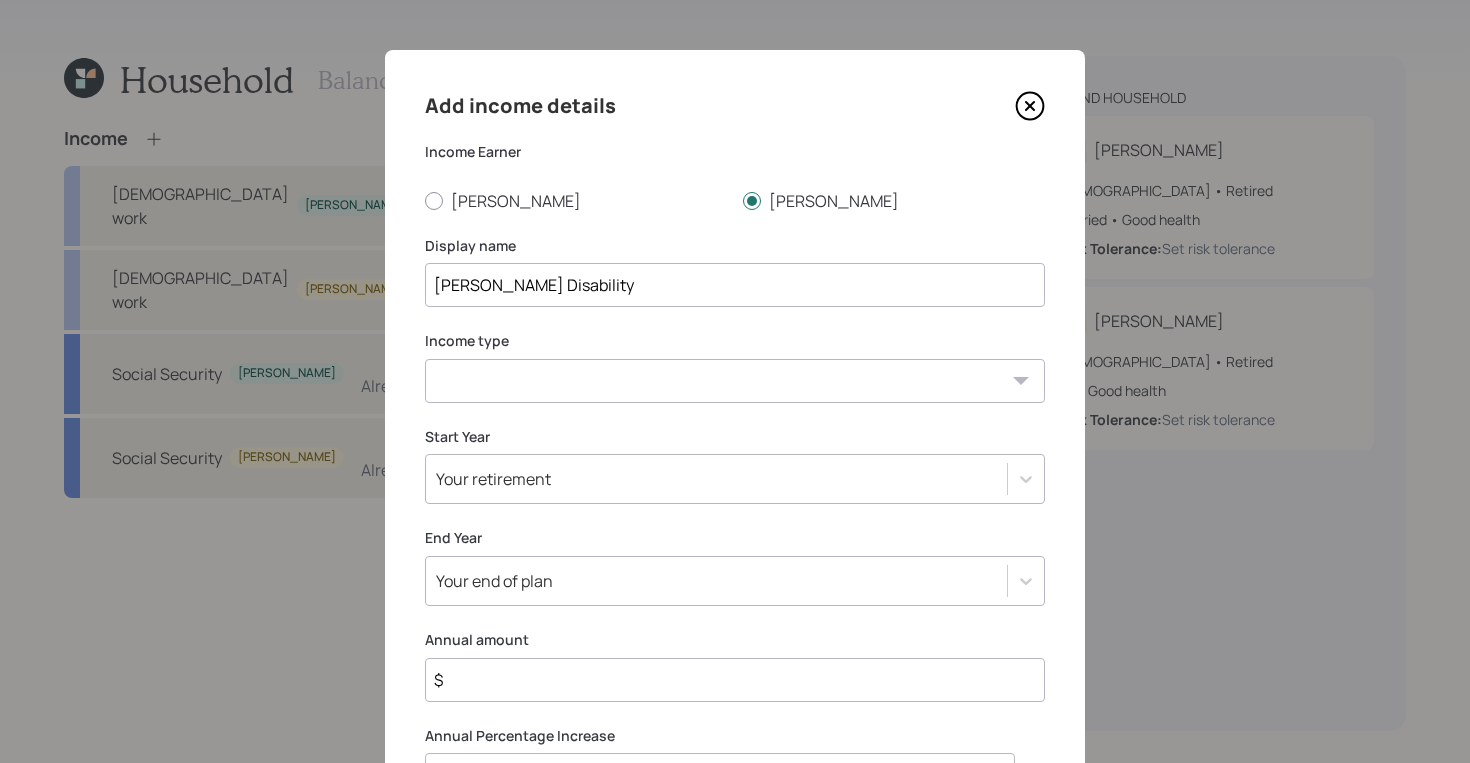 select on "other" 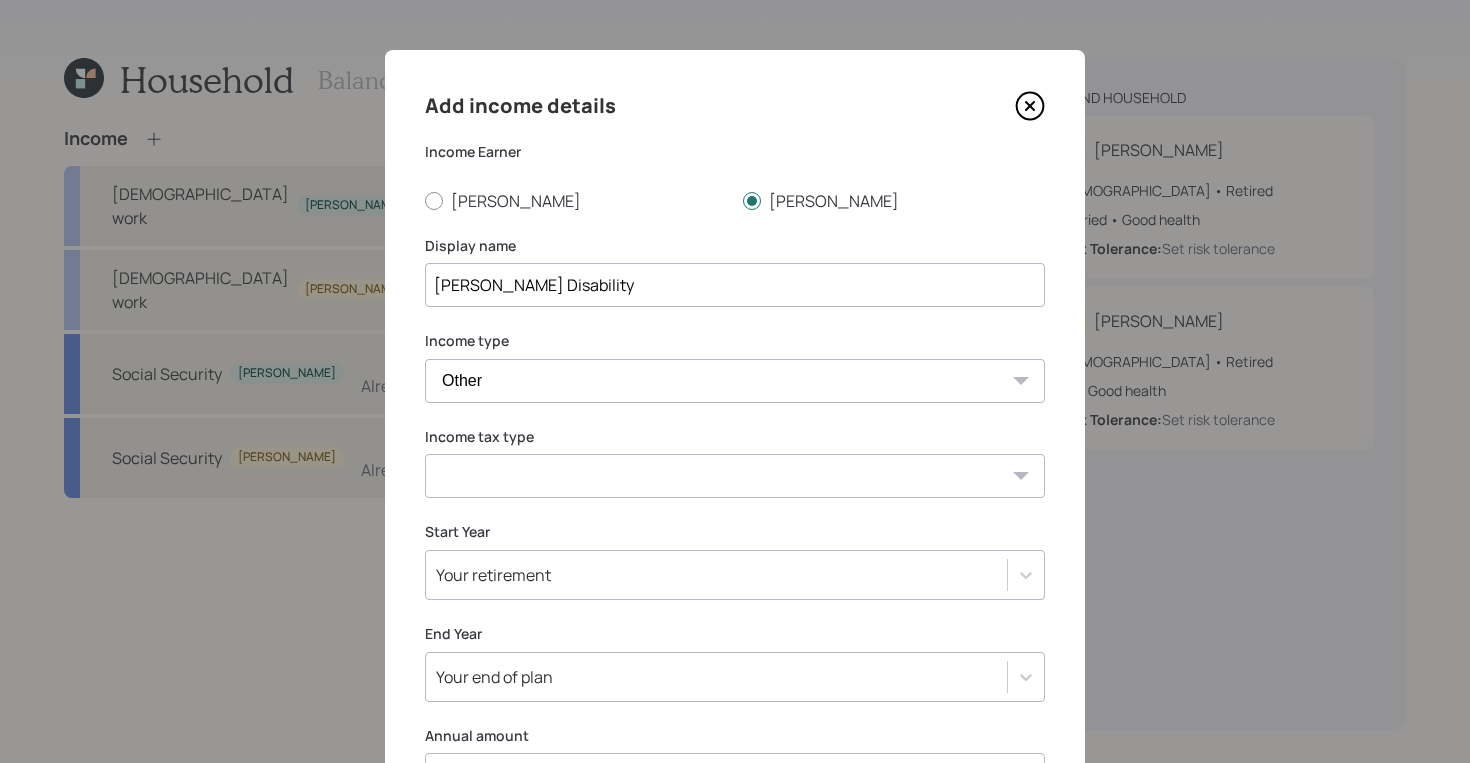 click on "Tax-free Earned Self Employment Alimony Royalties Pension / Annuity Interest Dividend Short-Term Gain Long-Term Gain Social Security" at bounding box center (735, 476) 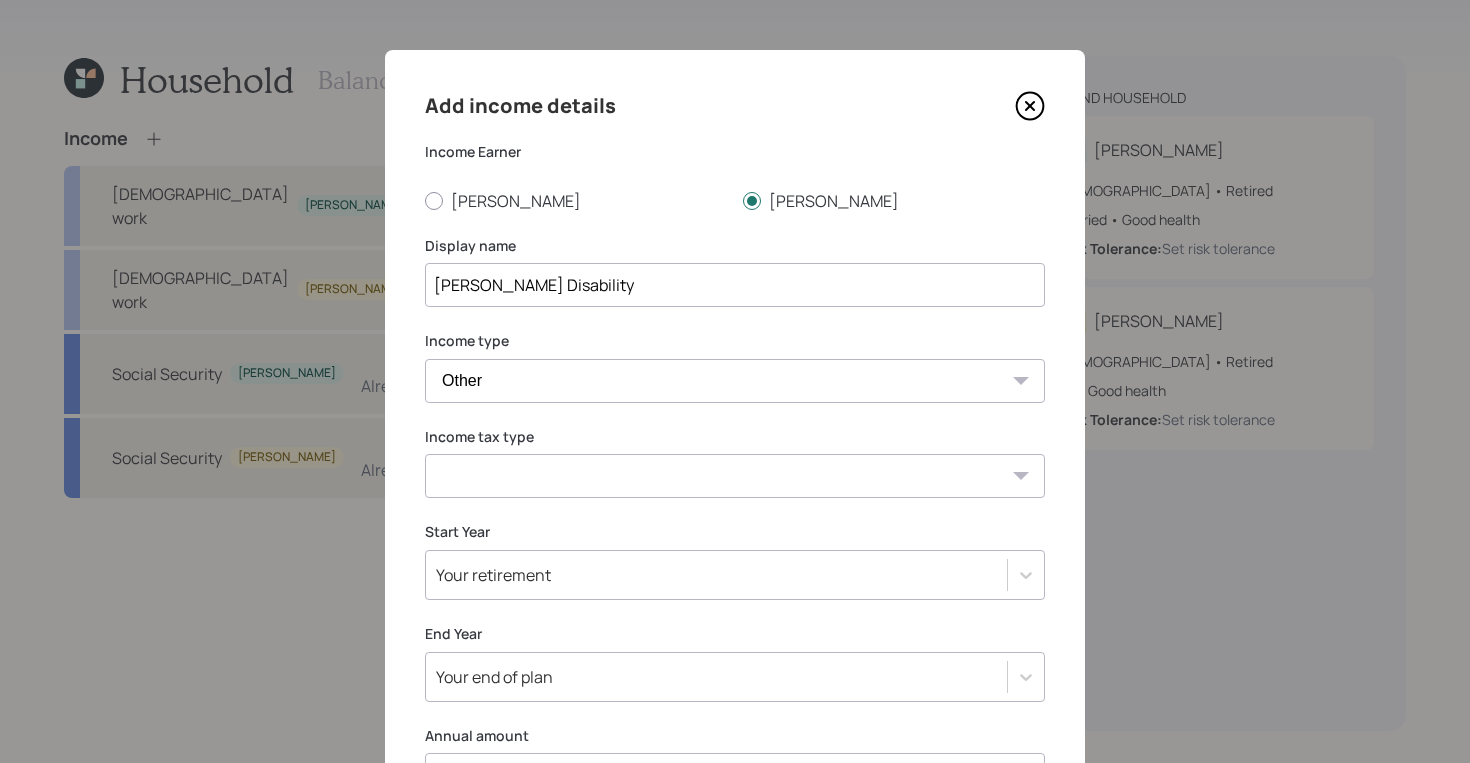select on "tax_free" 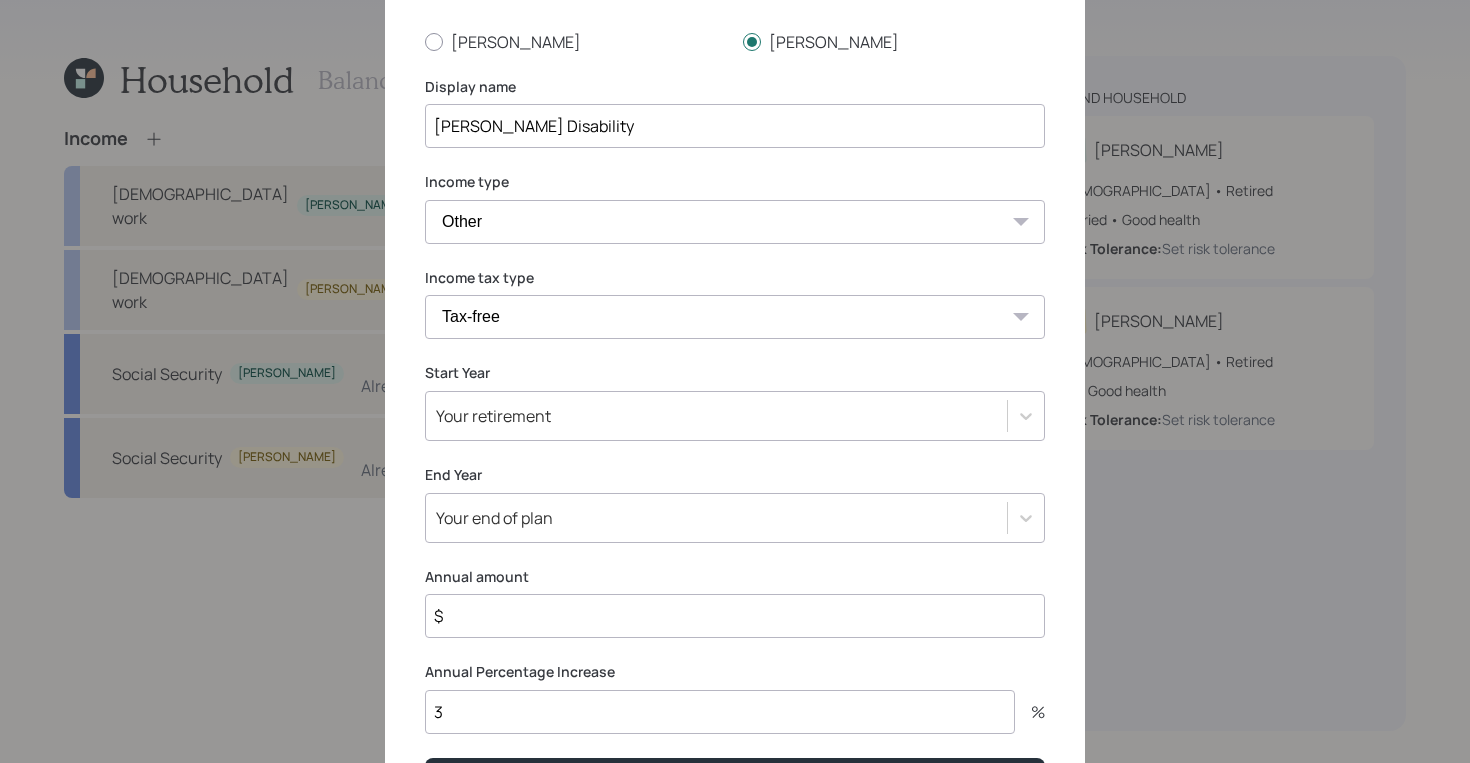 scroll, scrollTop: 233, scrollLeft: 0, axis: vertical 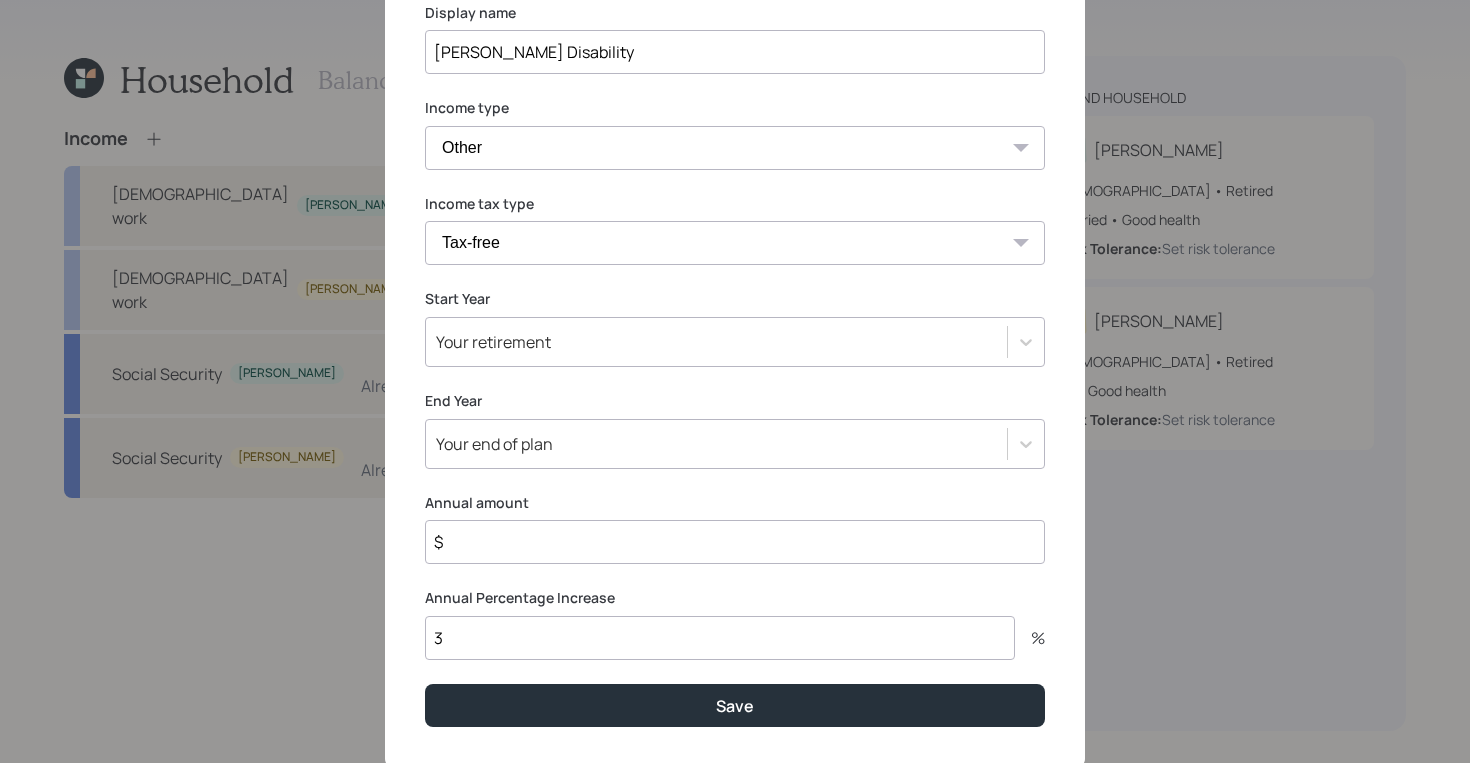 click on "$" at bounding box center [735, 542] 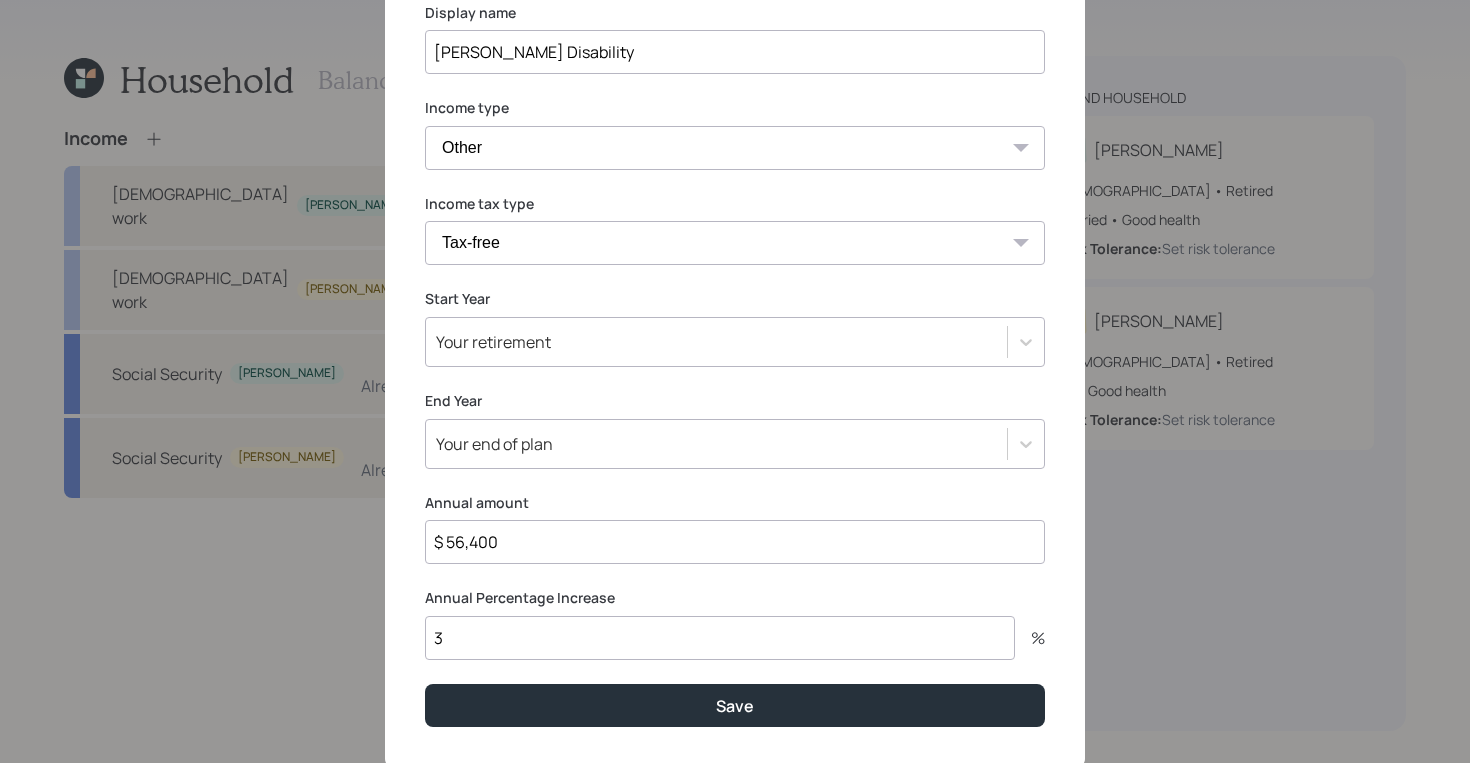 type on "$ 56,400" 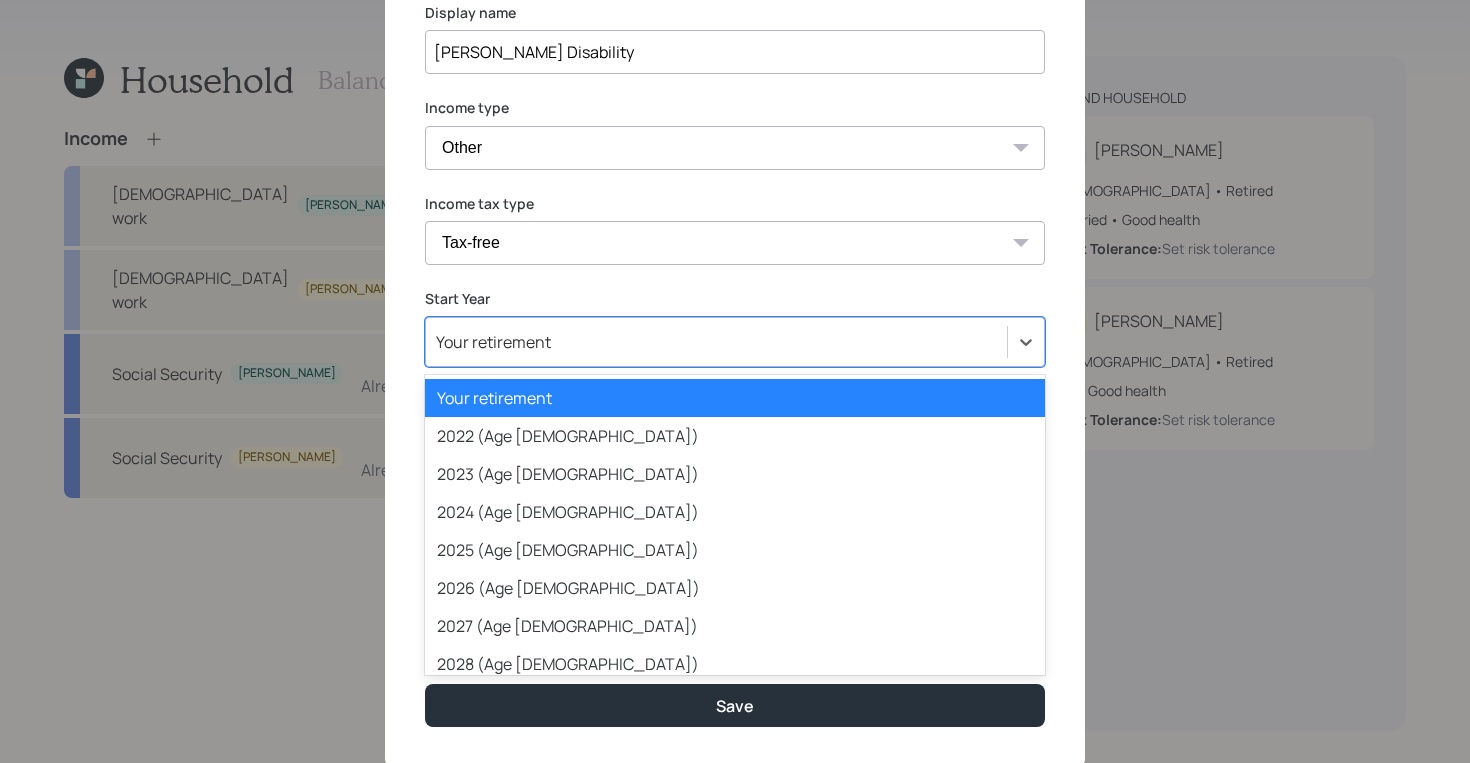click on "Your retirement" at bounding box center (716, 342) 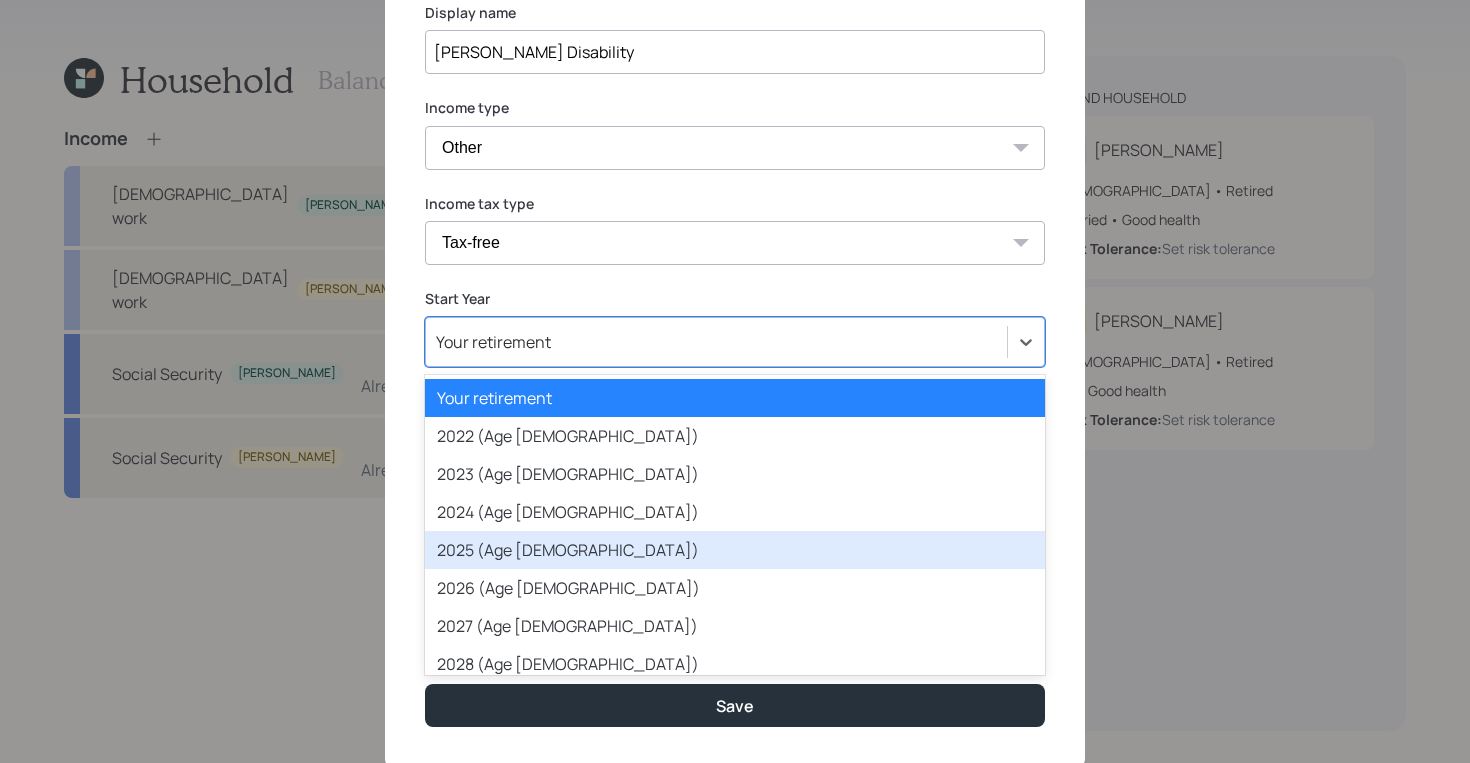click on "2025 (Age [DEMOGRAPHIC_DATA])" at bounding box center [735, 550] 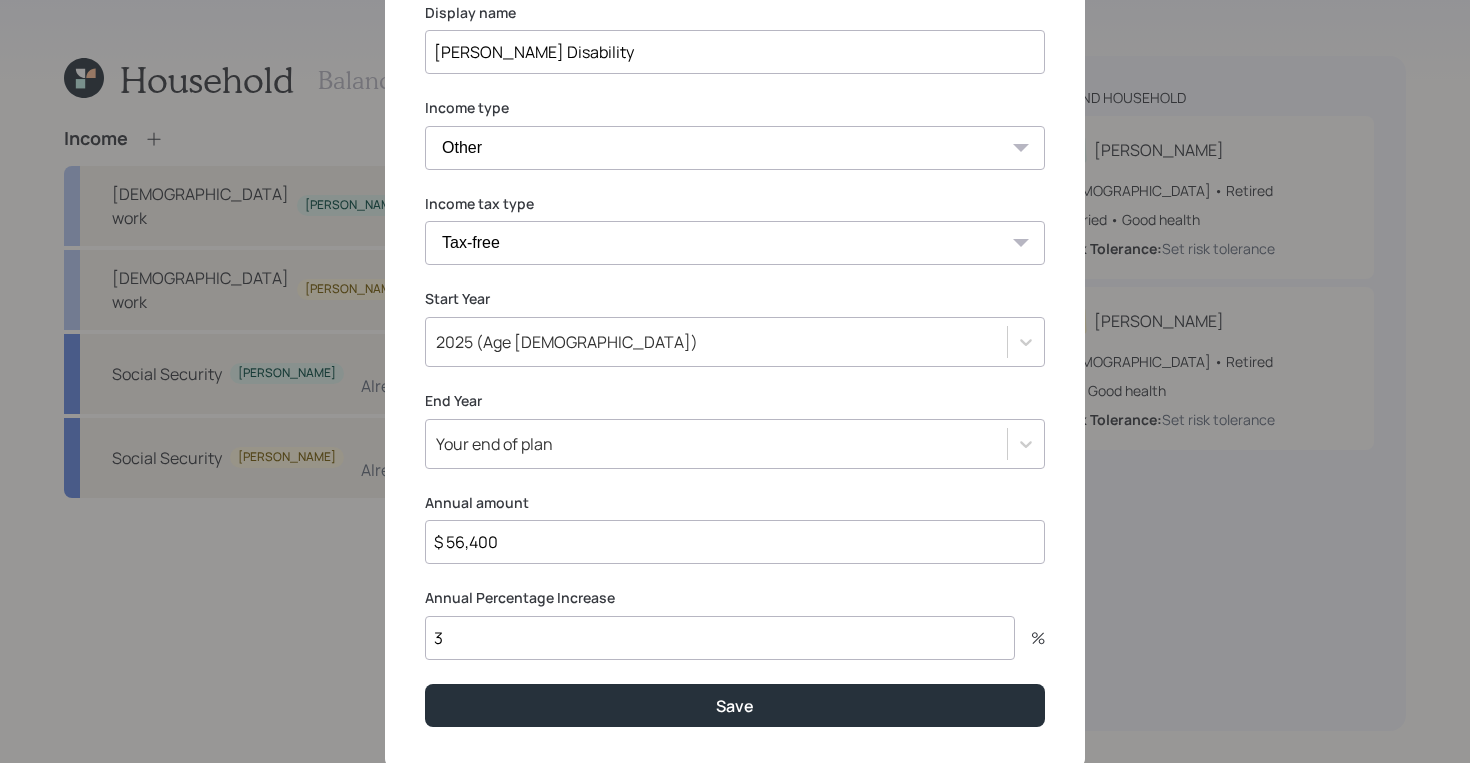 click on "3" at bounding box center (720, 638) 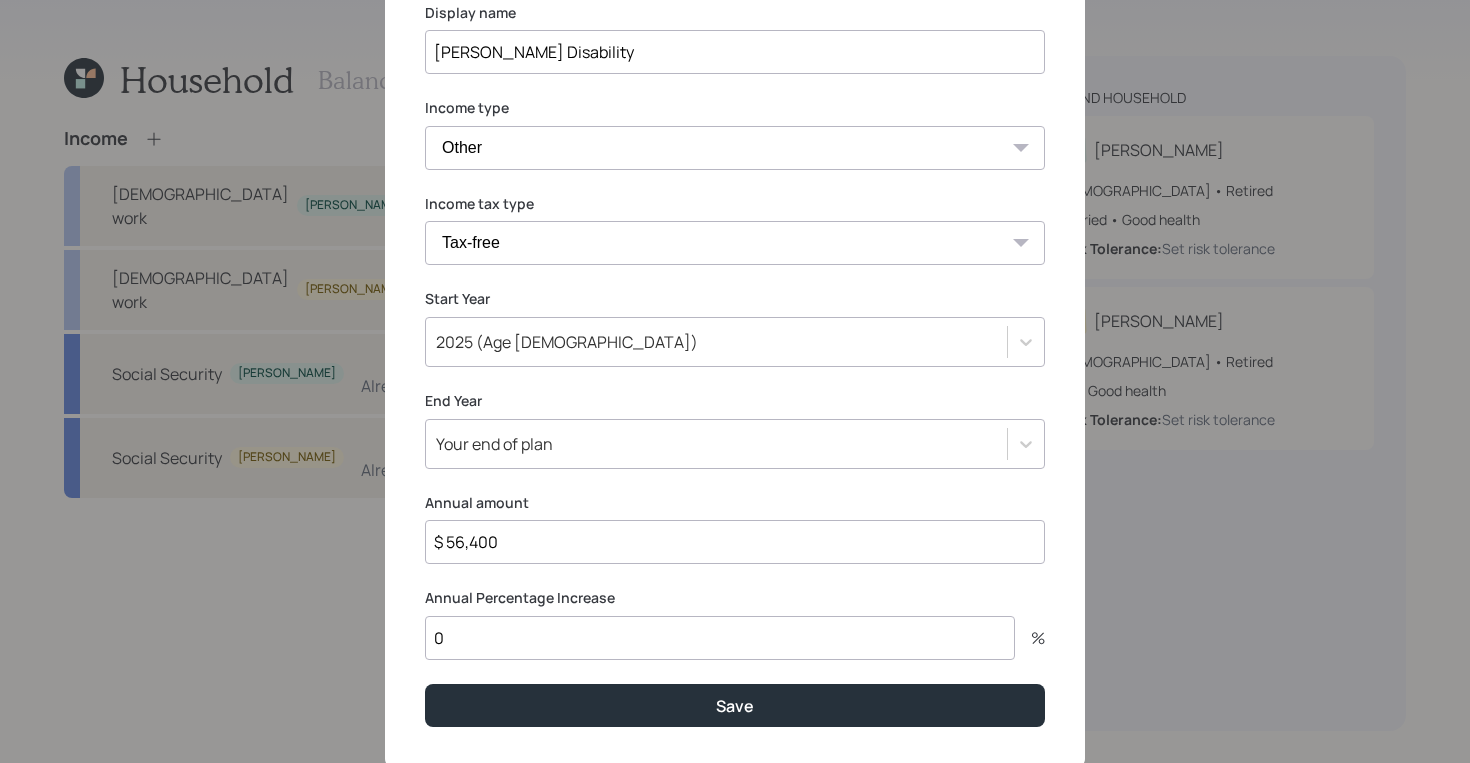 type on "0" 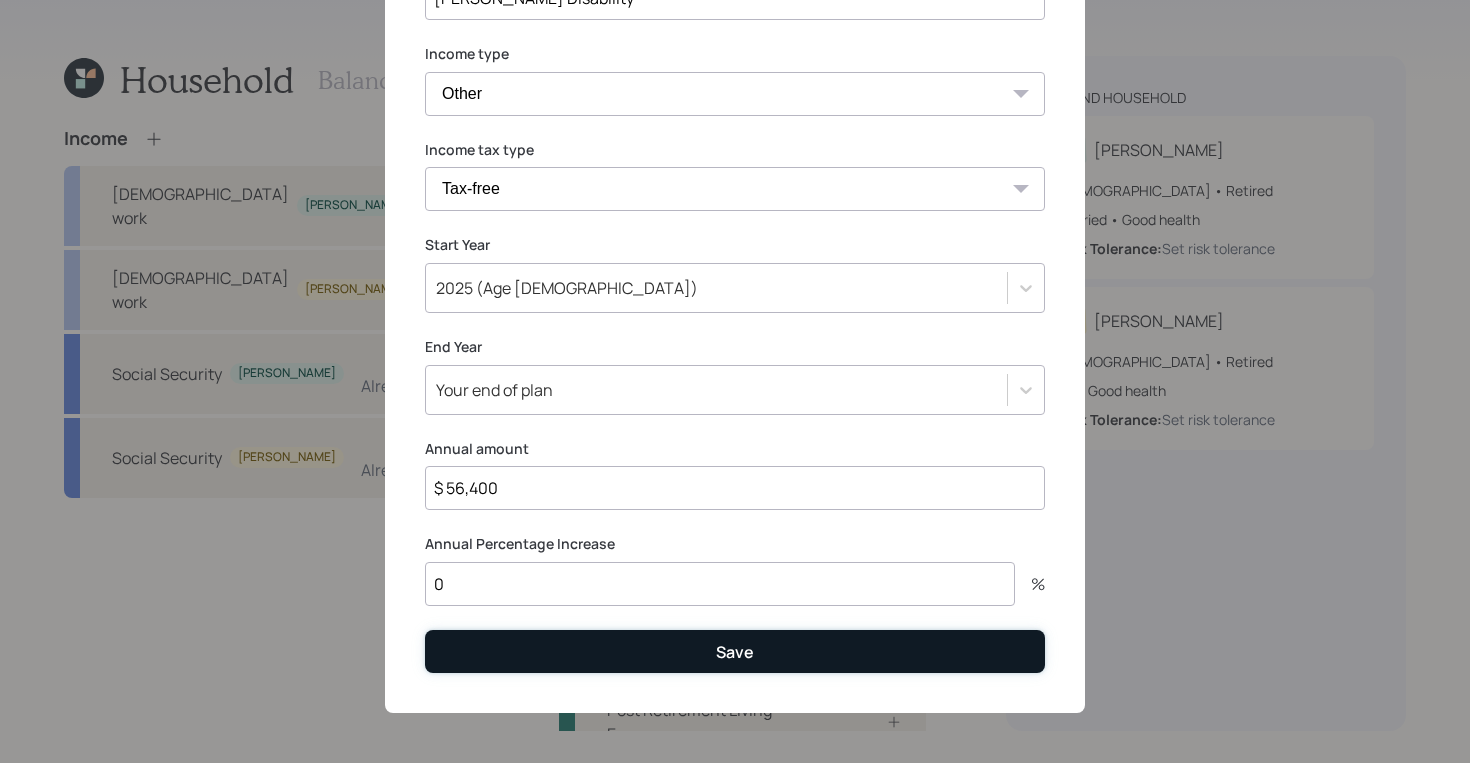 click on "Save" at bounding box center (735, 651) 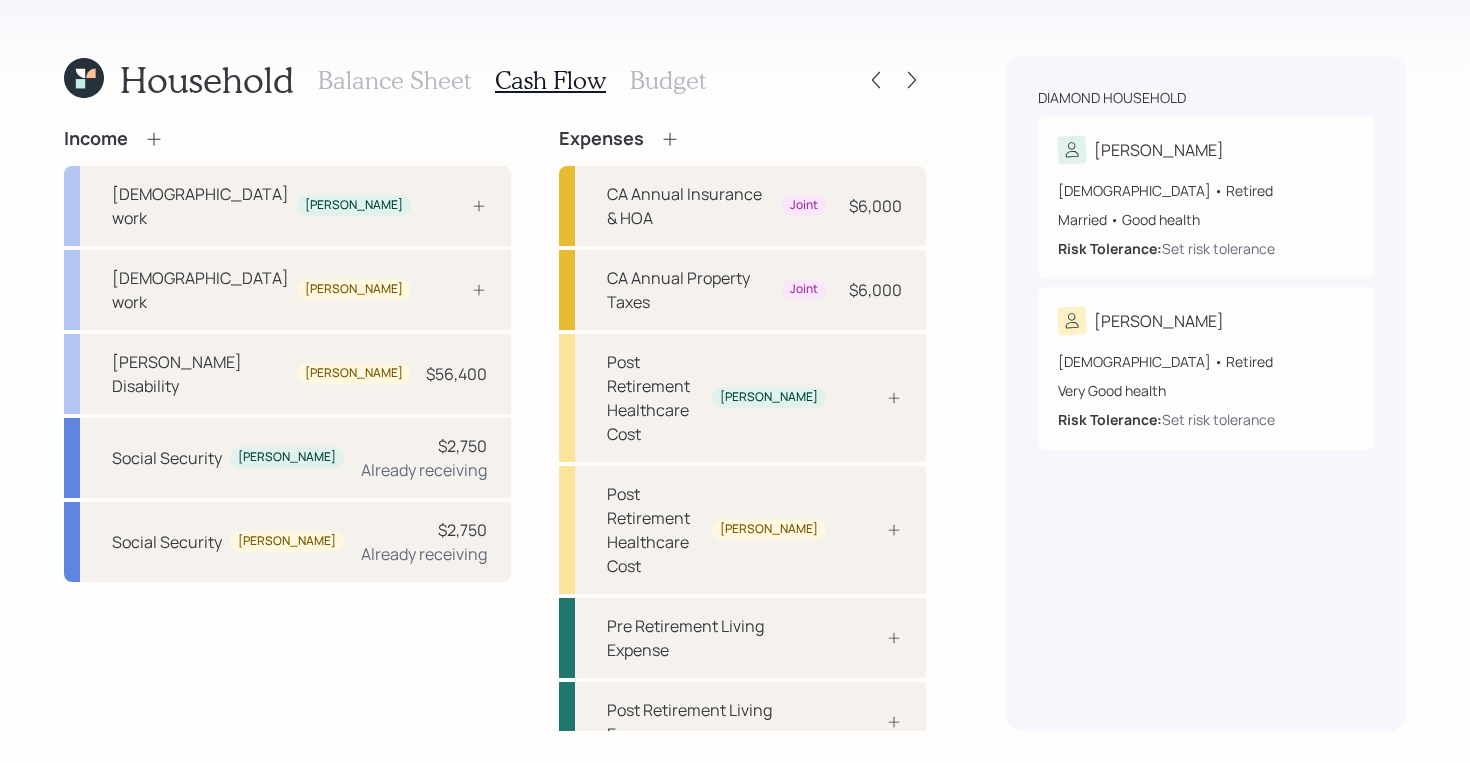 click on "Household Balance Sheet Cash Flow Budget Income [DEMOGRAPHIC_DATA] work [PERSON_NAME] [DEMOGRAPHIC_DATA] work [PERSON_NAME] Disability [PERSON_NAME] $56,400 Social Security [PERSON_NAME] $2,750 Already receiving Social Security [PERSON_NAME] $2,750 Already receiving Expenses CA Annual Insurance & HOA Joint $6,000 CA Annual Property Taxes Joint $6,000 Post Retirement Healthcare Cost [PERSON_NAME] Post Retirement Healthcare Cost [PERSON_NAME] Pre Retirement Living Expense Post Retirement Living Expense Diamond household [PERSON_NAME] [DEMOGRAPHIC_DATA] • Retired Married • Good health Risk Tolerance:  Set risk tolerance [PERSON_NAME] [DEMOGRAPHIC_DATA] • Retired Very Good health Risk Tolerance:  Set risk tolerance" at bounding box center [735, 381] 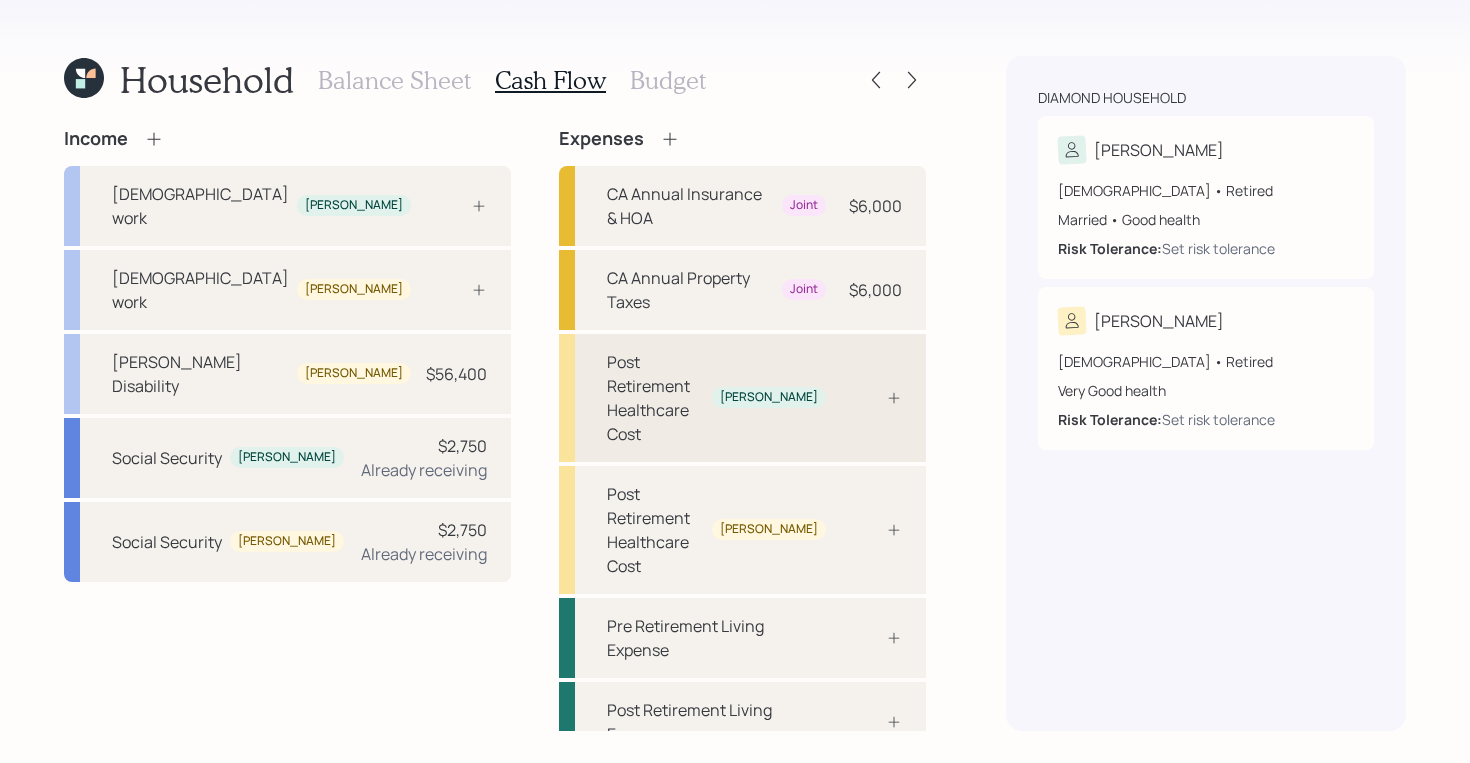 click on "Post Retirement Healthcare Cost [PERSON_NAME]" at bounding box center [742, 398] 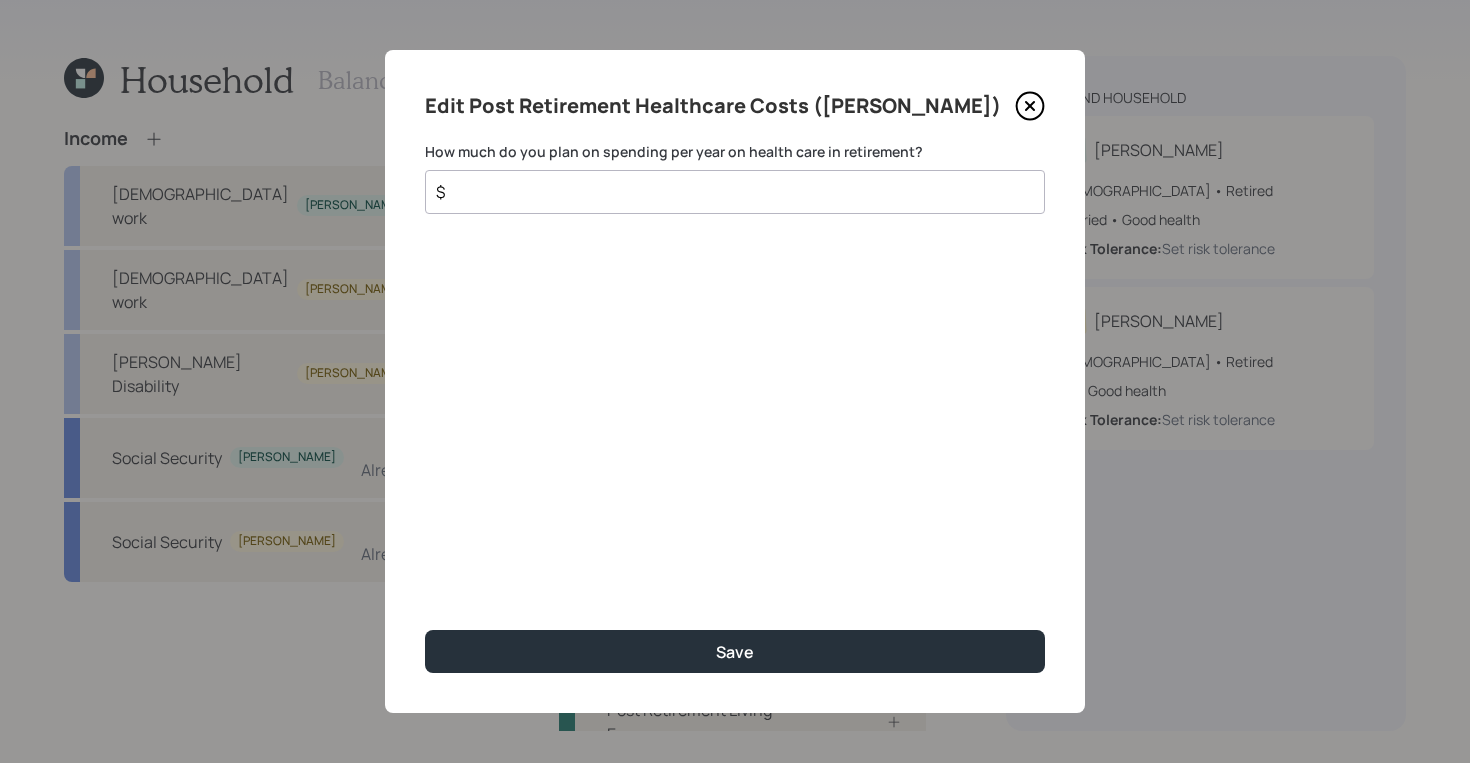 click on "$" at bounding box center (727, 192) 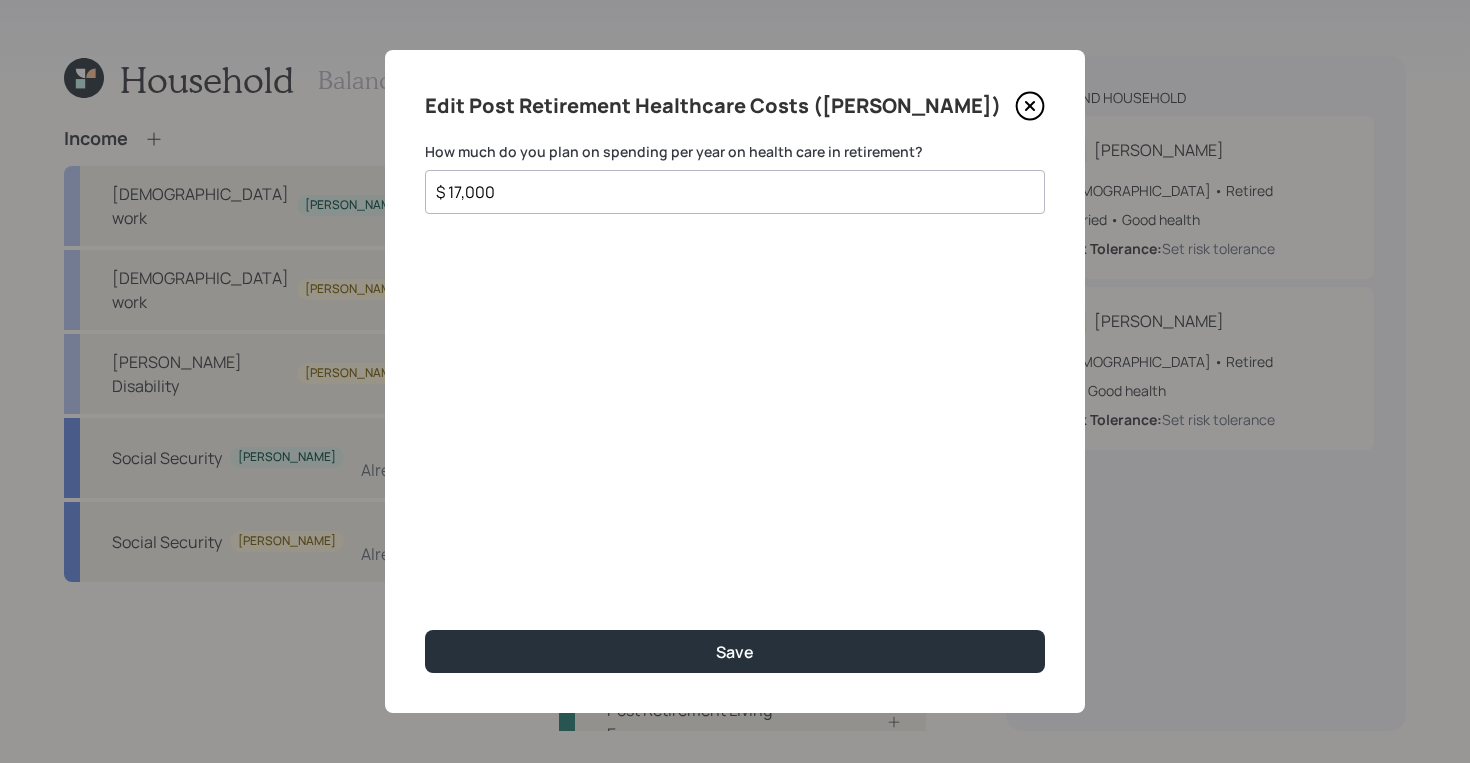 type on "$ 17,000" 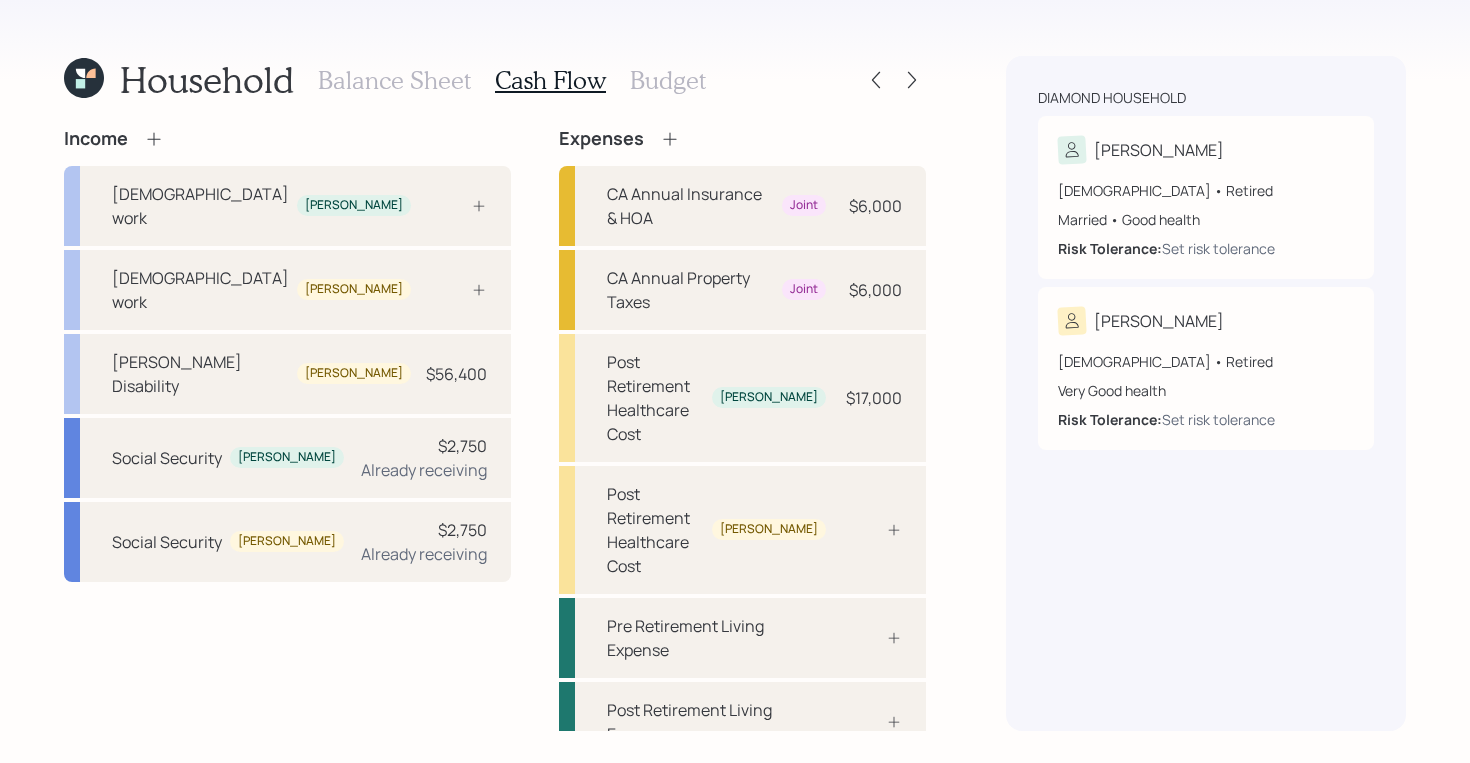 click on "Income [DEMOGRAPHIC_DATA] work [PERSON_NAME] [DEMOGRAPHIC_DATA] work [PERSON_NAME] Disability [PERSON_NAME] $56,400 Social Security [PERSON_NAME] $2,750 Already receiving Social Security [PERSON_NAME] $2,750 Already receiving Expenses CA Annual Insurance & HOA Joint $6,000 CA Annual Property Taxes Joint $6,000 Post Retirement Healthcare Cost [PERSON_NAME] $17,000 Post Retirement Healthcare Cost [PERSON_NAME] Pre Retirement Living Expense Post Retirement Living Expense" at bounding box center (495, 429) 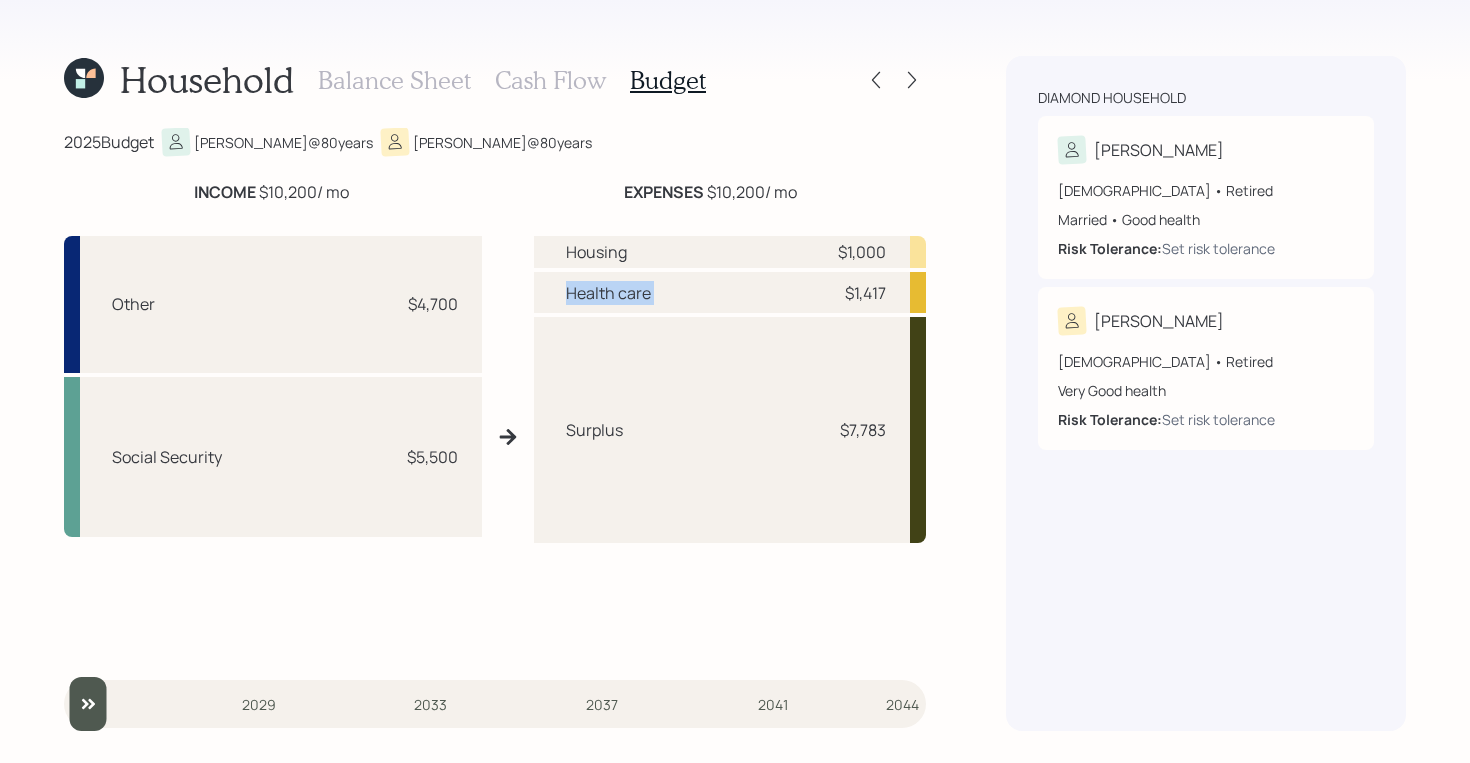 drag, startPoint x: 563, startPoint y: 296, endPoint x: 738, endPoint y: 290, distance: 175.10283 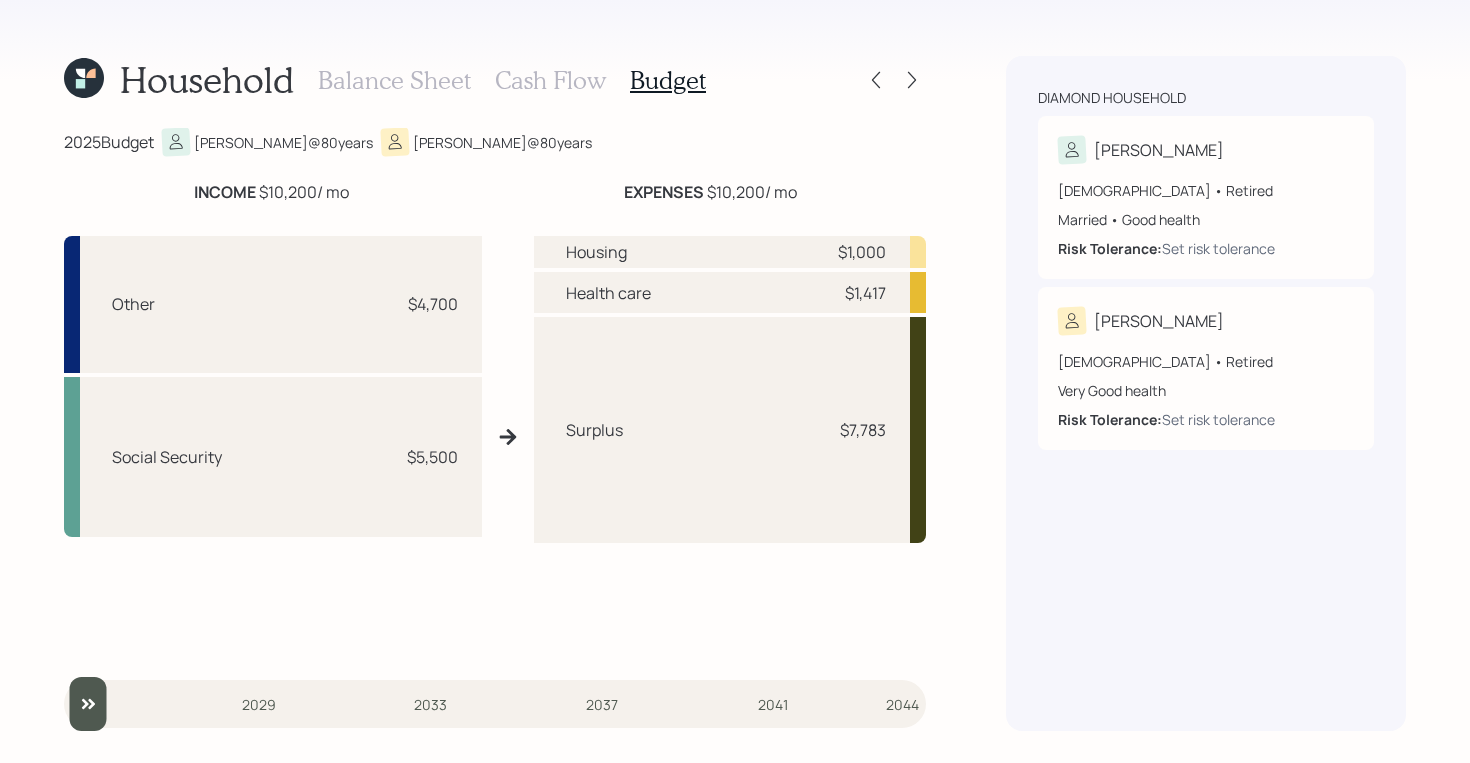 click on "Other $4,700 Social Security $5,500" at bounding box center (273, 444) 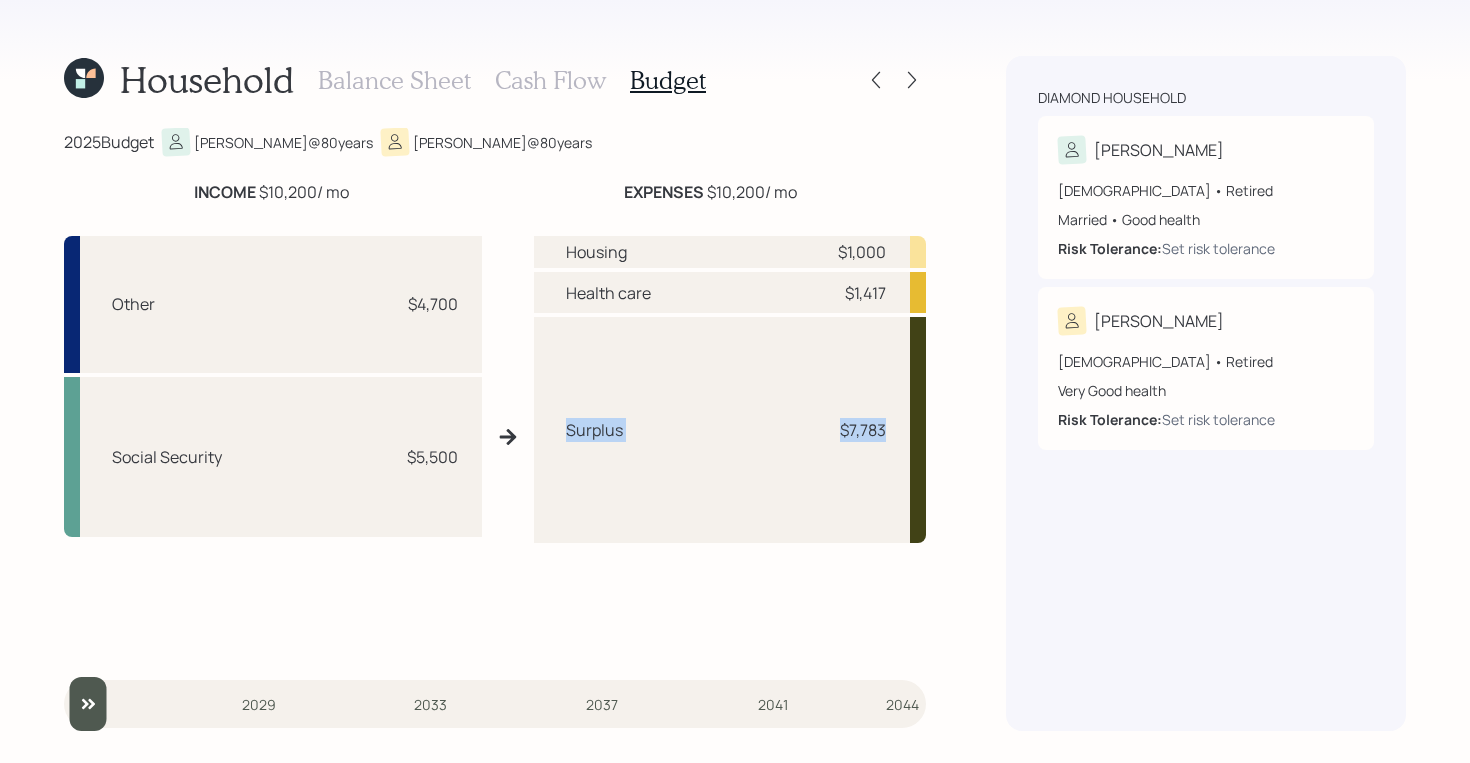 drag, startPoint x: 565, startPoint y: 428, endPoint x: 921, endPoint y: 434, distance: 356.05057 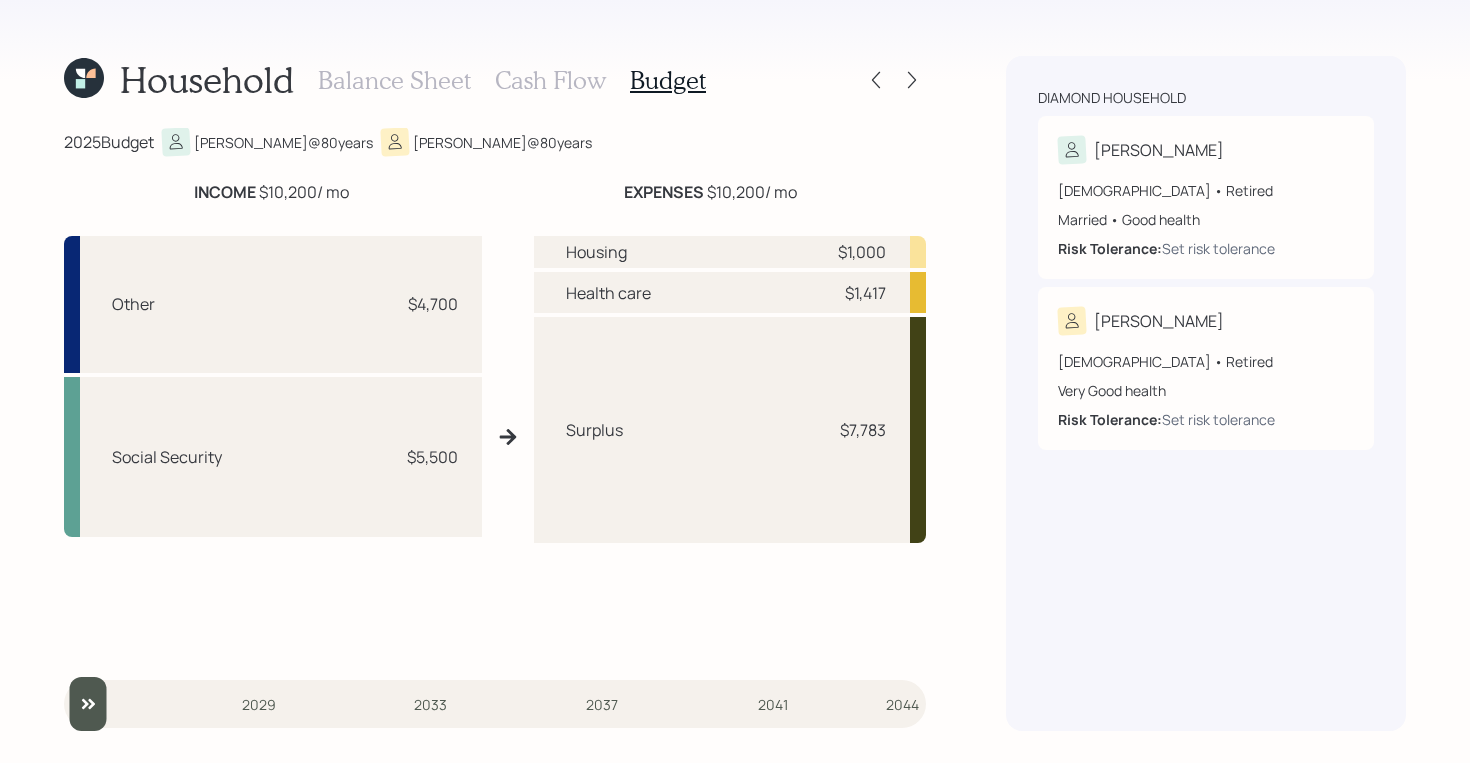 click on "Housing $1,000 Health care $1,417 Surplus $7,783" at bounding box center [730, 444] 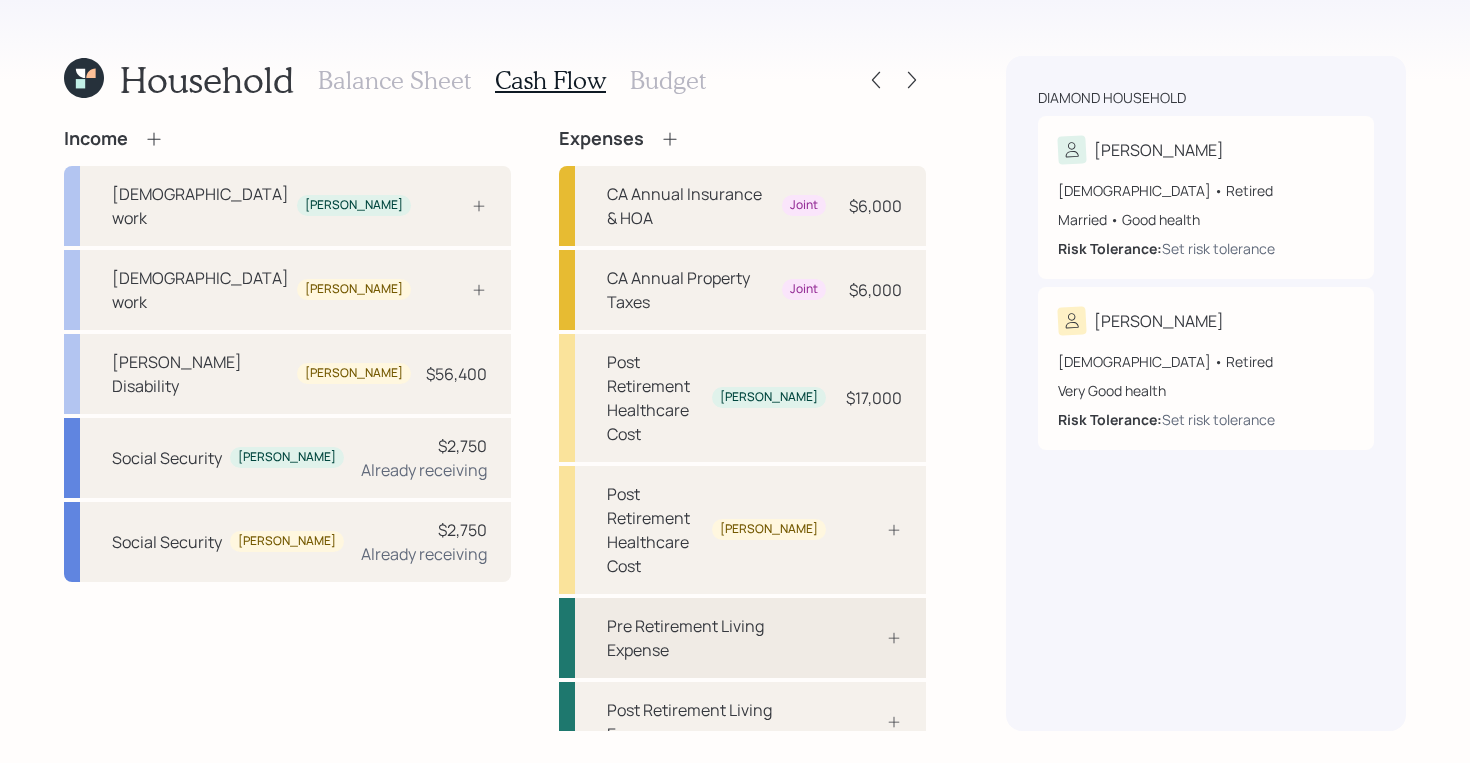 click at bounding box center (872, 638) 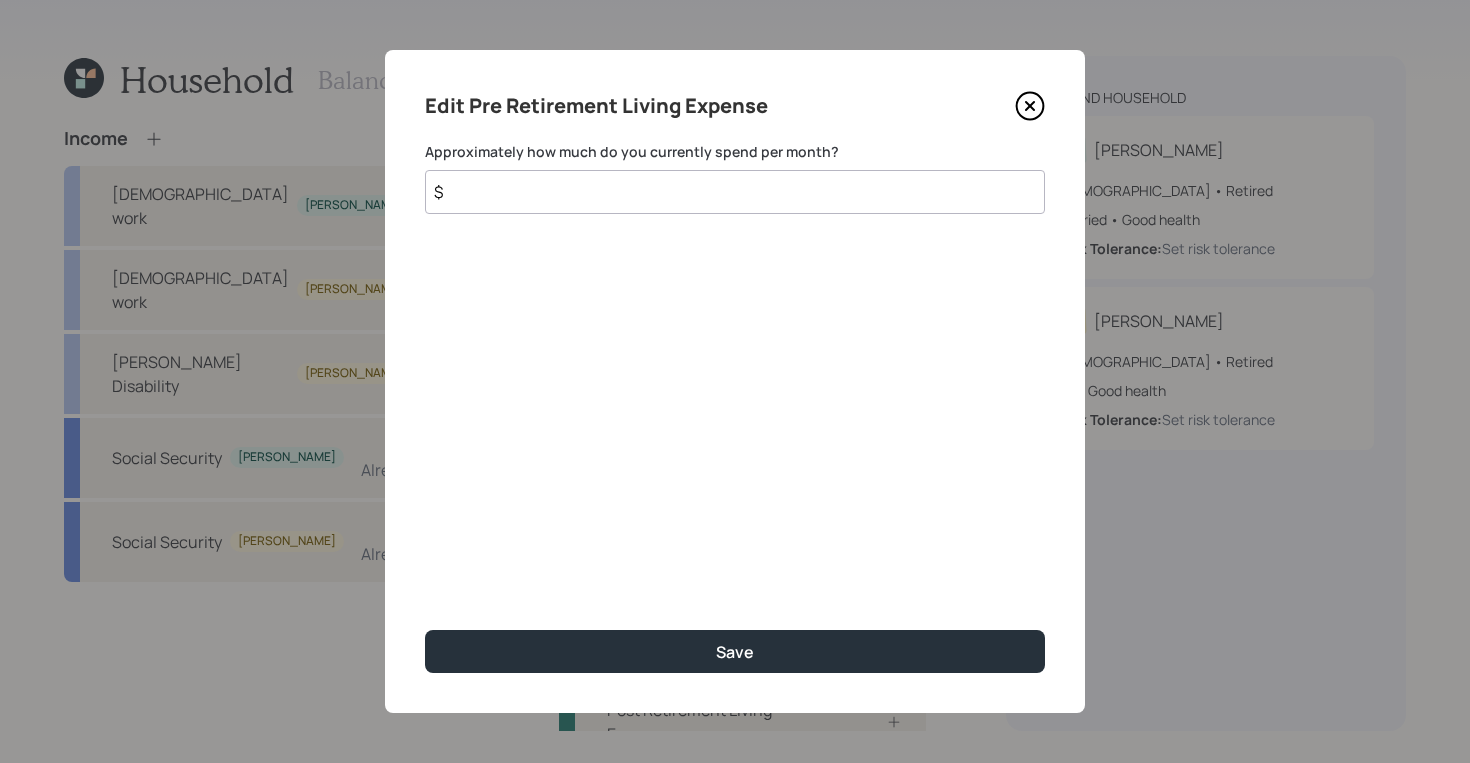 click on "Edit Pre Retirement Living Expense Approximately how much do you currently spend per month? $ Save" at bounding box center [735, 381] 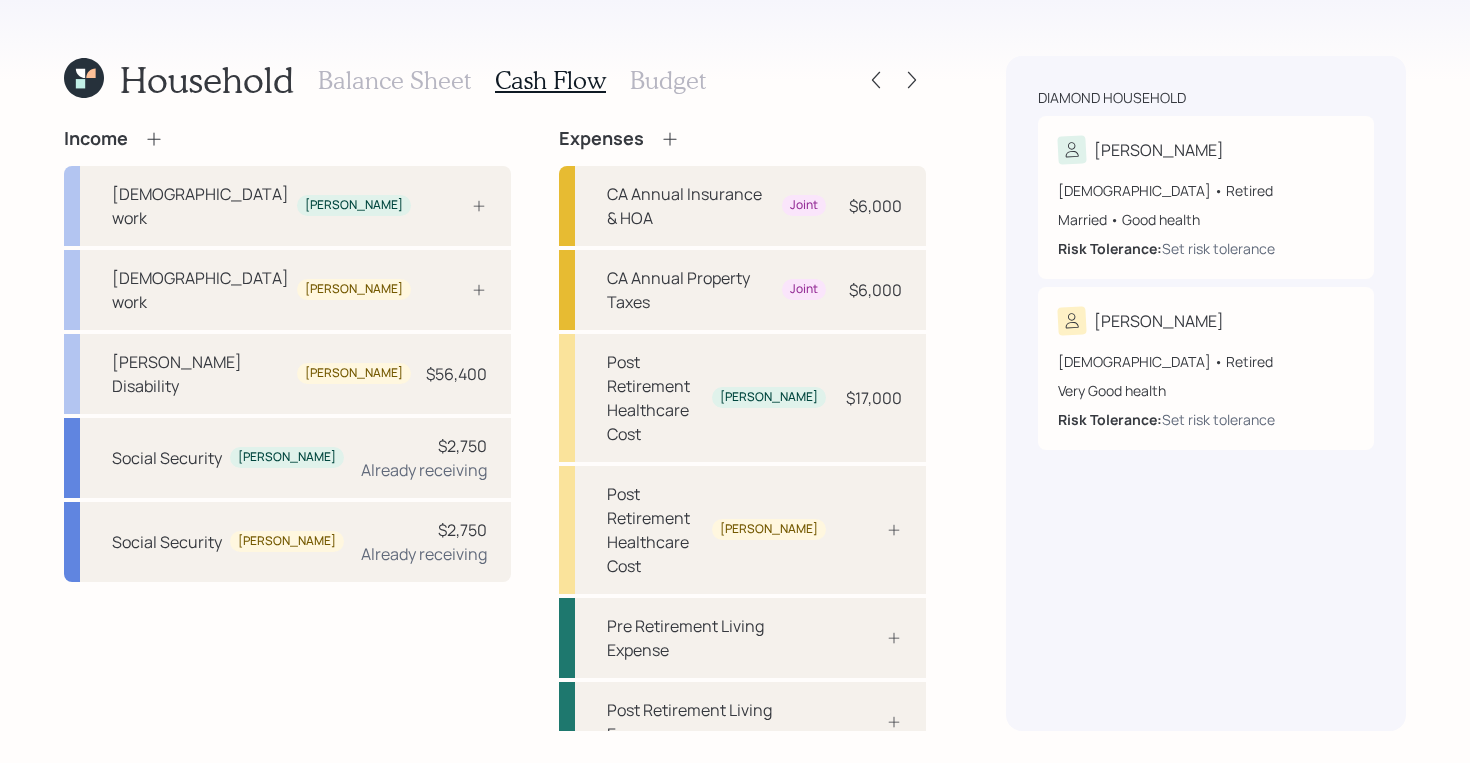 click on "Budget" at bounding box center (668, 80) 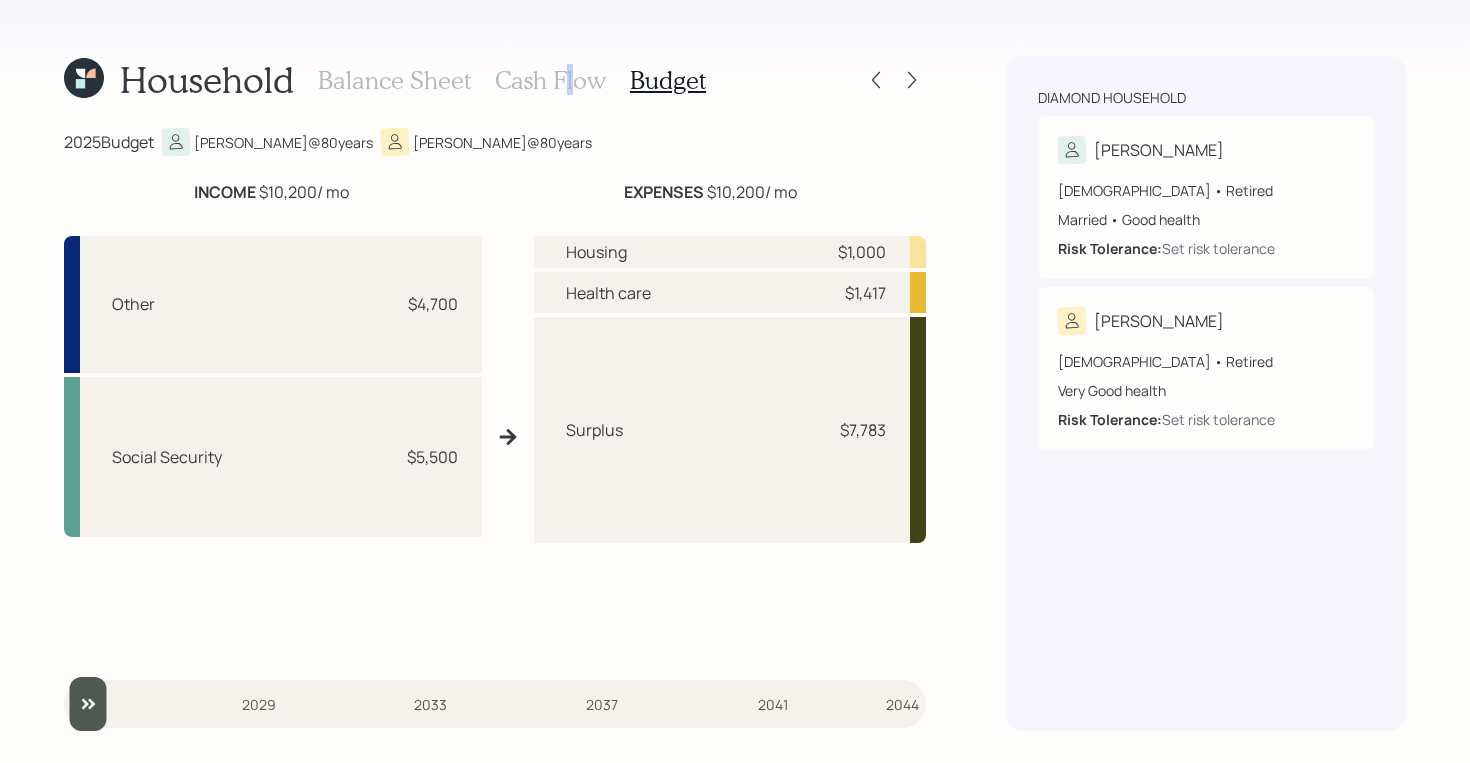 click on "Cash Flow" at bounding box center (550, 80) 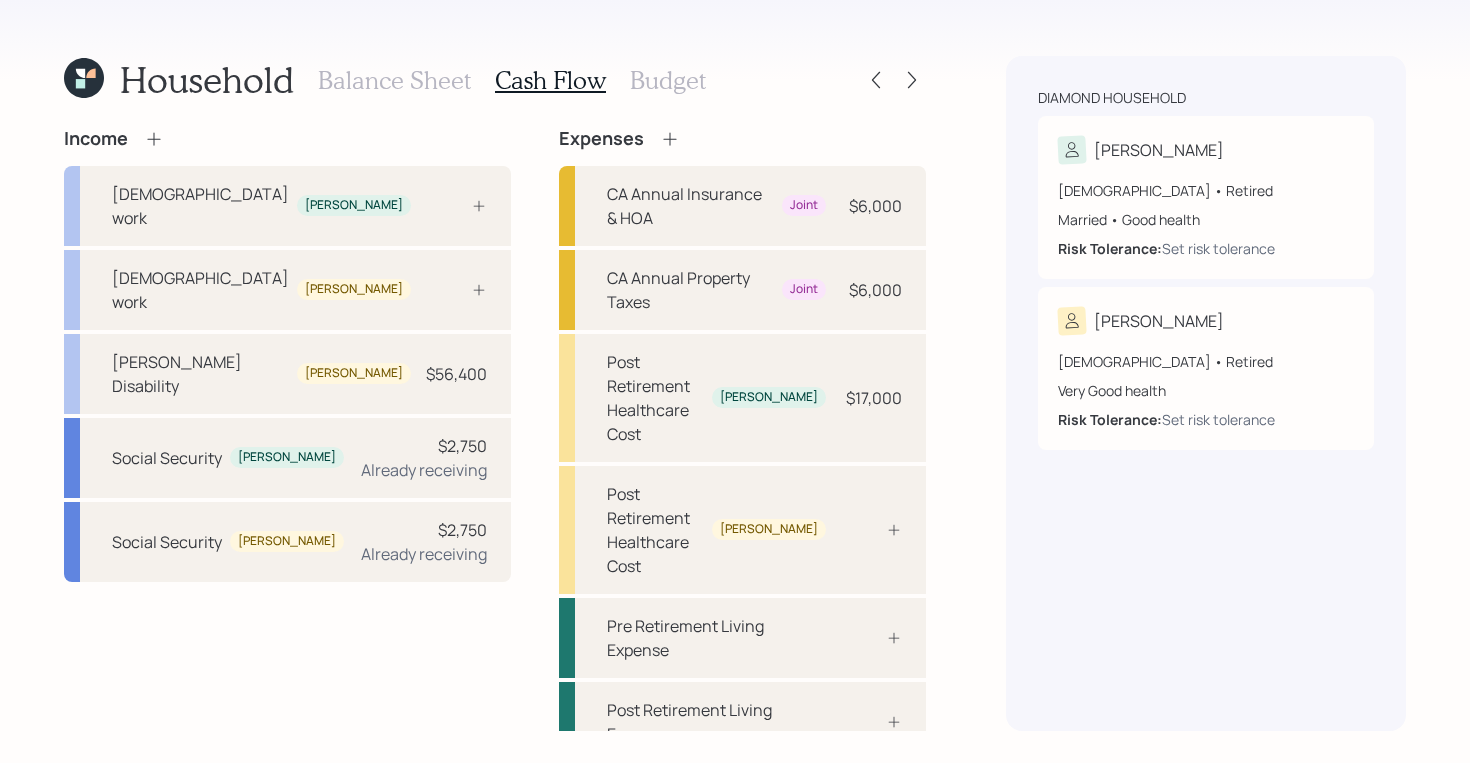click 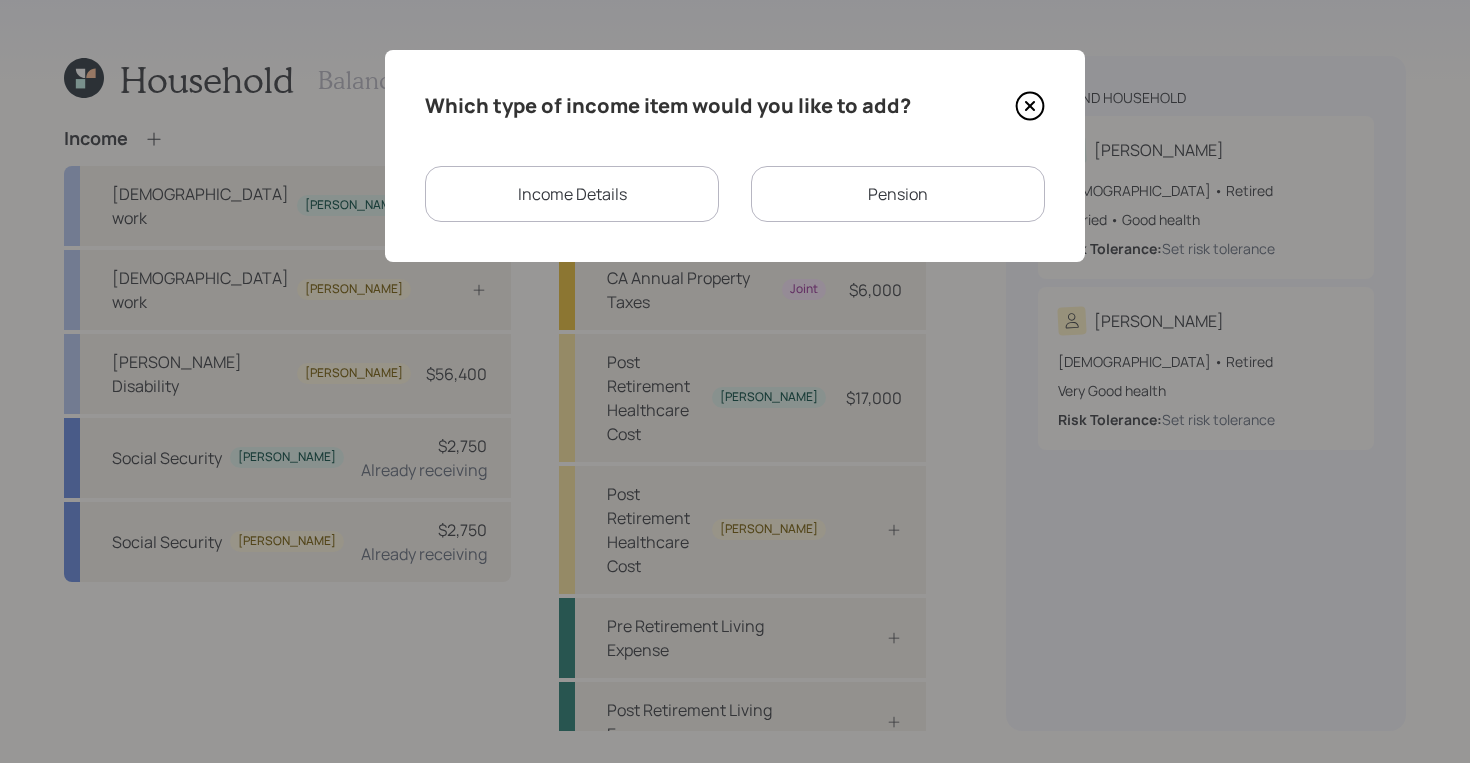 click on "Income Details" at bounding box center [572, 194] 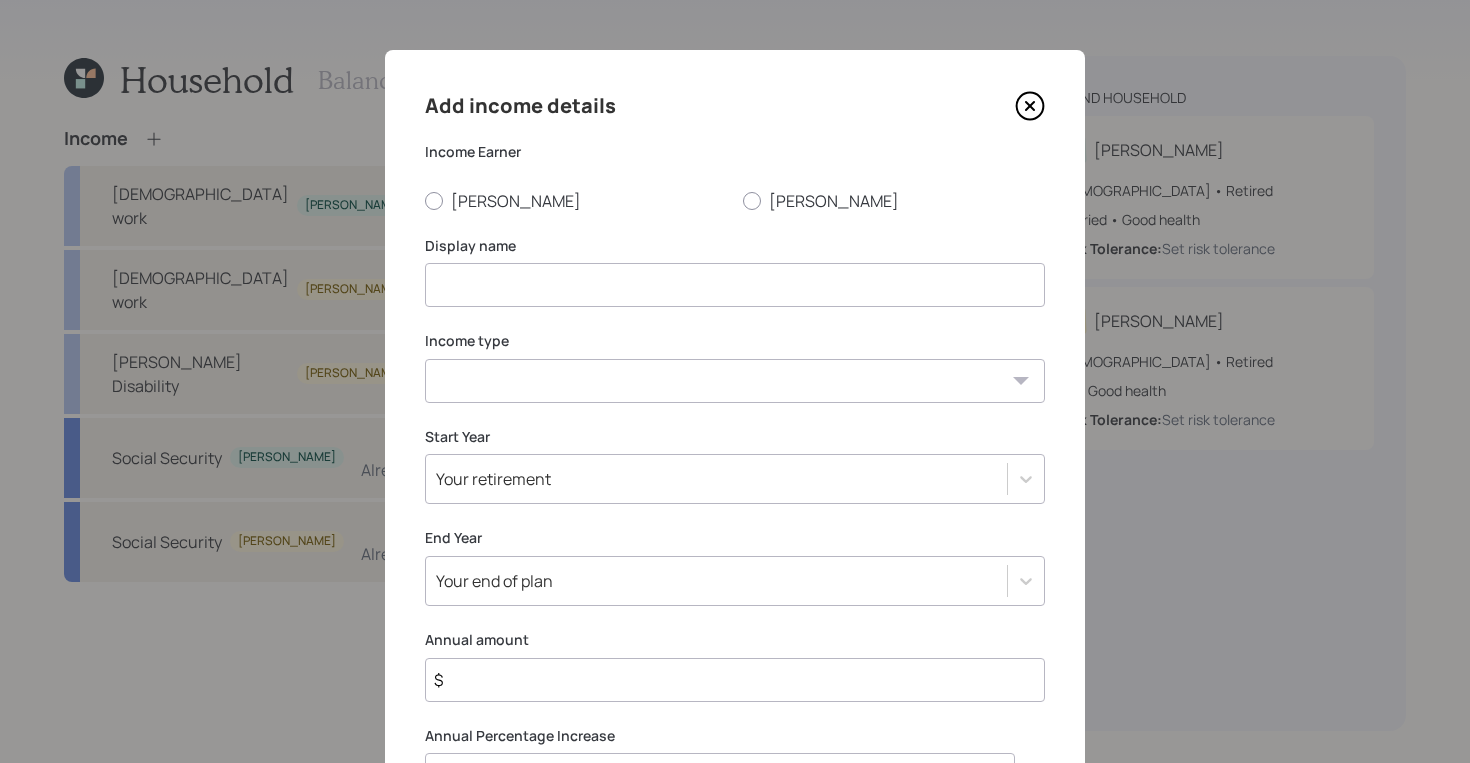 click at bounding box center (735, 285) 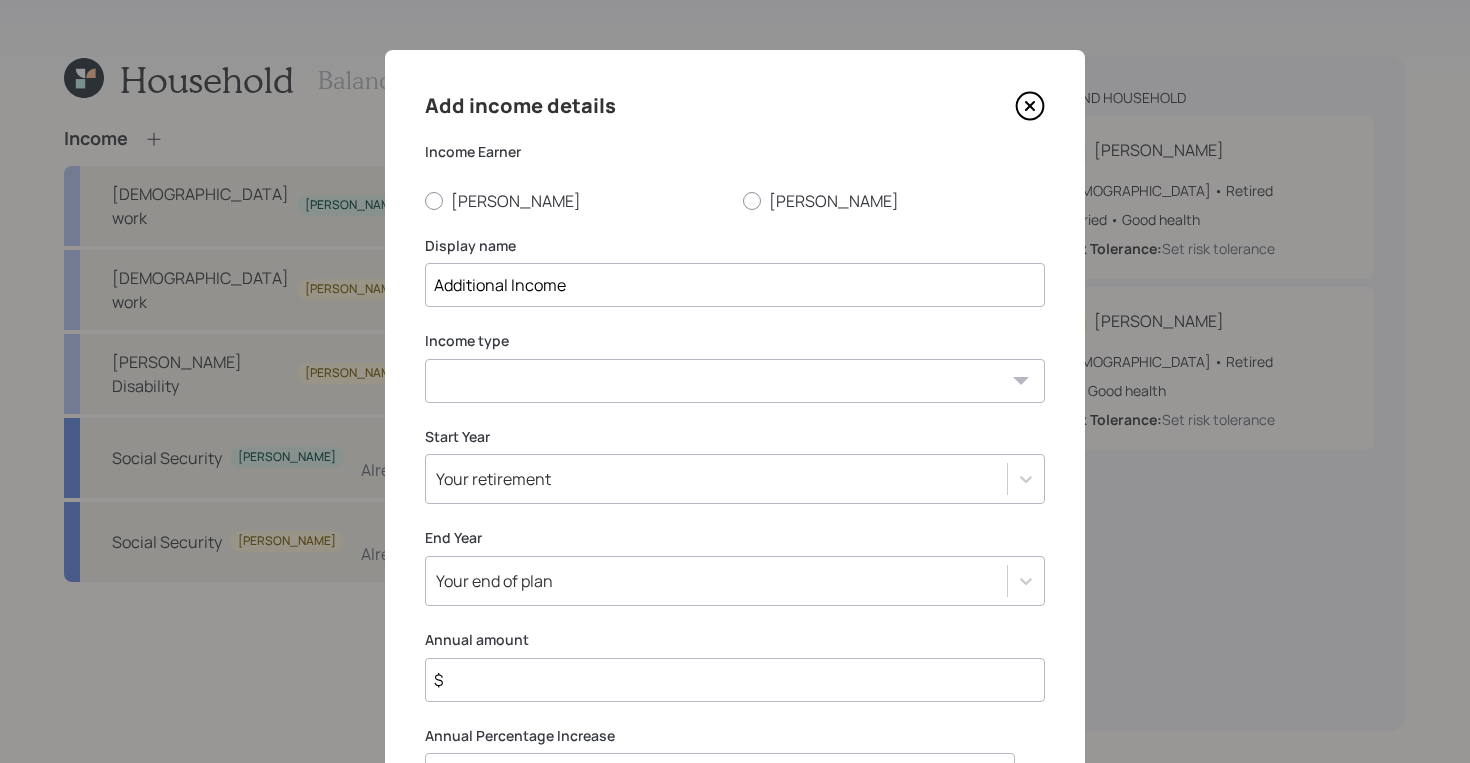 type on "Additional Income" 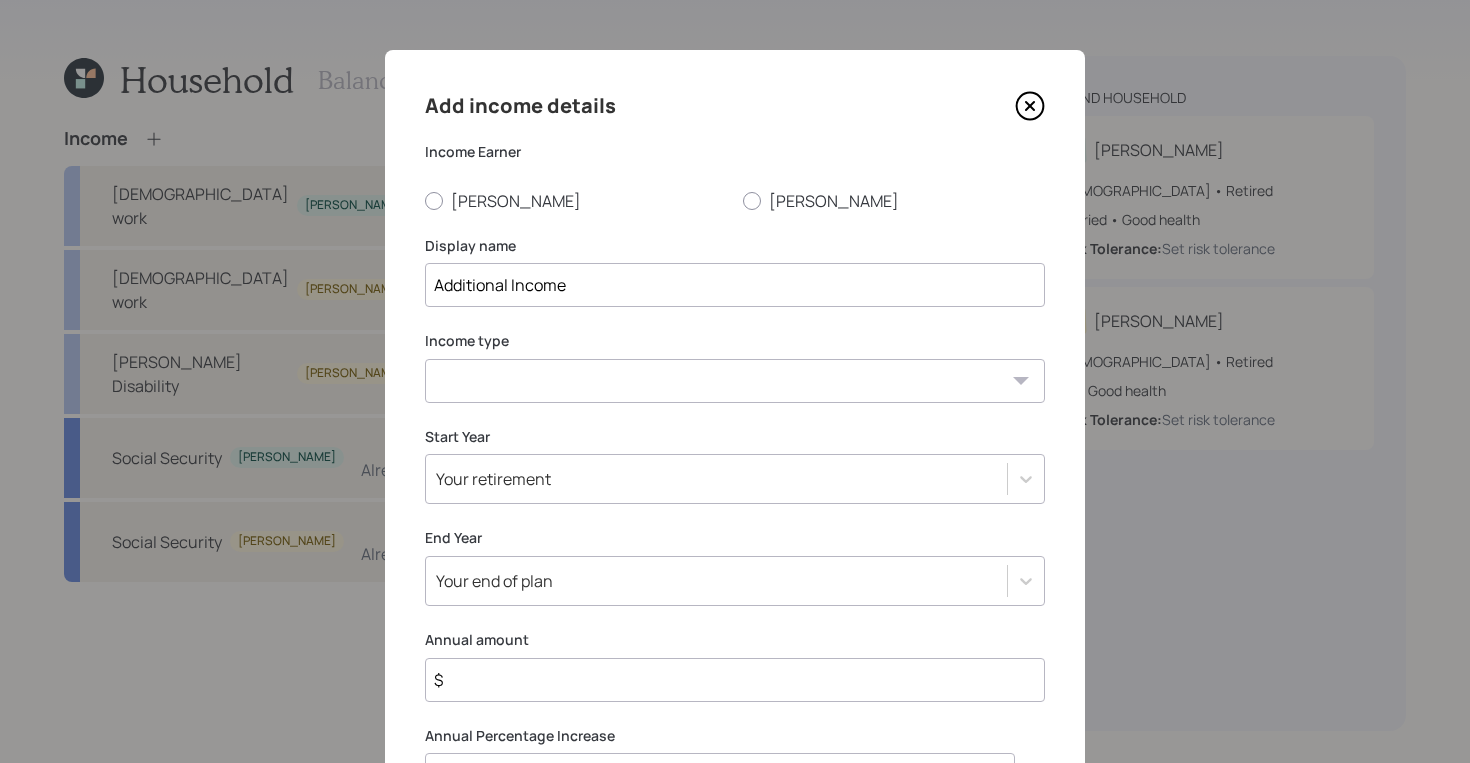 click on "[DEMOGRAPHIC_DATA] work [DEMOGRAPHIC_DATA] work Self employment Other" at bounding box center (735, 381) 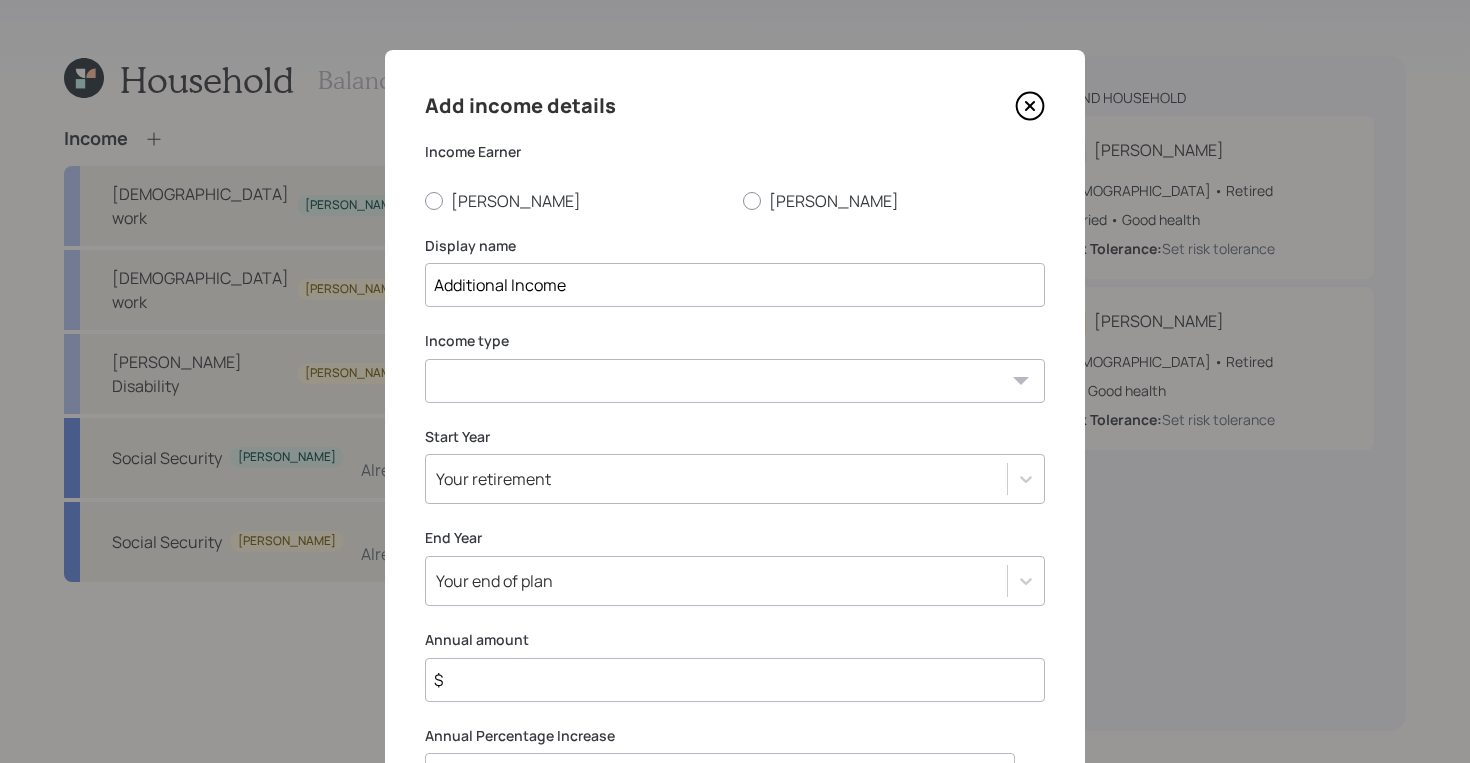 select on "other" 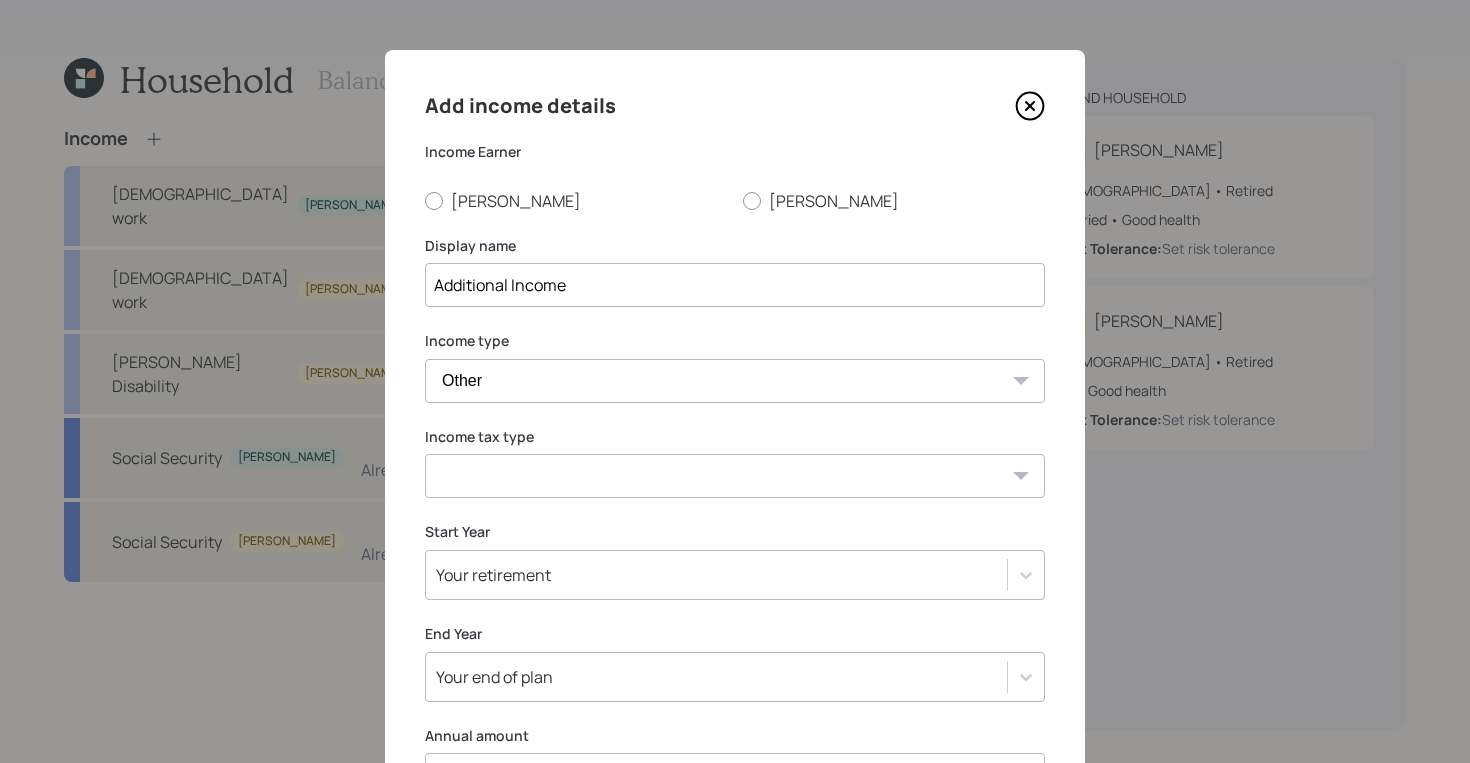 click on "Tax-free Earned Self Employment Alimony Royalties Pension / Annuity Interest Dividend Short-Term Gain Long-Term Gain Social Security" at bounding box center (735, 476) 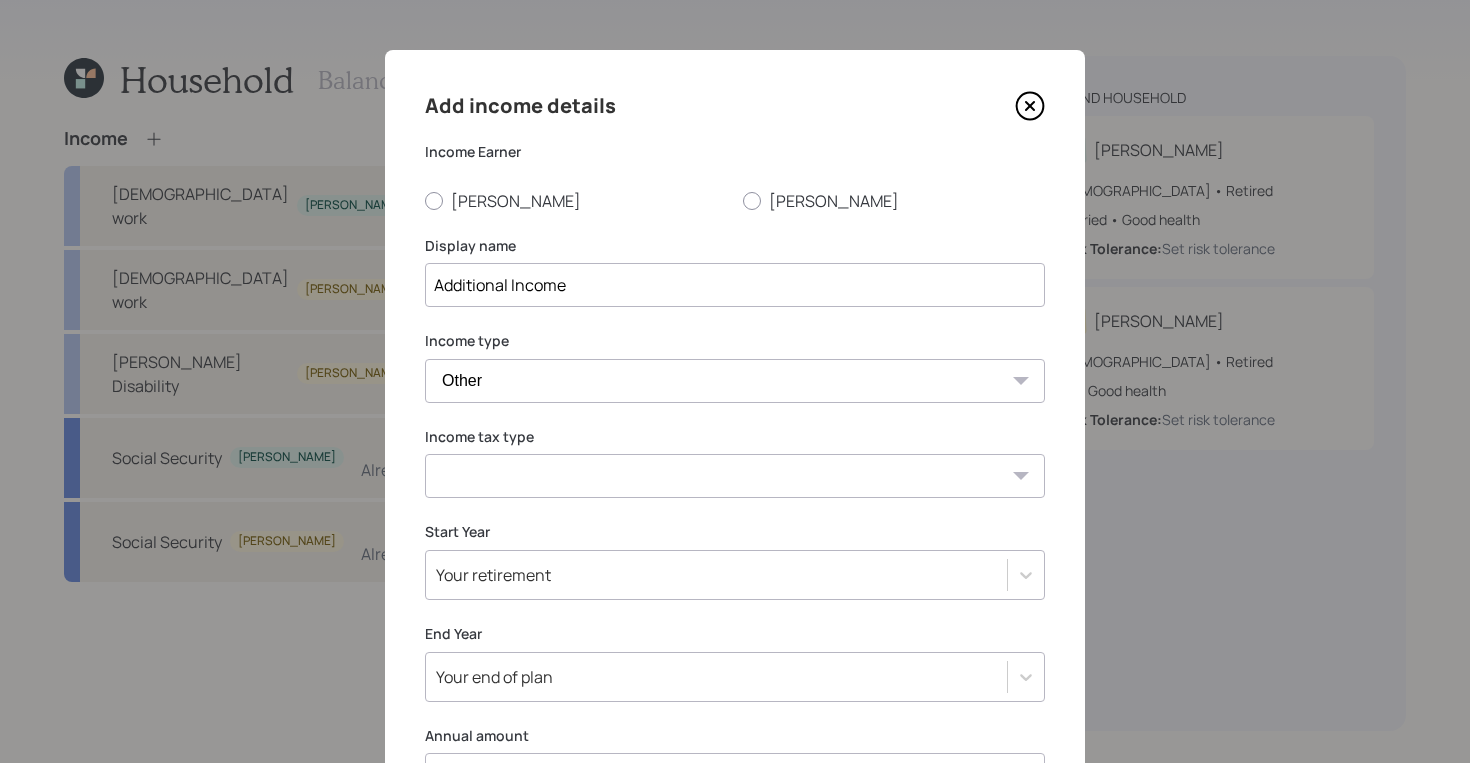 select on "earned" 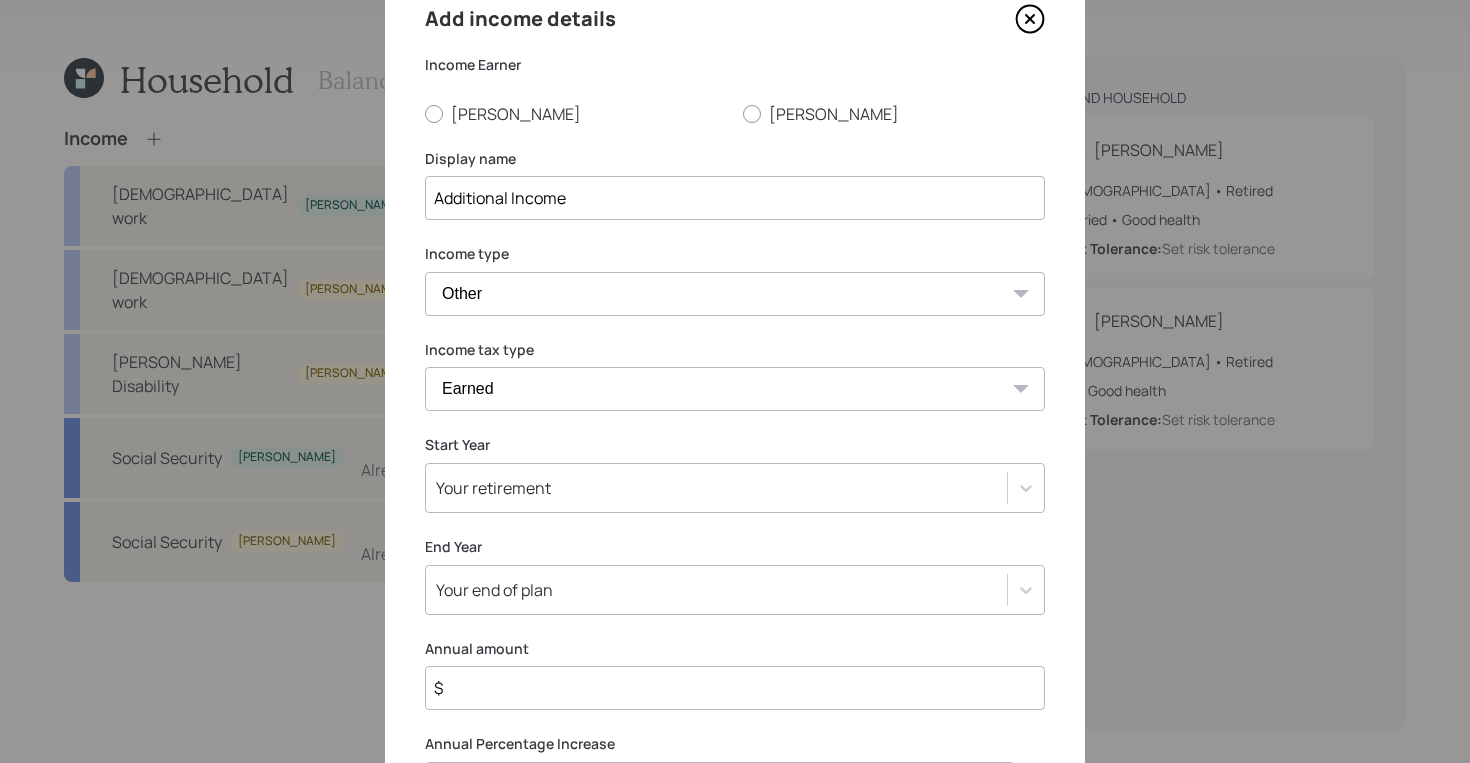 scroll, scrollTop: 91, scrollLeft: 0, axis: vertical 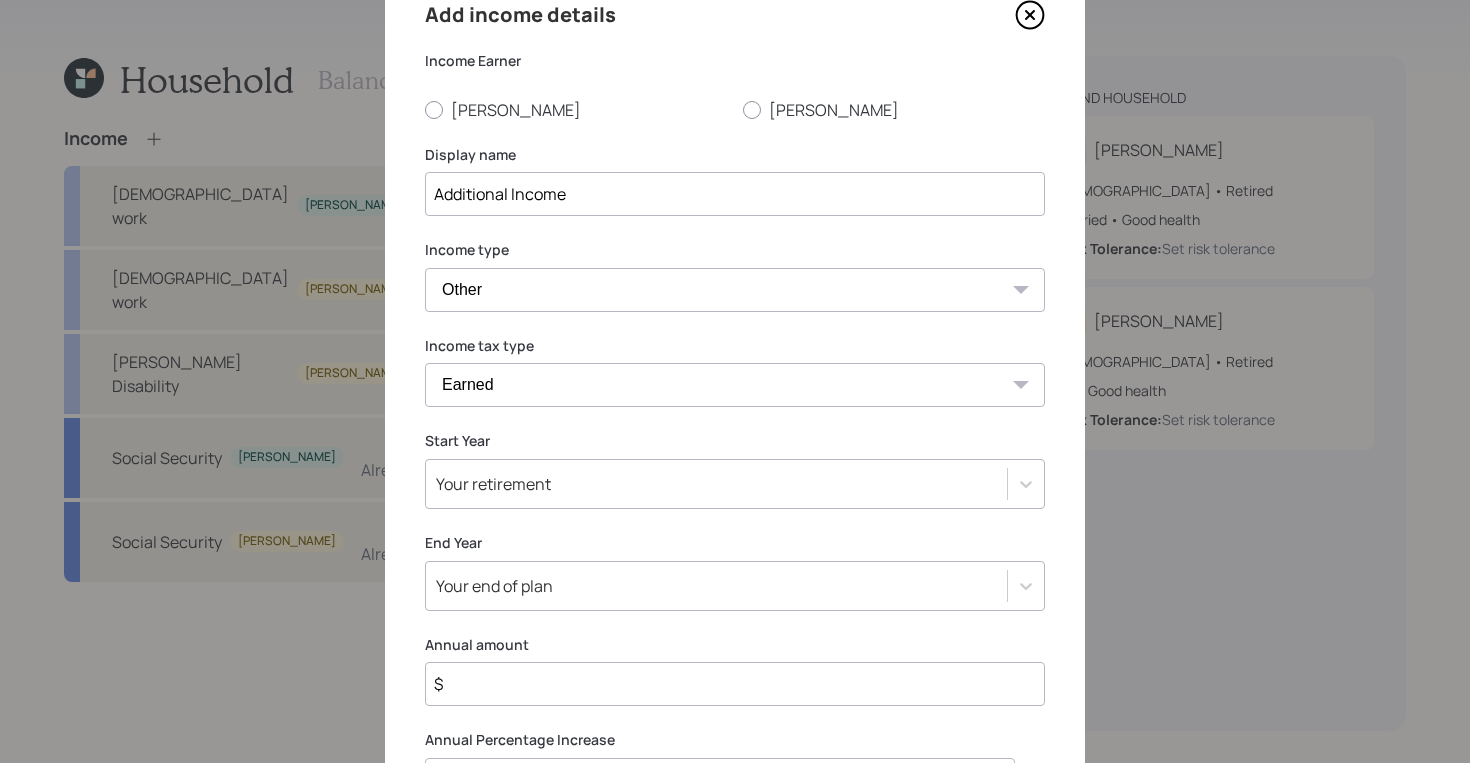 click on "$" at bounding box center (735, 684) 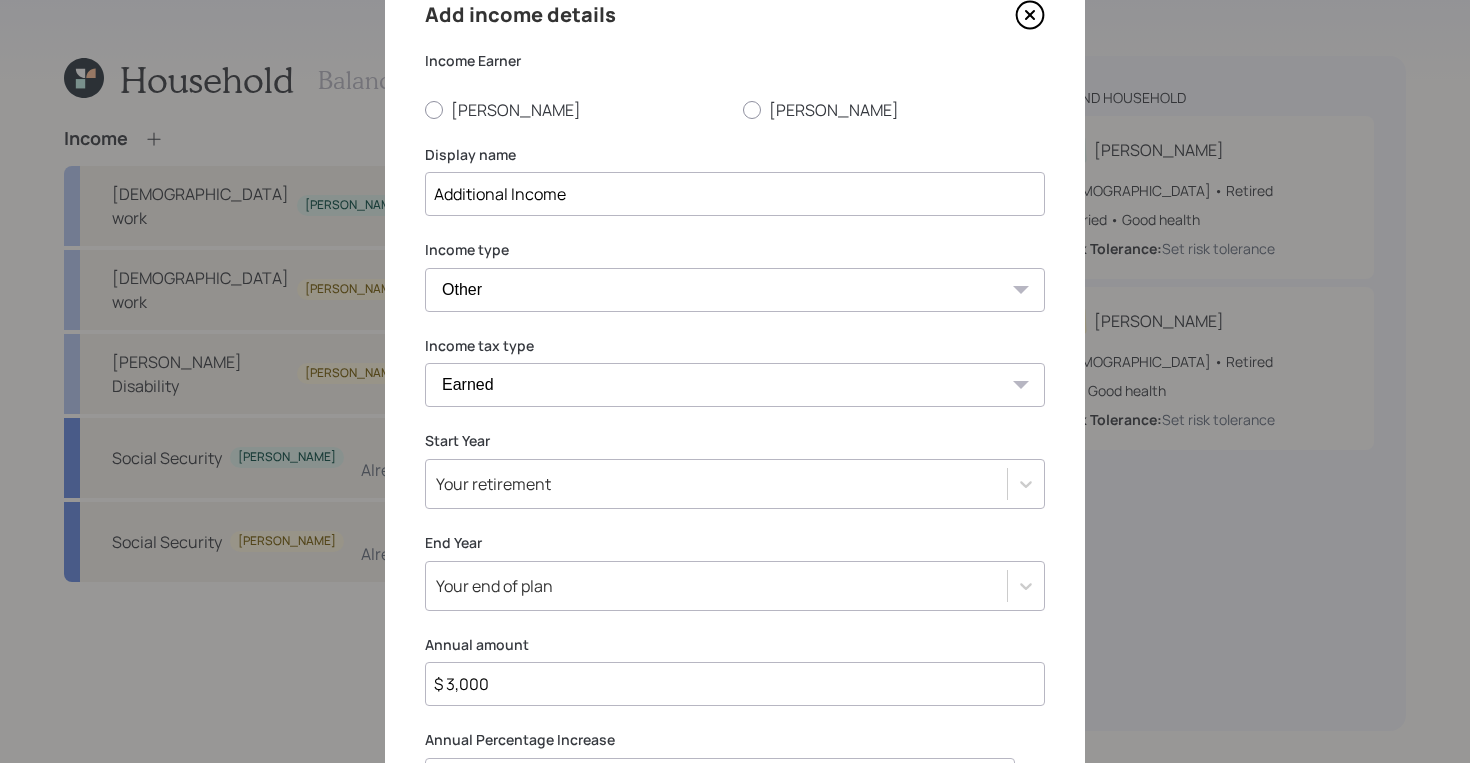 type on "$ 3,000" 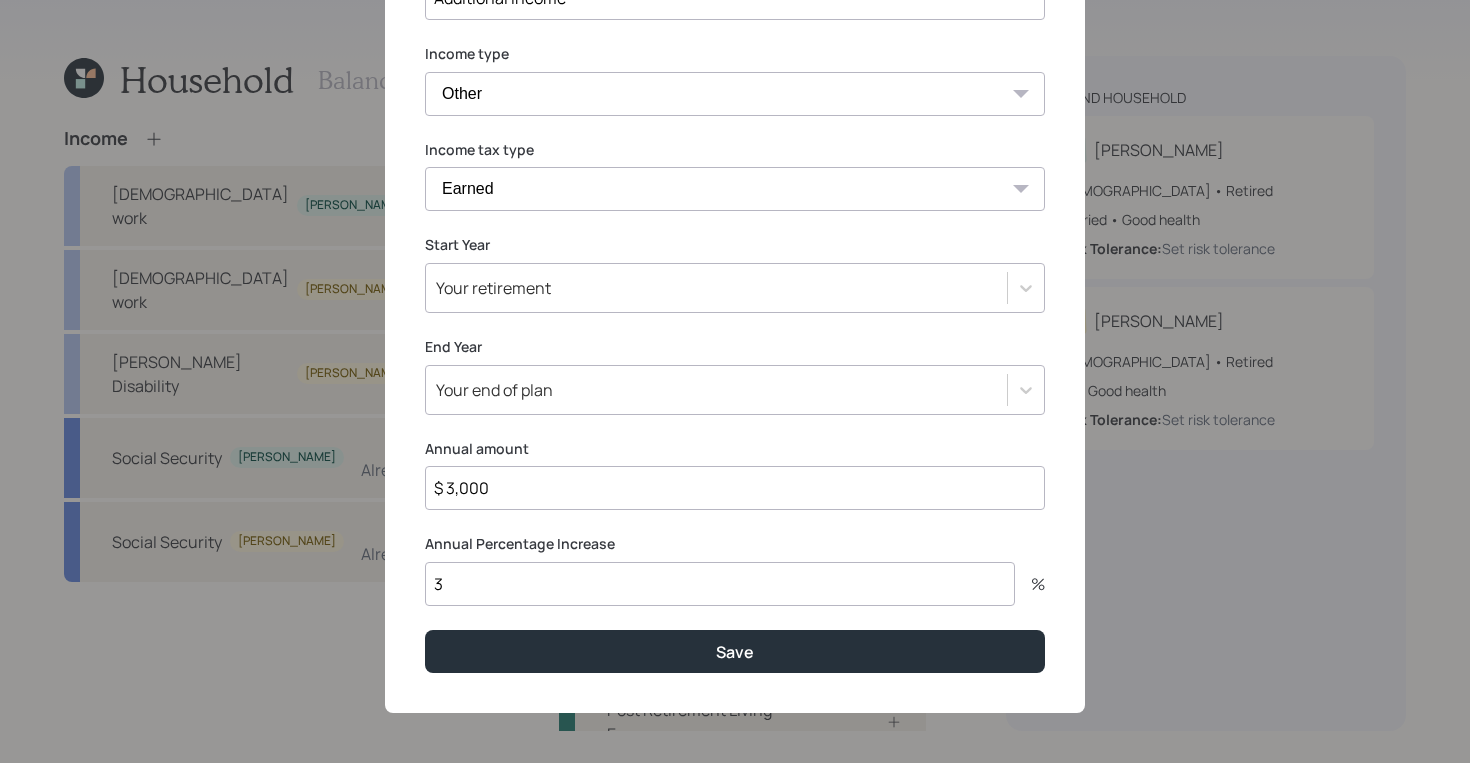 click on "3" at bounding box center [720, 584] 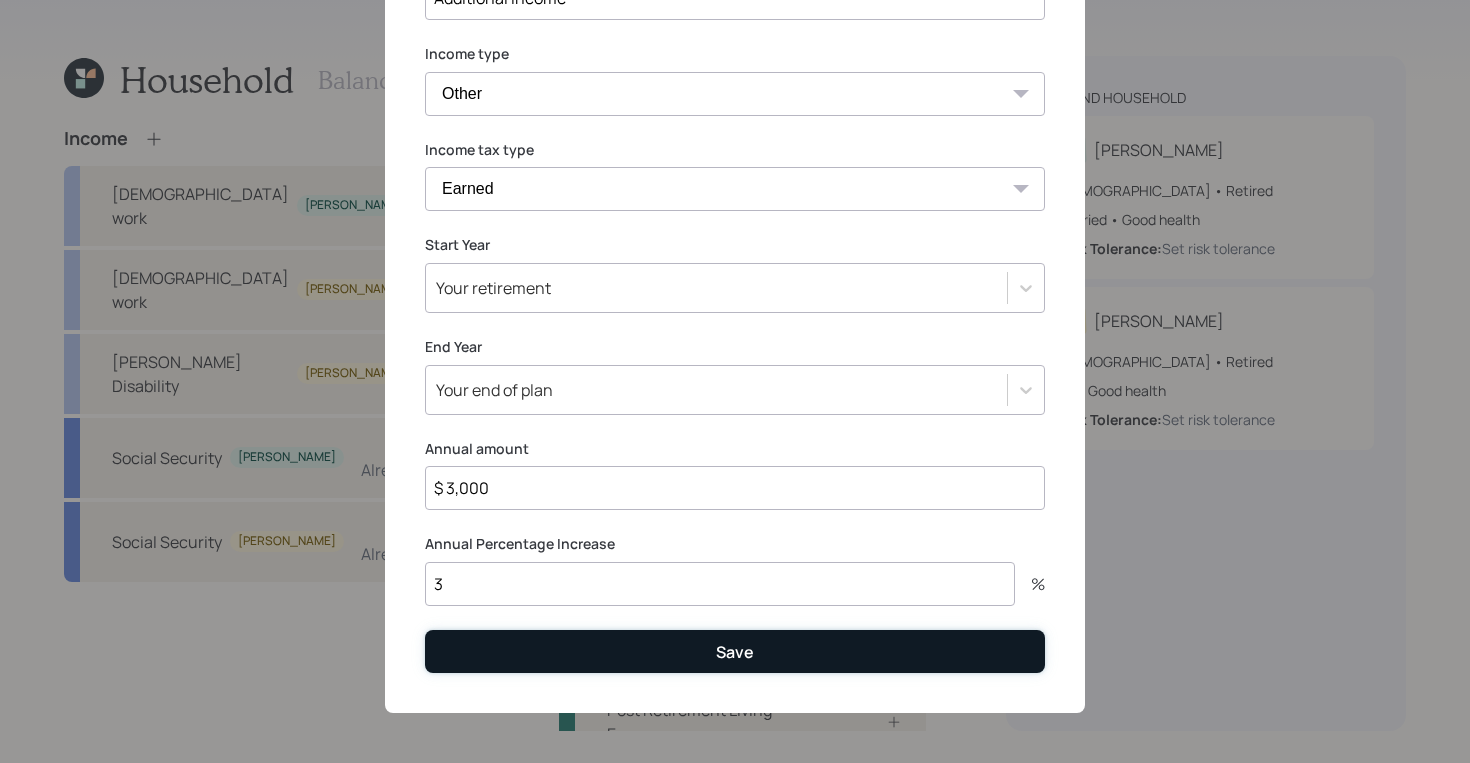 click on "Save" at bounding box center (735, 651) 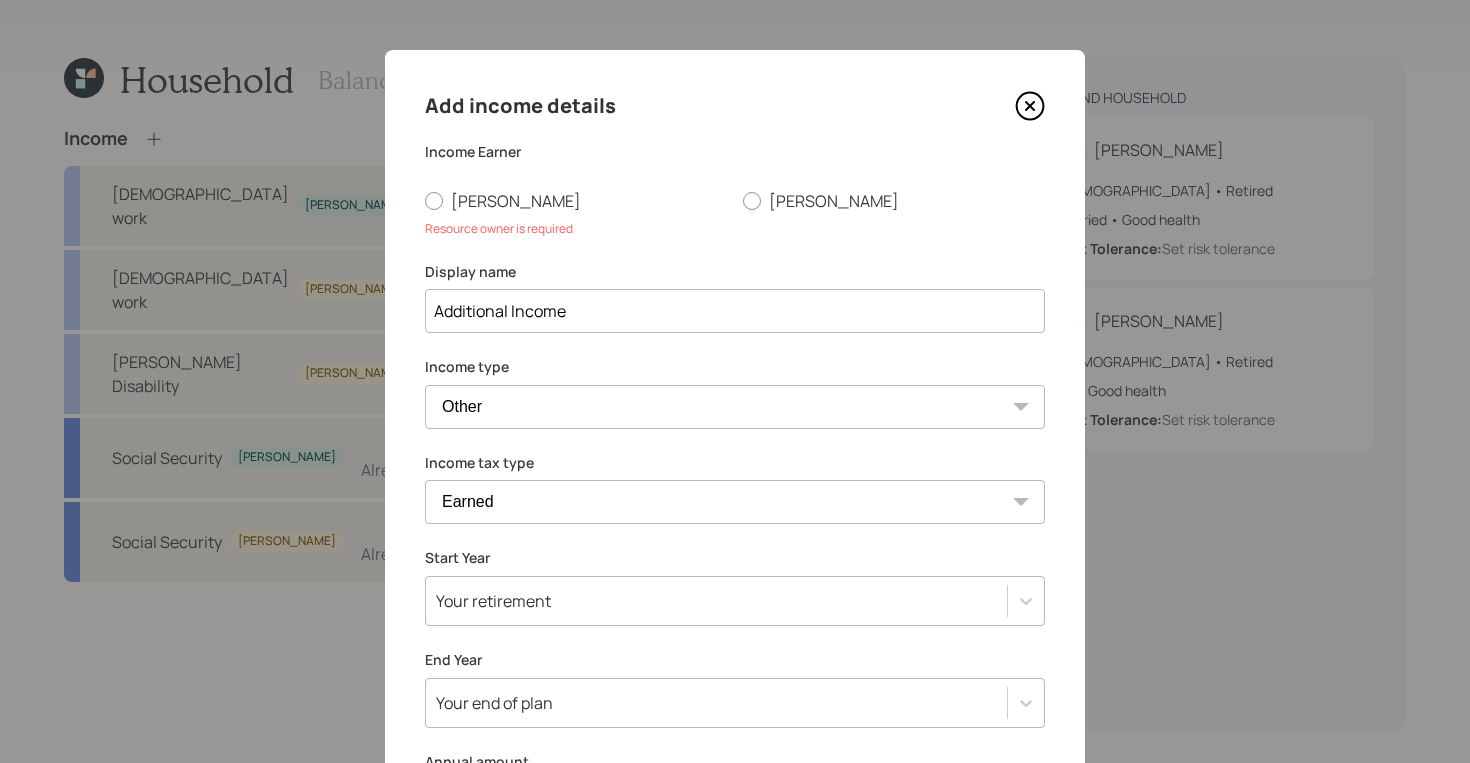 scroll, scrollTop: 4, scrollLeft: 0, axis: vertical 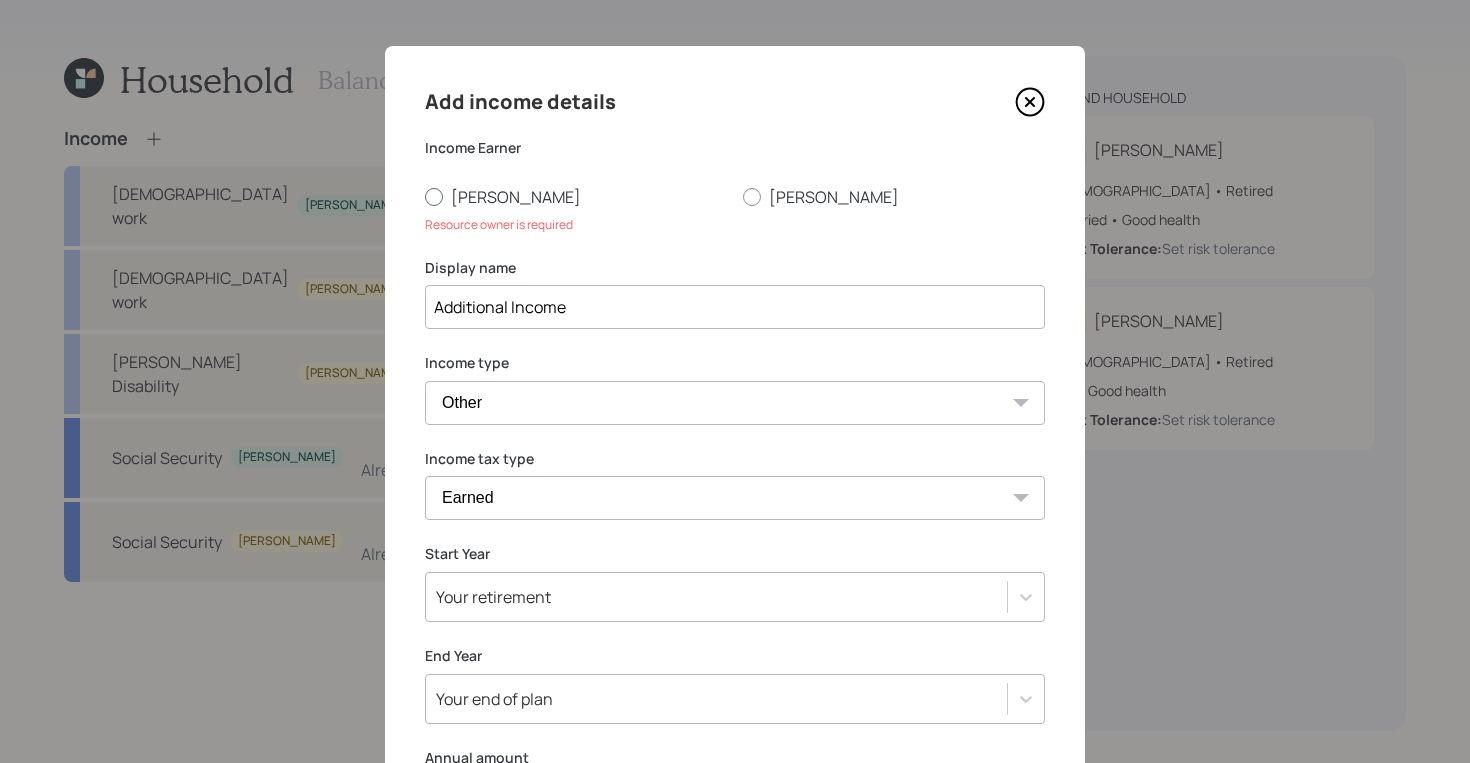 click on "[PERSON_NAME]" at bounding box center [576, 197] 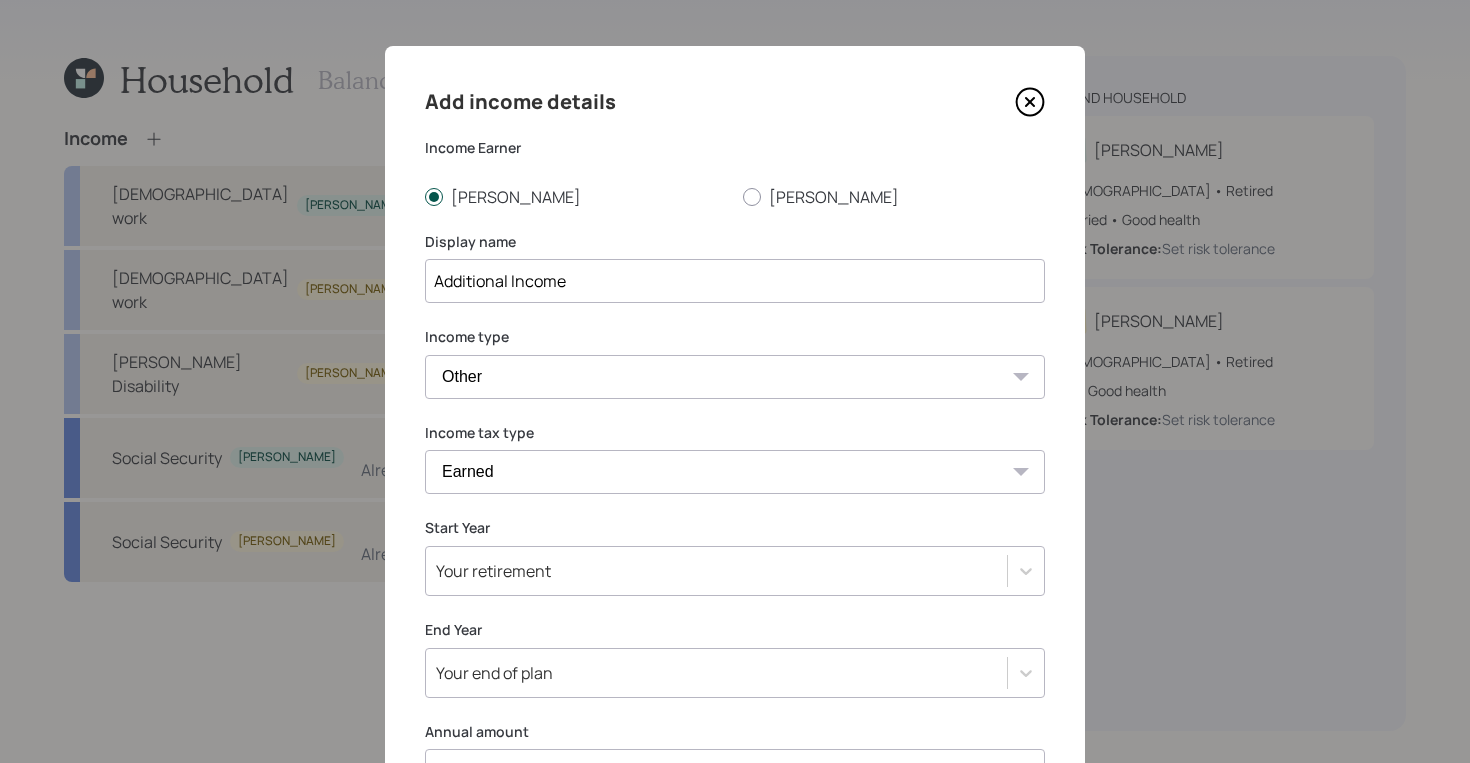 scroll, scrollTop: 288, scrollLeft: 0, axis: vertical 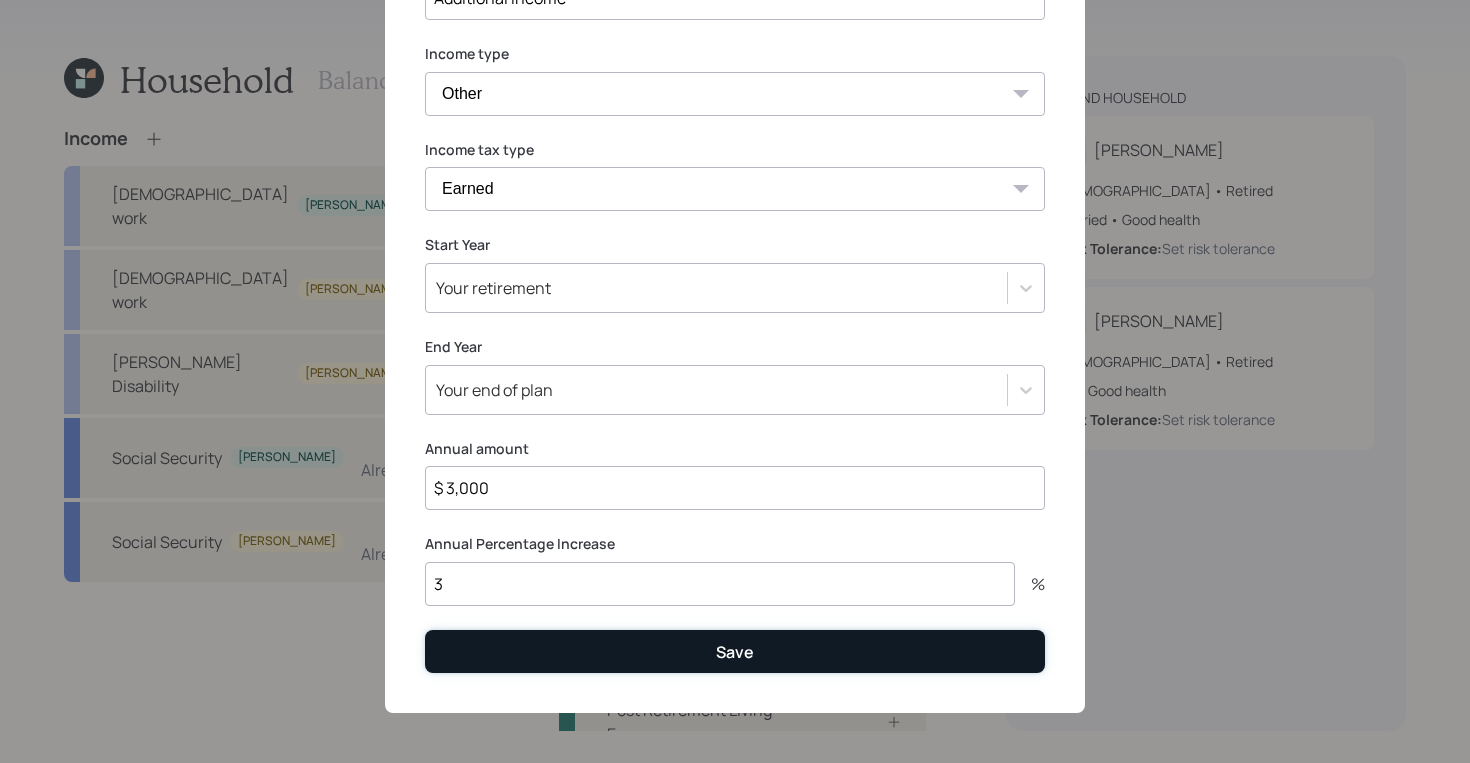 click on "Save" at bounding box center [735, 651] 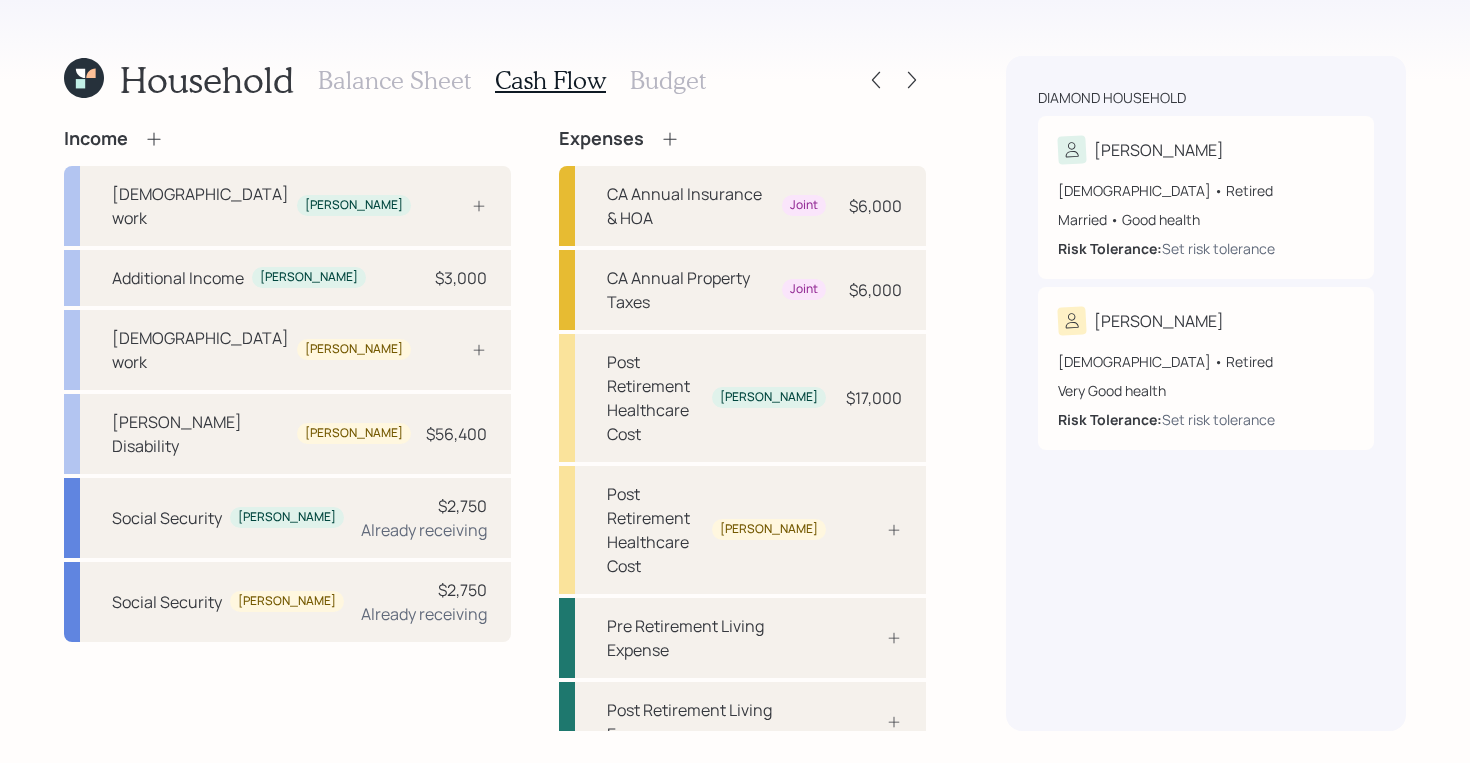 click on "Budget" at bounding box center [668, 80] 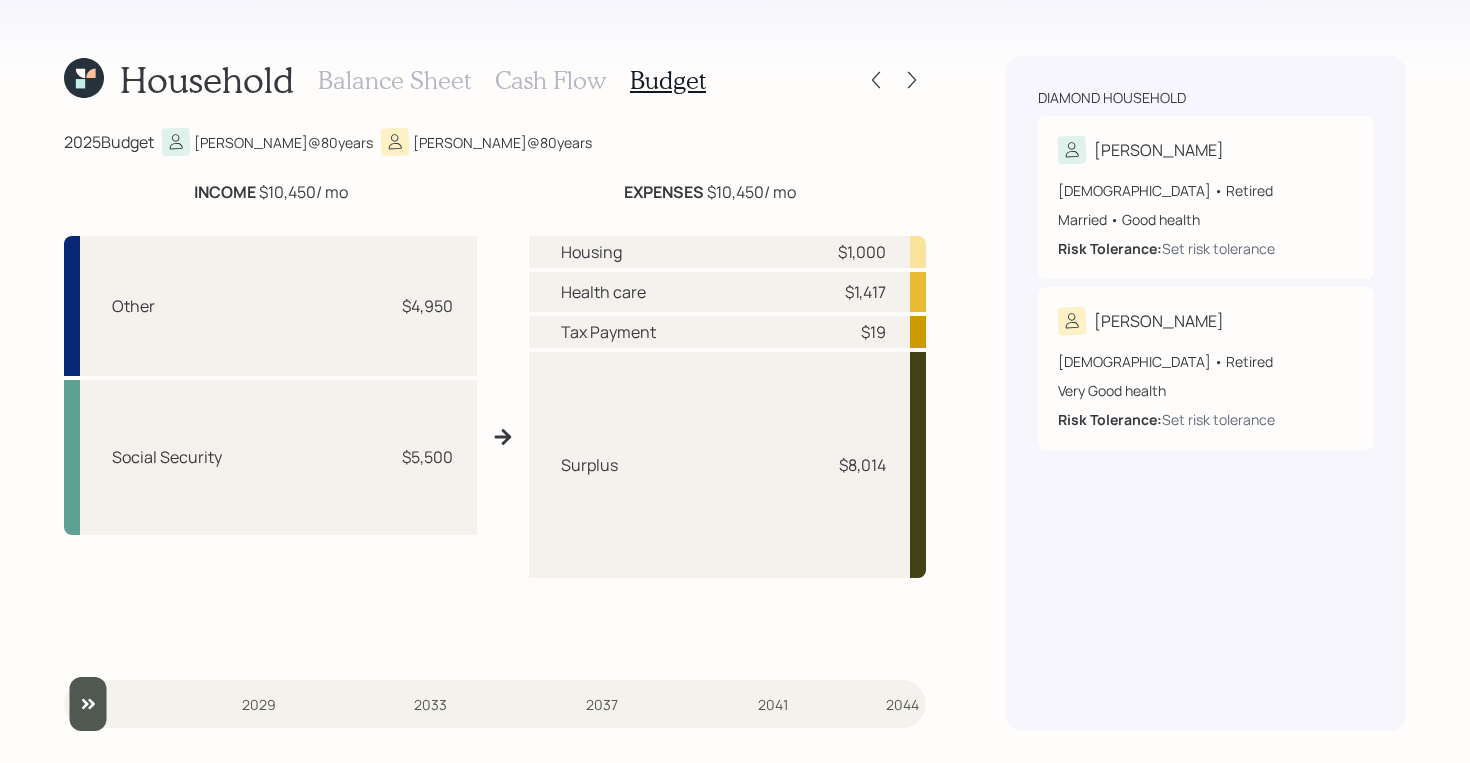 click on "Housing $1,000 Health care $1,417 Tax Payment $19 Surplus $8,014" at bounding box center (728, 444) 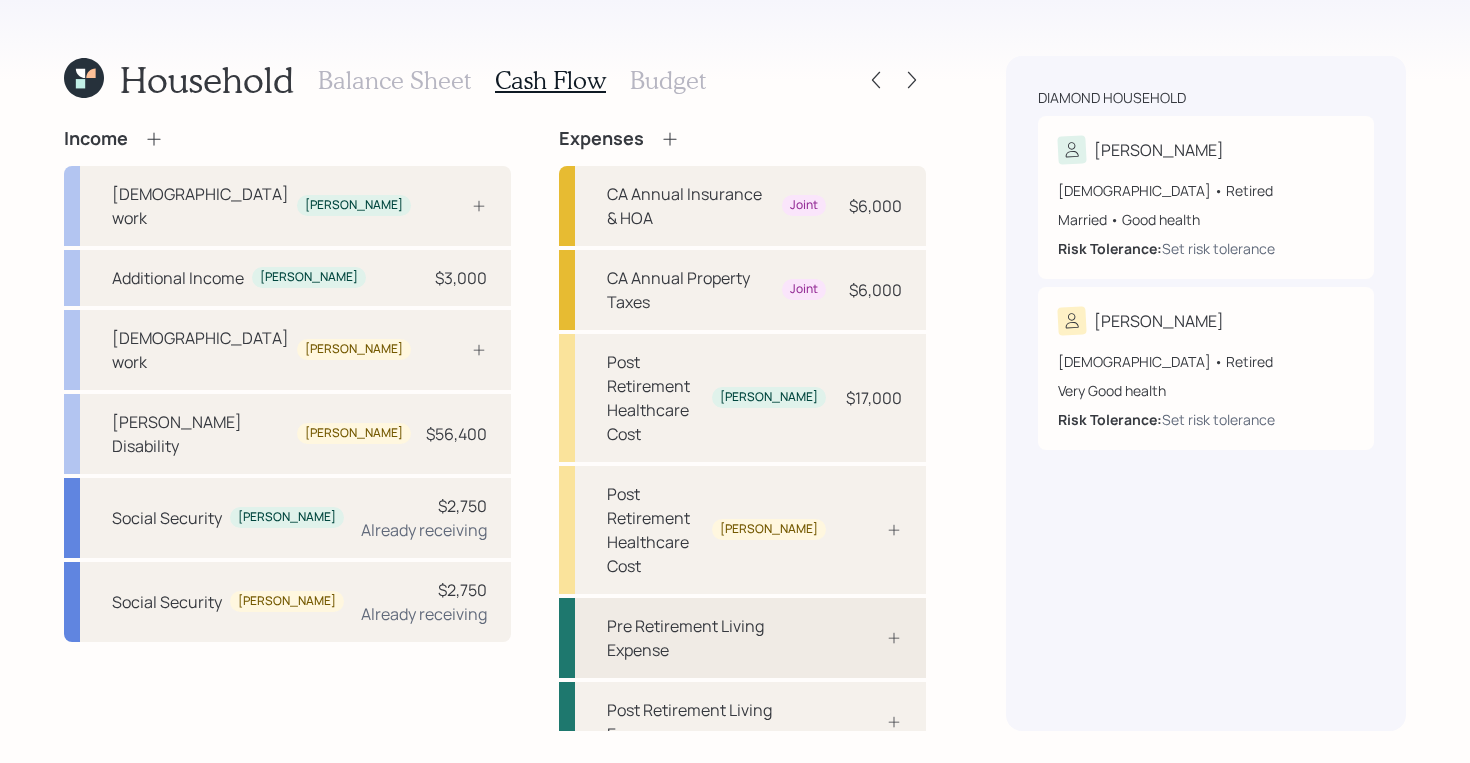click at bounding box center [872, 638] 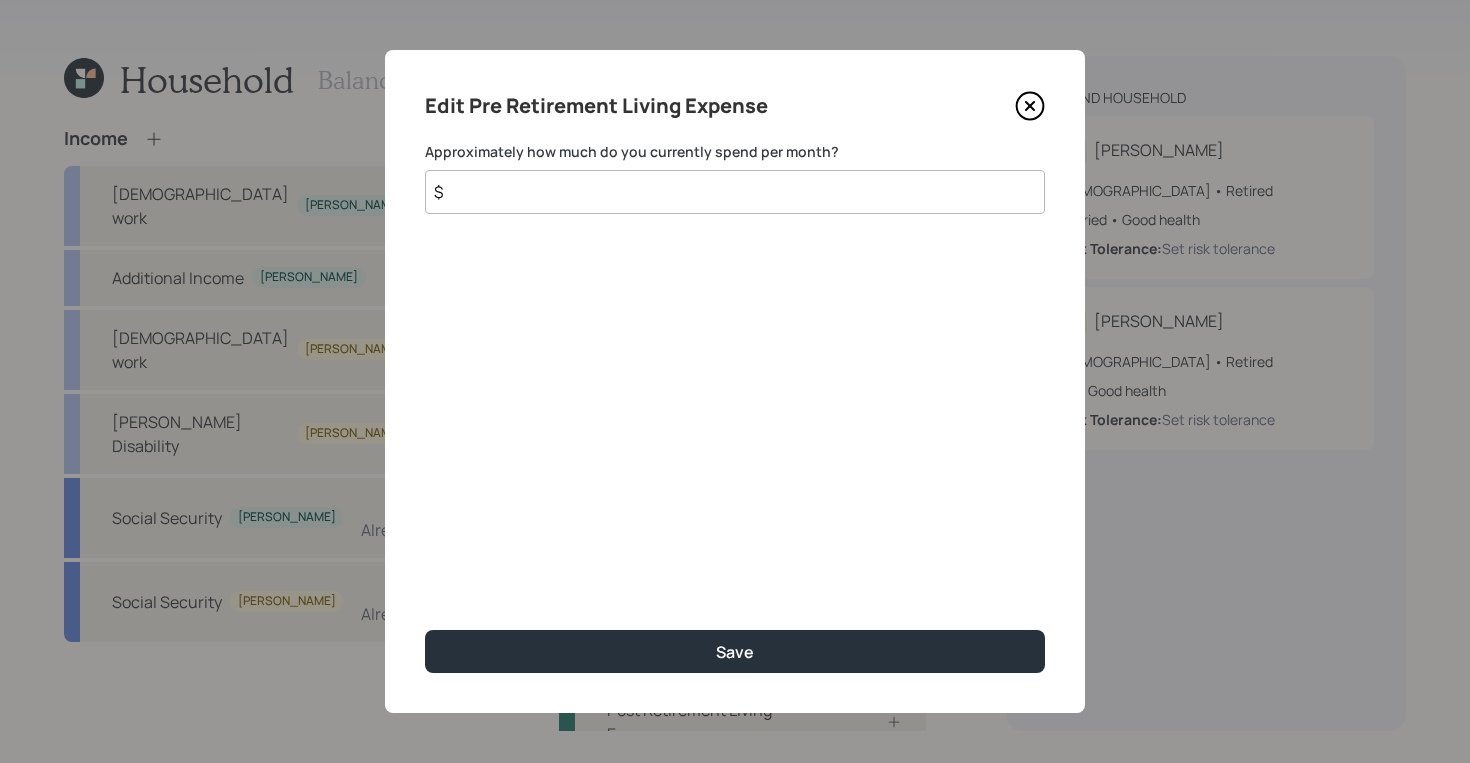 click on "$" at bounding box center [735, 192] 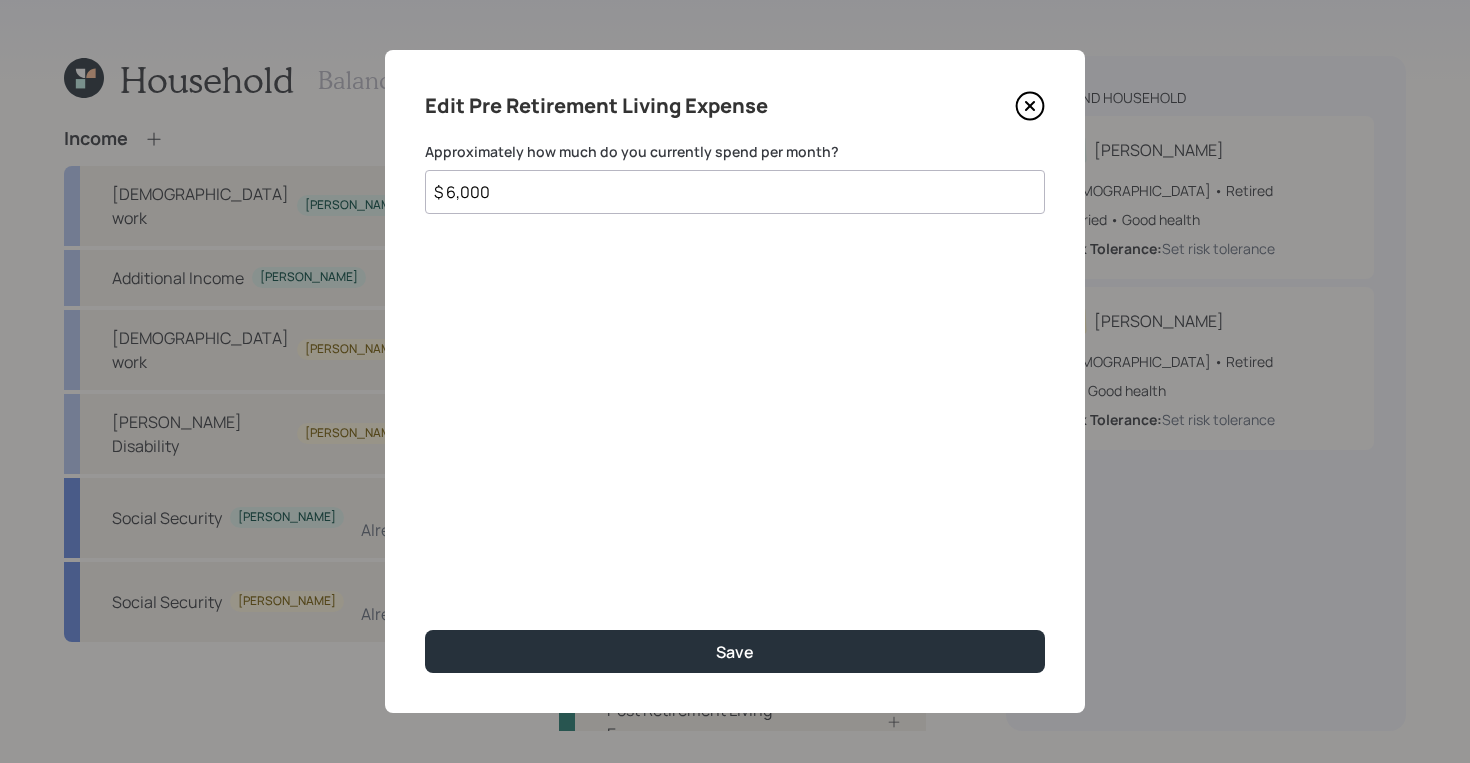 type on "$ 6,000" 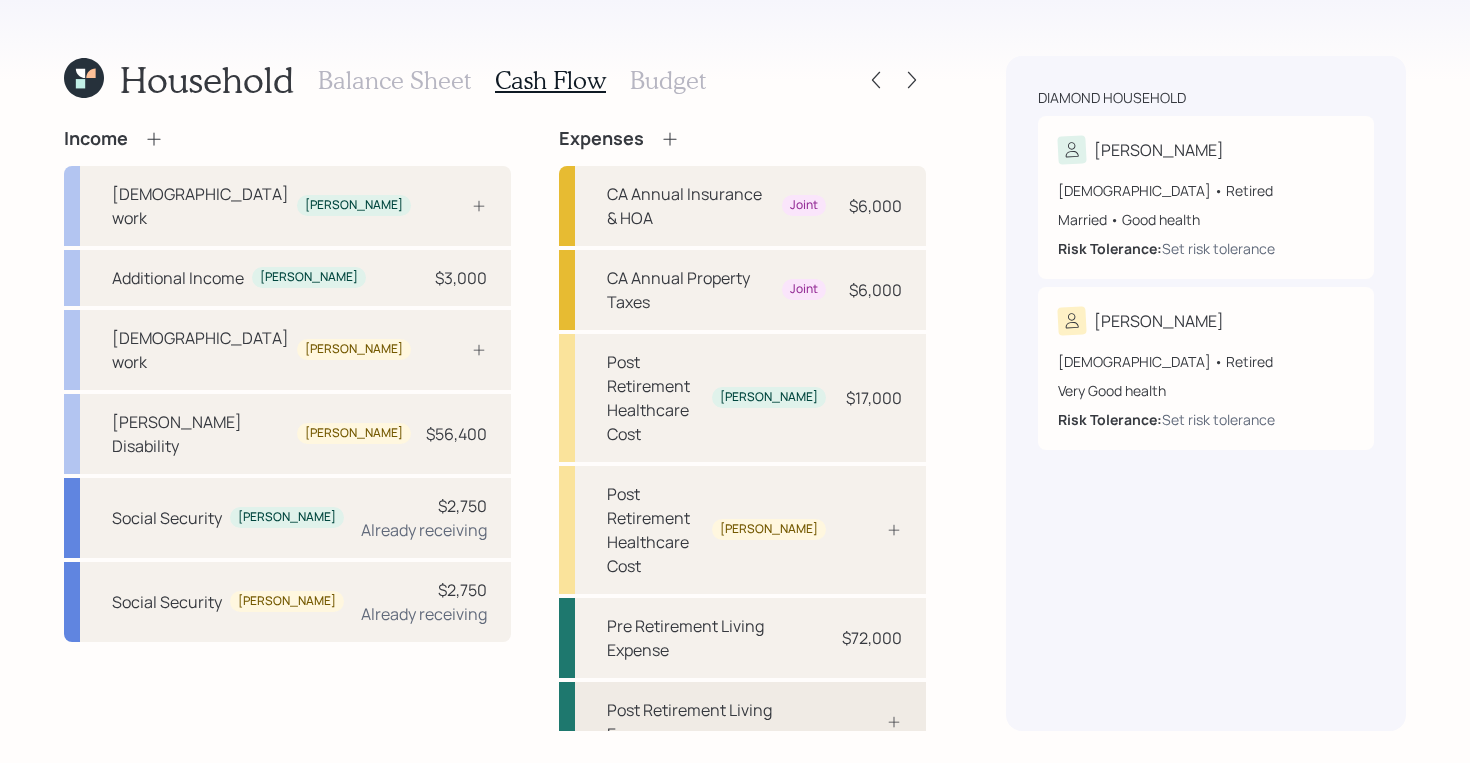 click on "Post Retirement Living Expense" at bounding box center (716, 722) 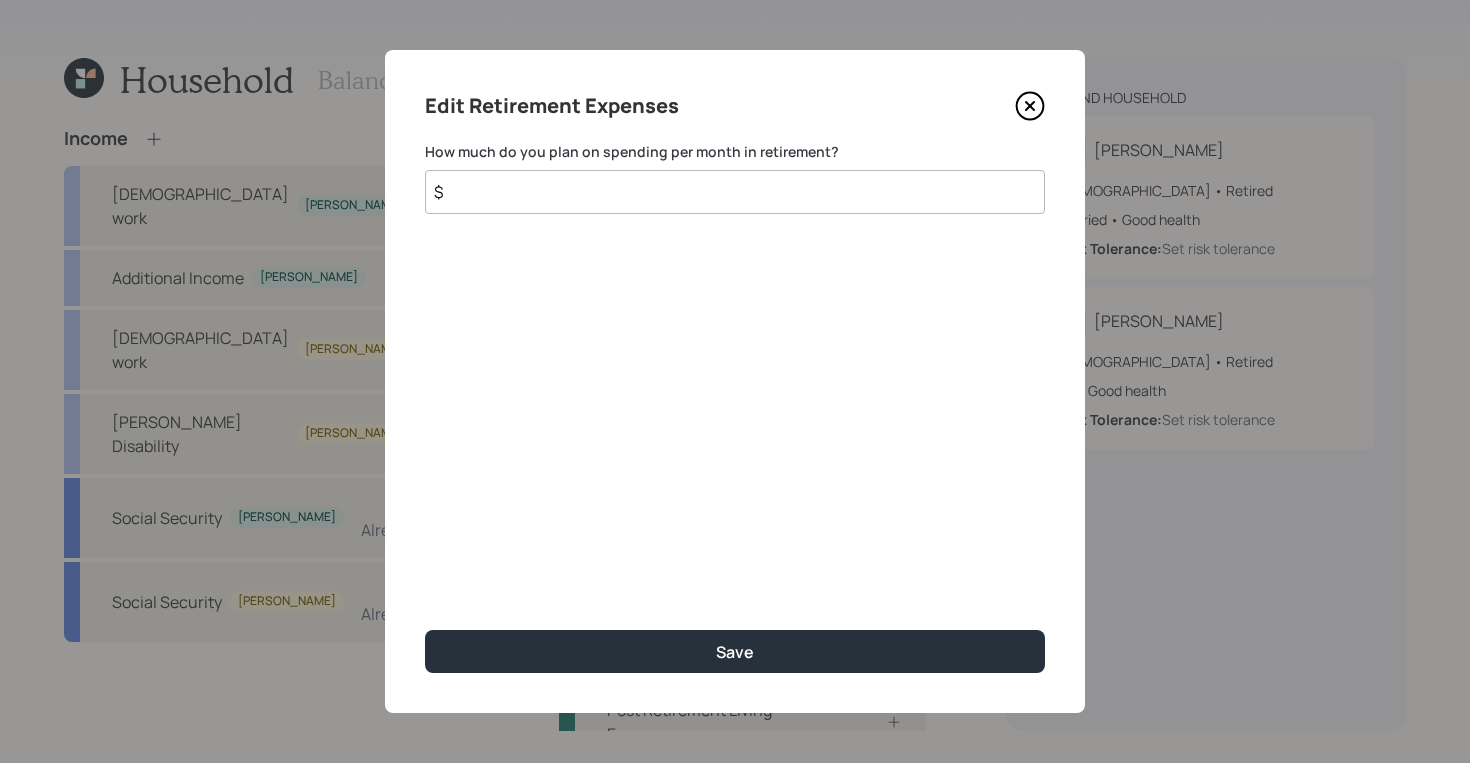 click on "$" at bounding box center (735, 192) 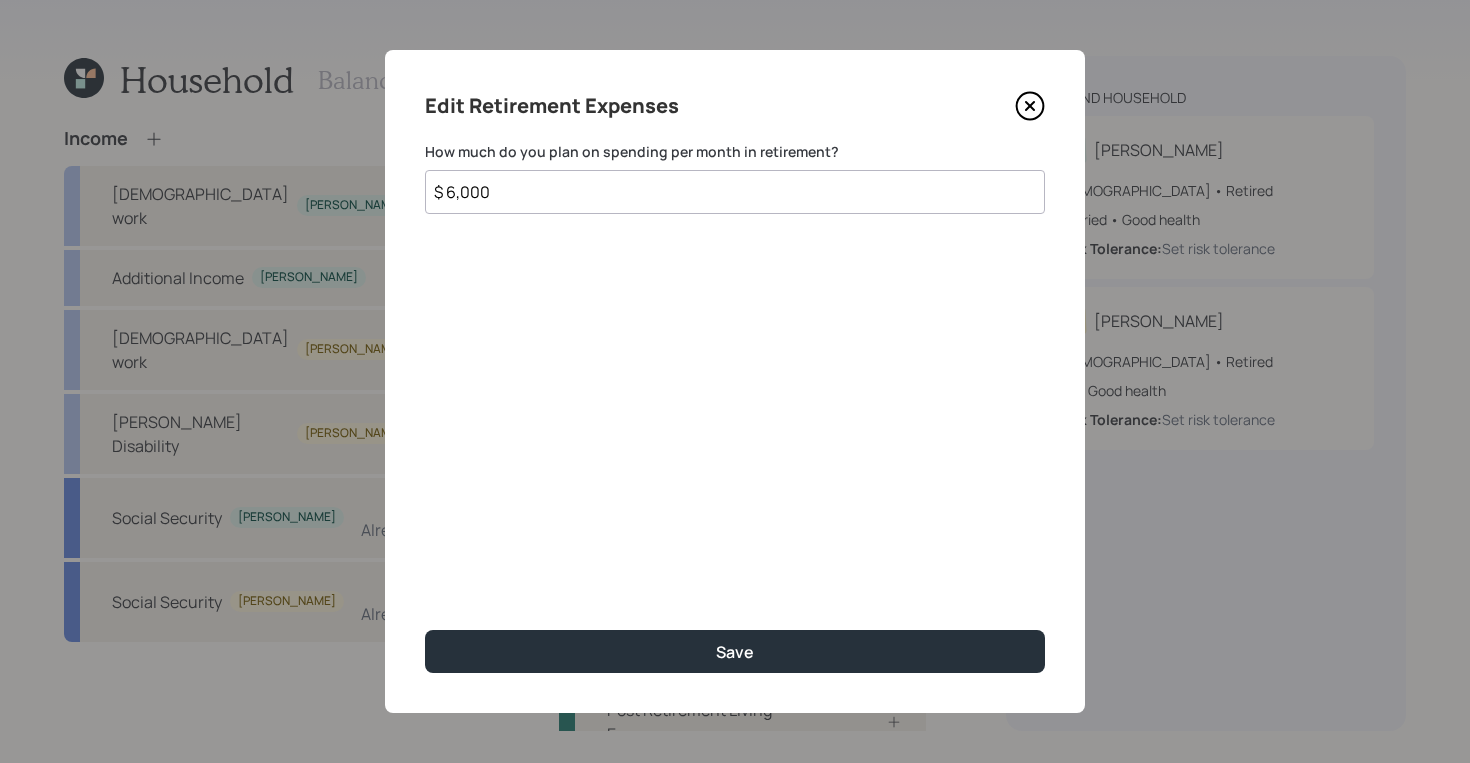 type on "$ 6,000" 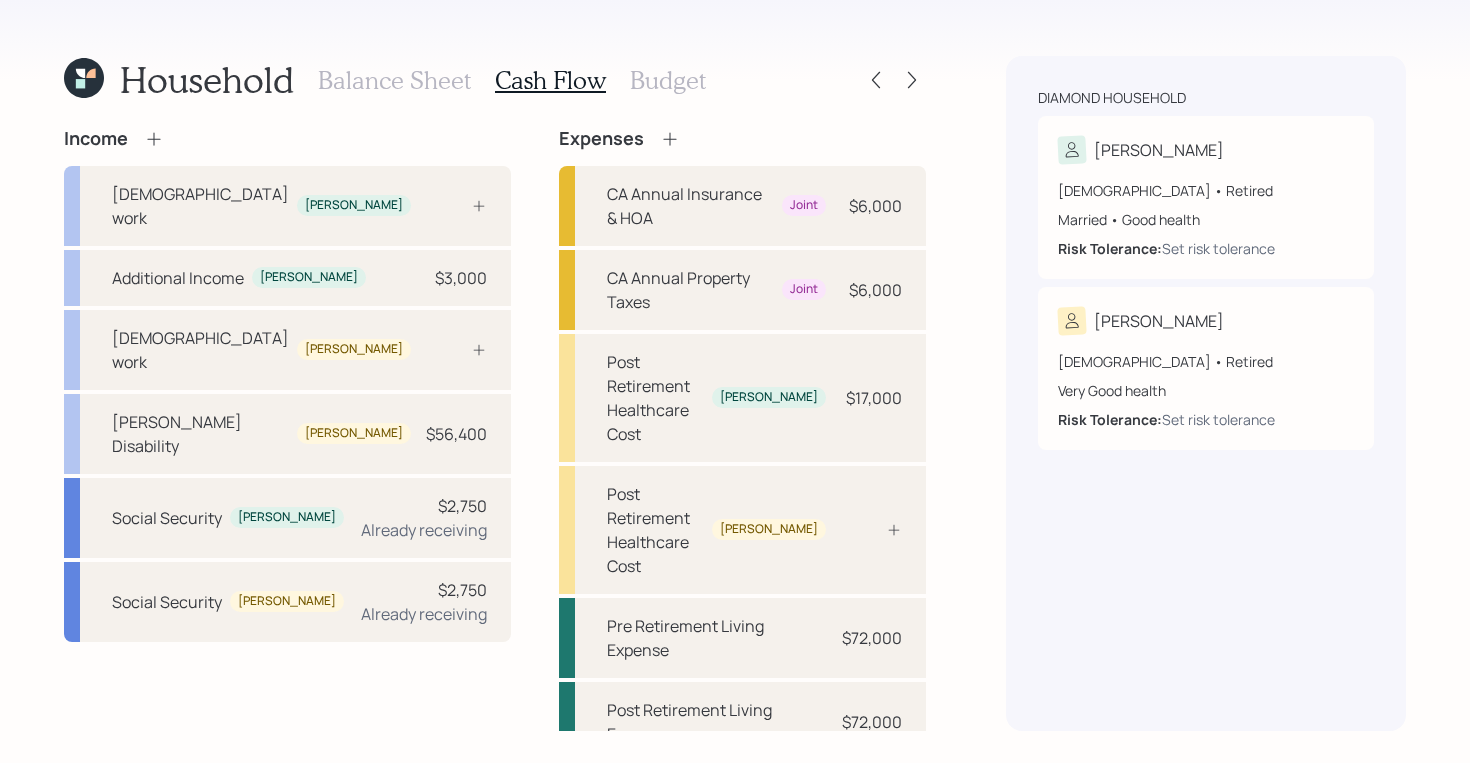 click on "Income [DEMOGRAPHIC_DATA] work [PERSON_NAME] Additional Income [PERSON_NAME] $3,000 [DEMOGRAPHIC_DATA] work [PERSON_NAME] Disability [PERSON_NAME] $56,400 Social Security [PERSON_NAME] $2,750 Already receiving Social Security [PERSON_NAME] $2,750 Already receiving Expenses CA Annual Insurance & HOA Joint $6,000 CA Annual Property Taxes Joint $6,000 Post Retirement Healthcare Cost [PERSON_NAME] $17,000 Post Retirement Healthcare Cost [PERSON_NAME] Pre Retirement Living Expense $72,000 Post Retirement Living Expense $72,000" at bounding box center [495, 429] 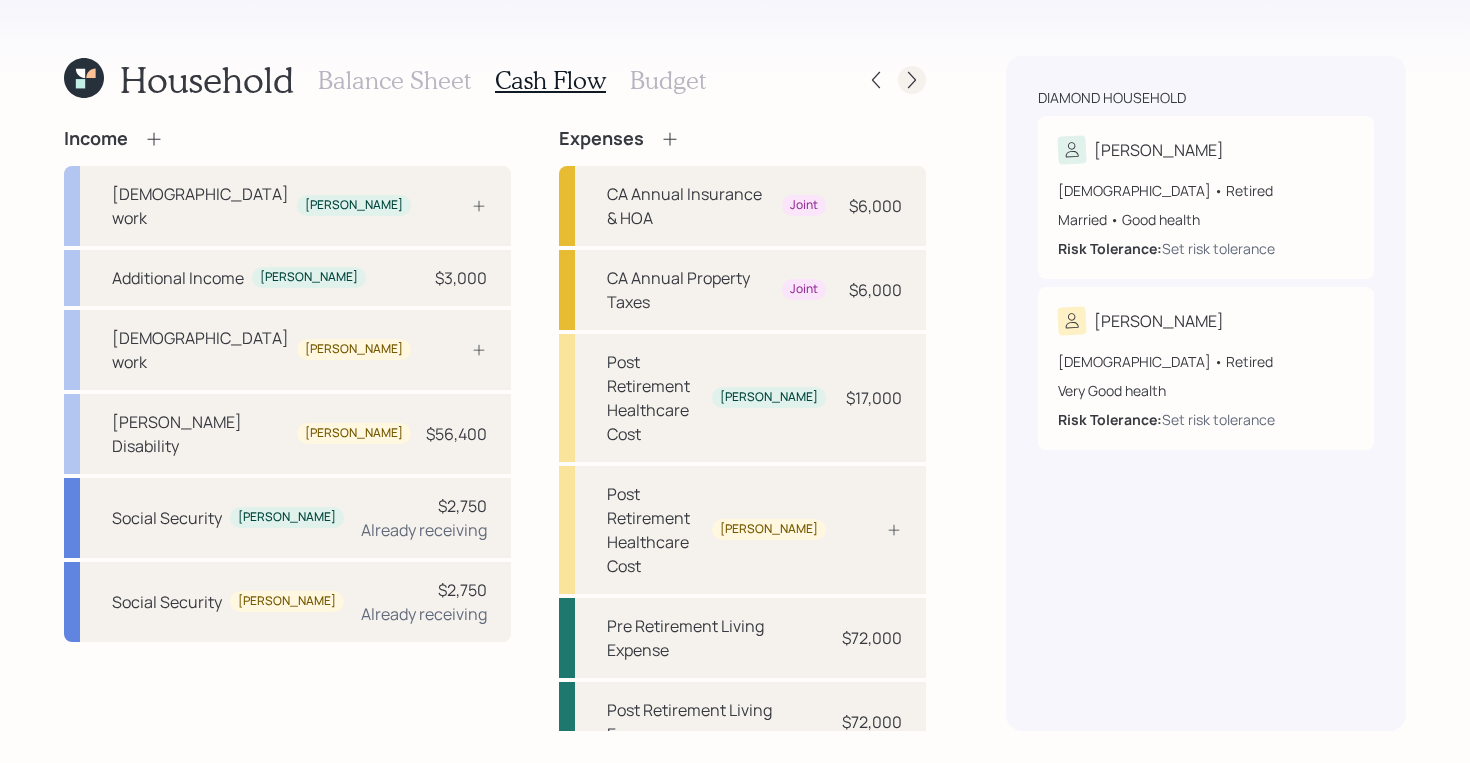 click 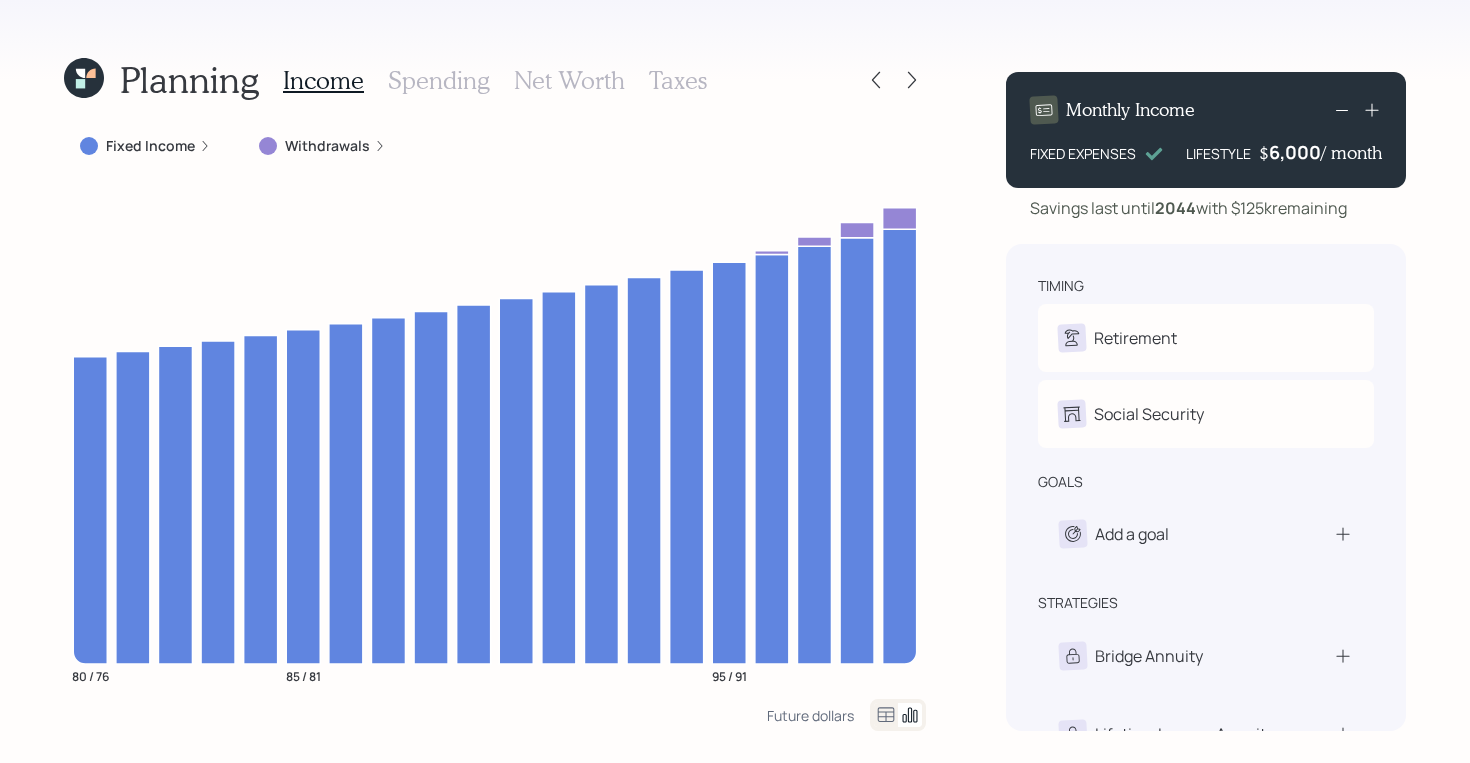 click on "Planning Income Spending Net Worth Taxes Fixed Income Withdrawals 80 / 76 85 / 81 95 / 91 Future dollars Monthly Income FIXED EXPENSES LIFESTYLE $ 6,000  / month Savings last until  [DATE]  with   $125k  remaining timing Retirement S Retired L Retired Social Security S Receiving L Receiving goals Add a goal strategies Bridge Annuity Lifetime Income Annuity" at bounding box center [735, 381] 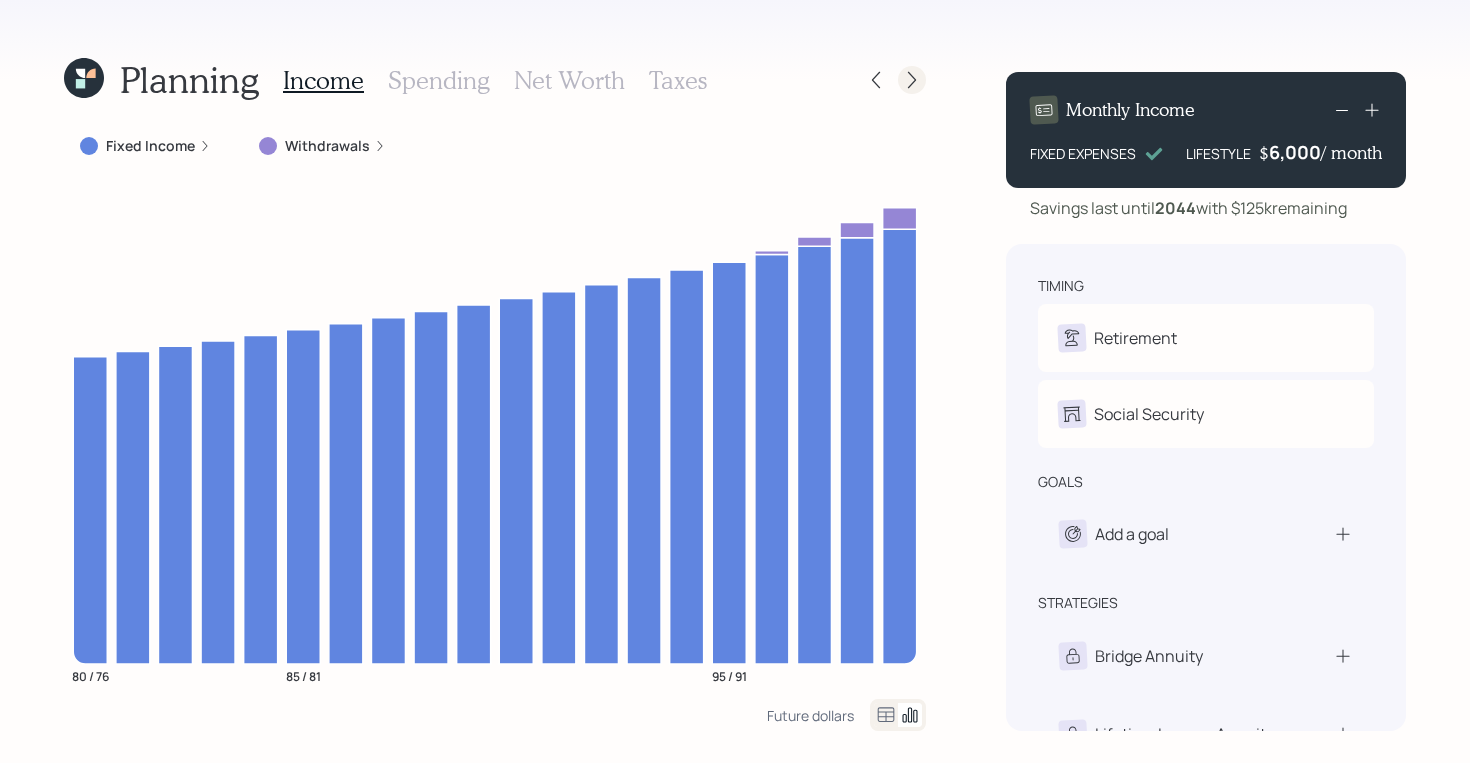 click 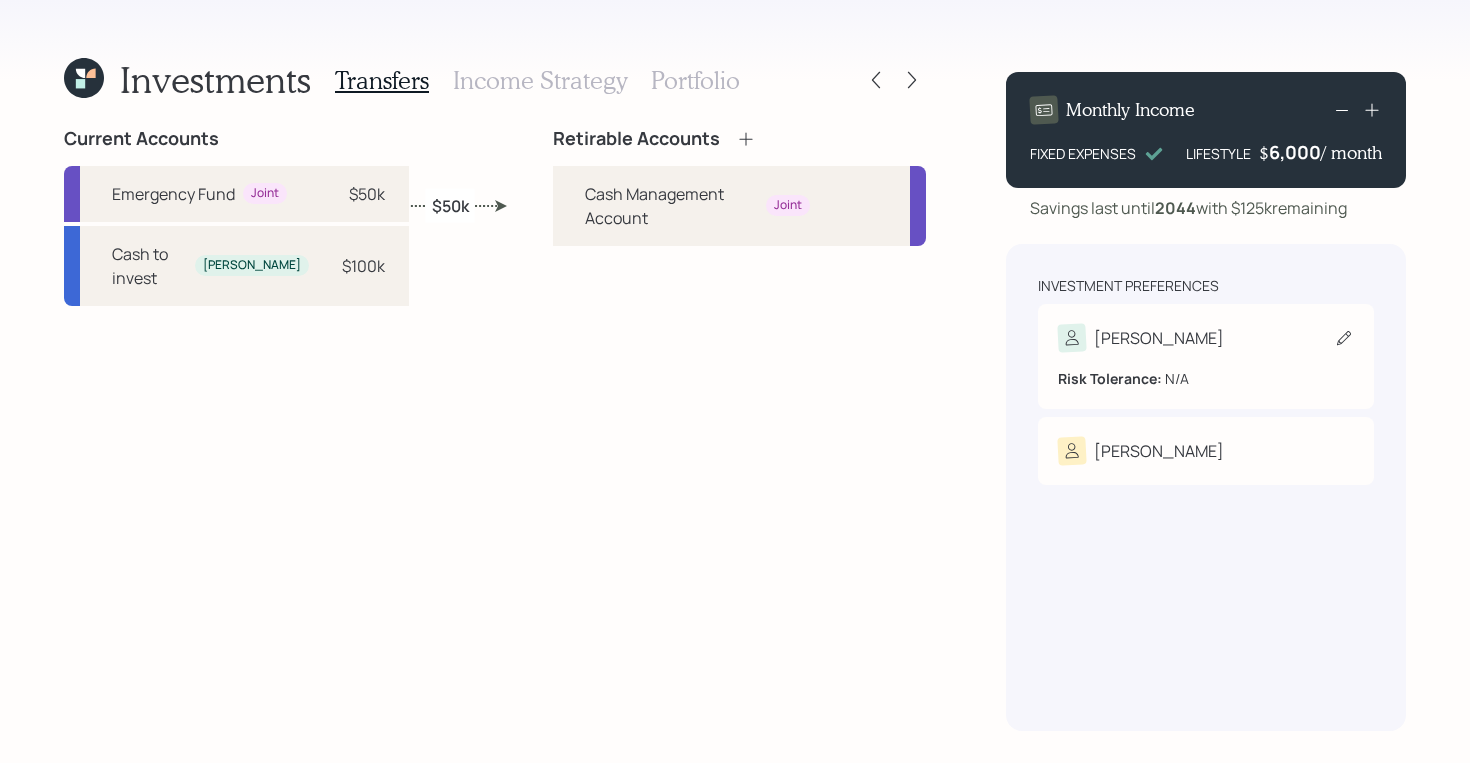 click 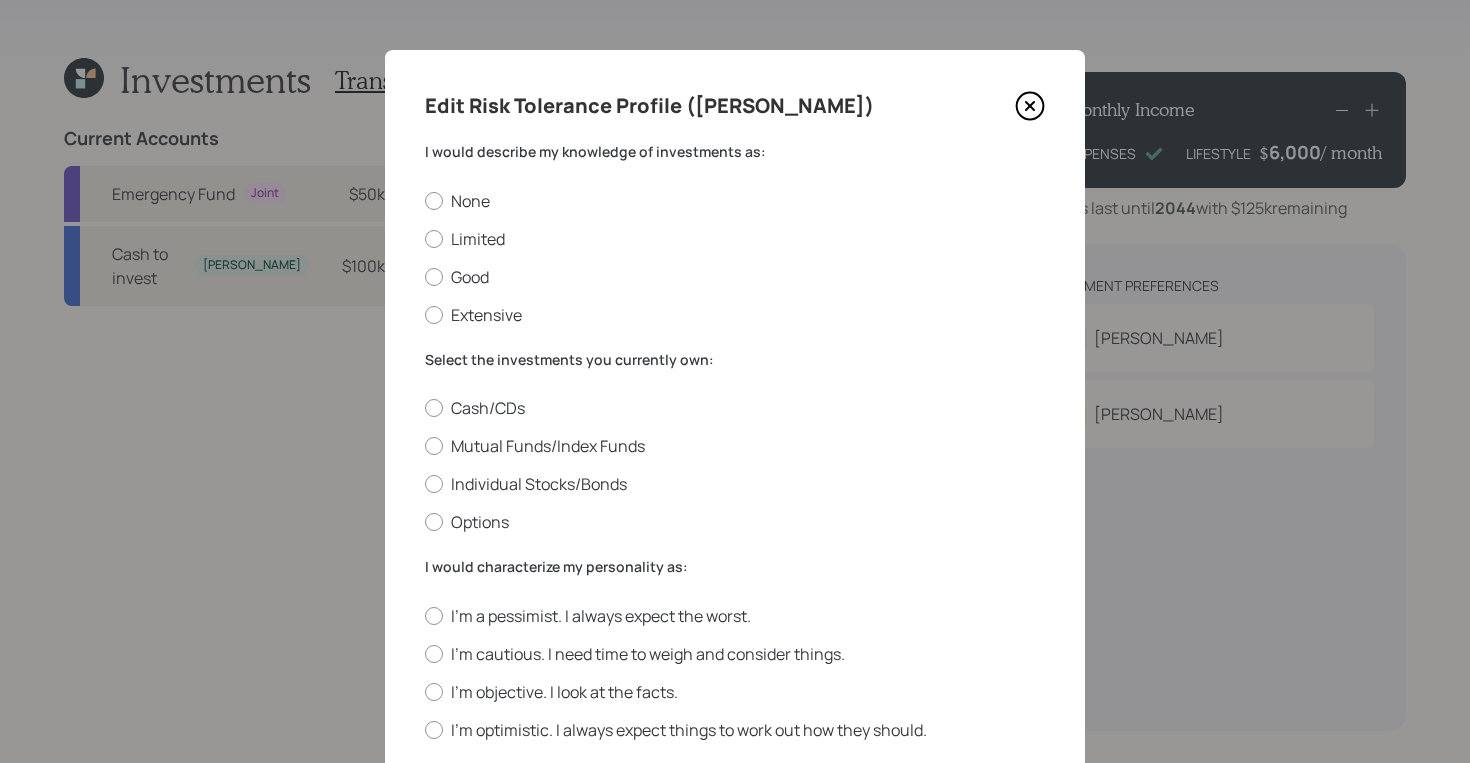 click on "None Limited Good Extensive" at bounding box center (735, 258) 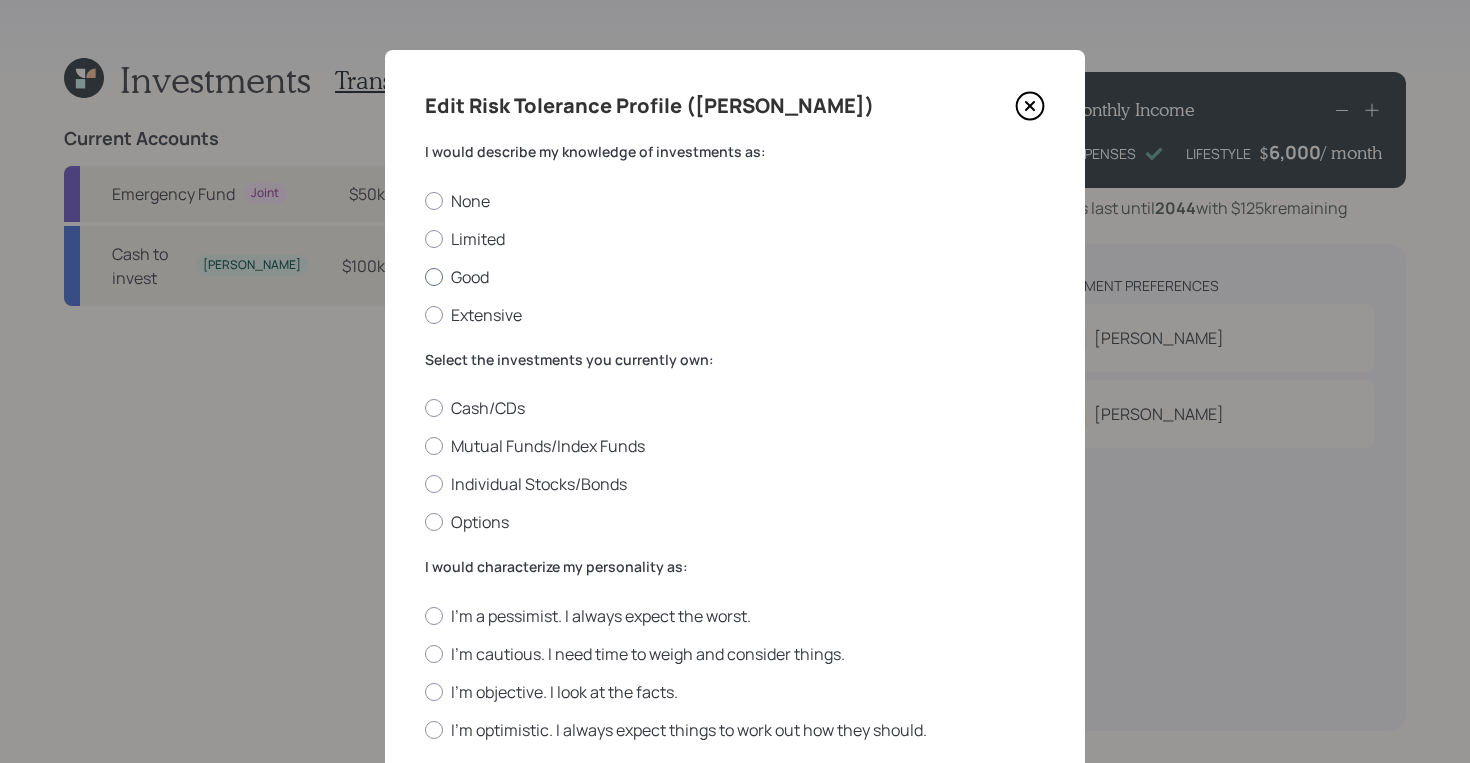 click on "Good" at bounding box center (735, 277) 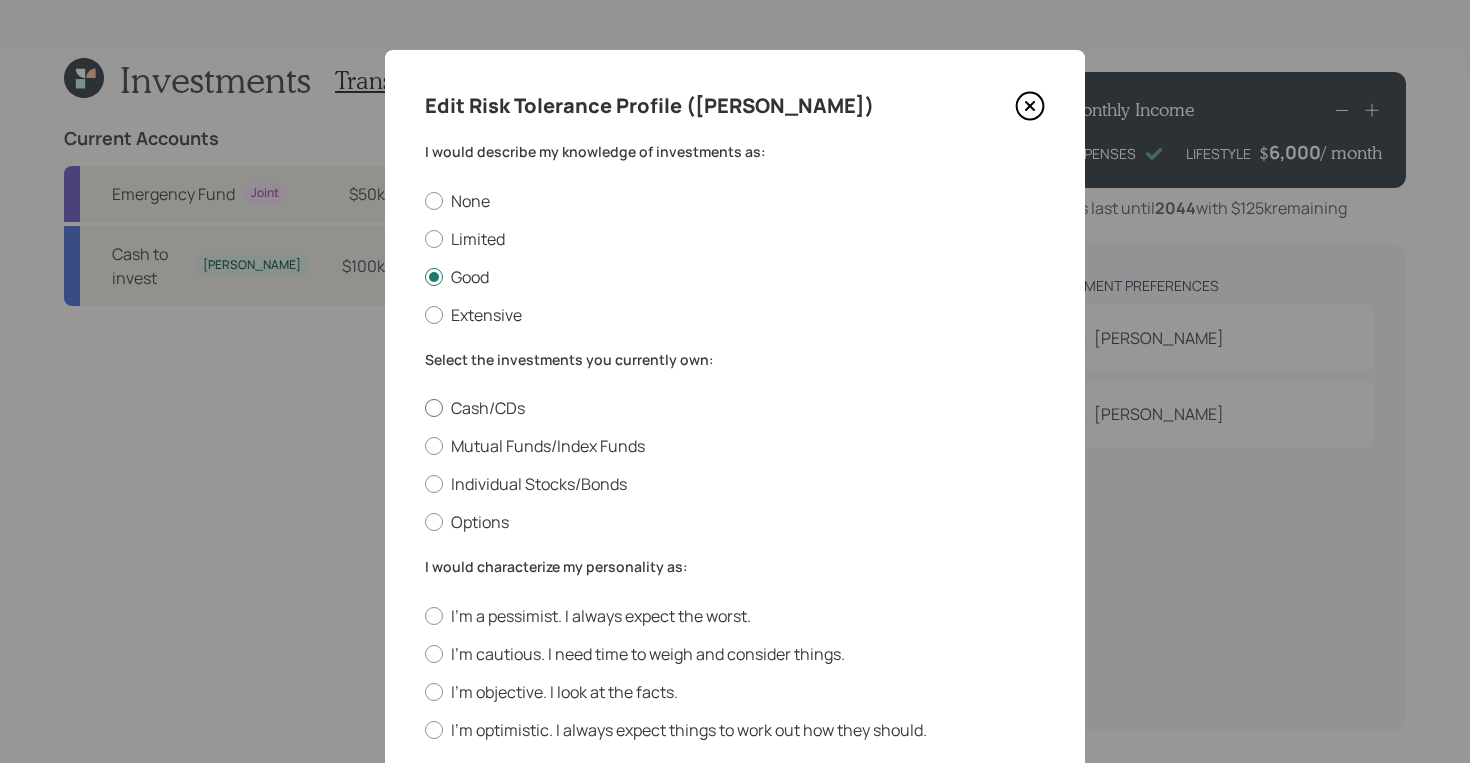click on "Cash/CDs" at bounding box center [735, 408] 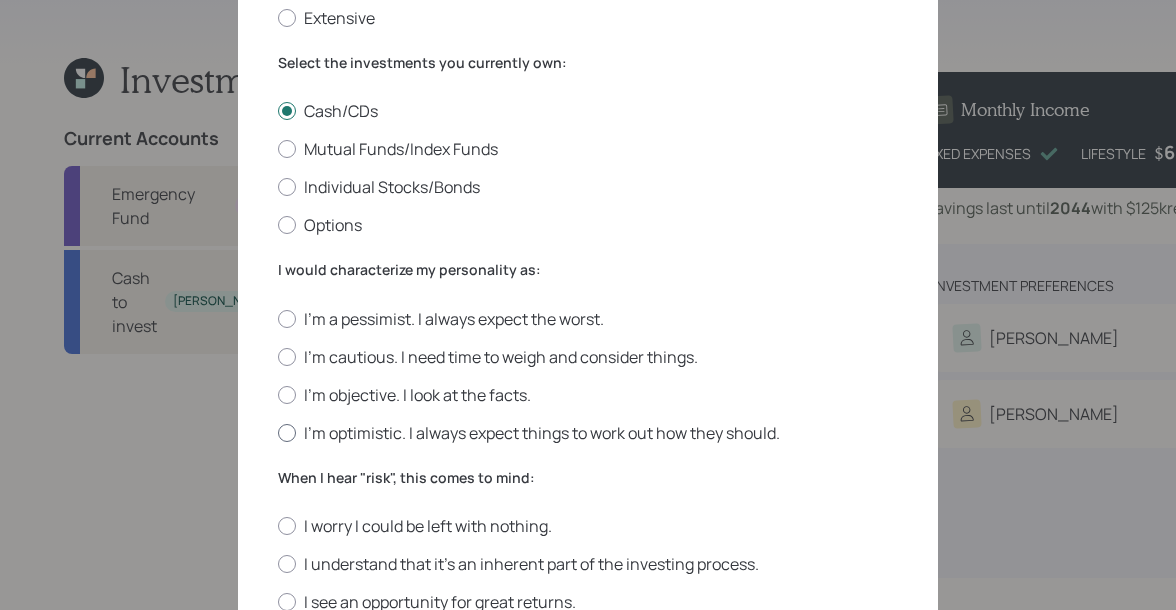 scroll, scrollTop: 294, scrollLeft: 0, axis: vertical 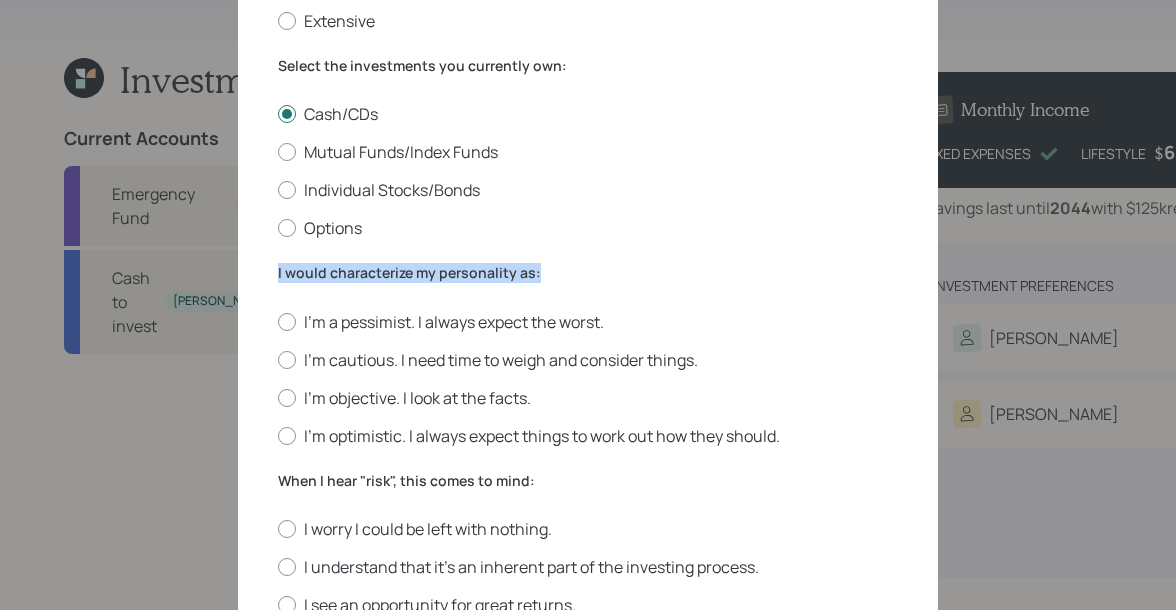 drag, startPoint x: 267, startPoint y: 277, endPoint x: 601, endPoint y: 281, distance: 334.02396 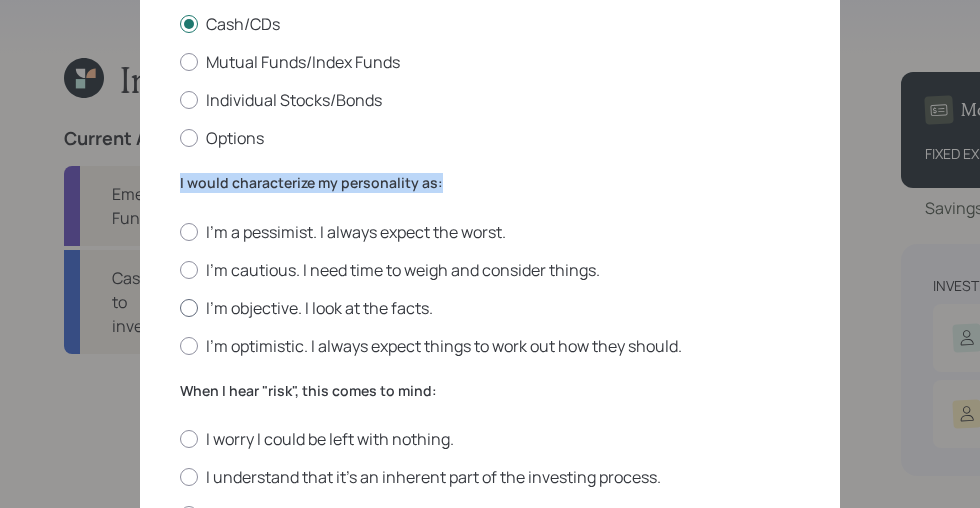 scroll, scrollTop: 415, scrollLeft: 0, axis: vertical 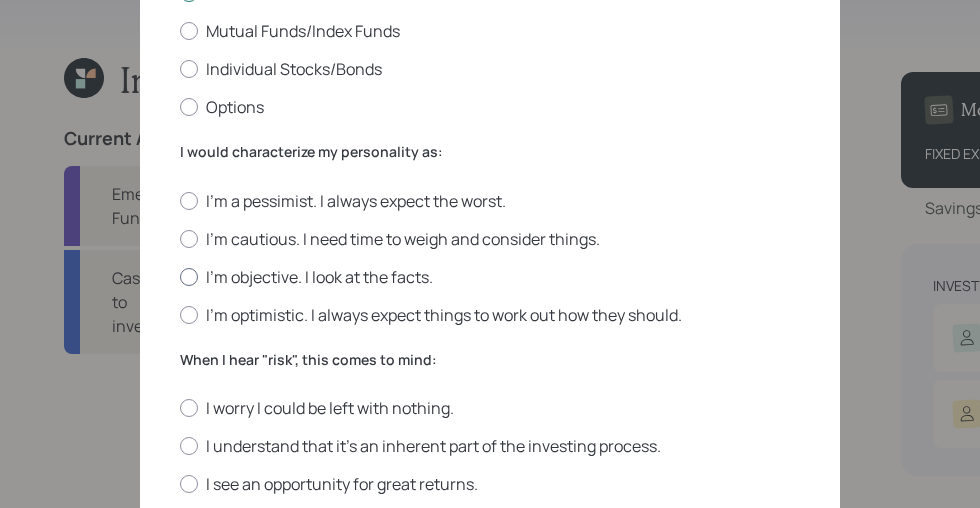 click on "I'm objective. I look at the facts." at bounding box center (490, 277) 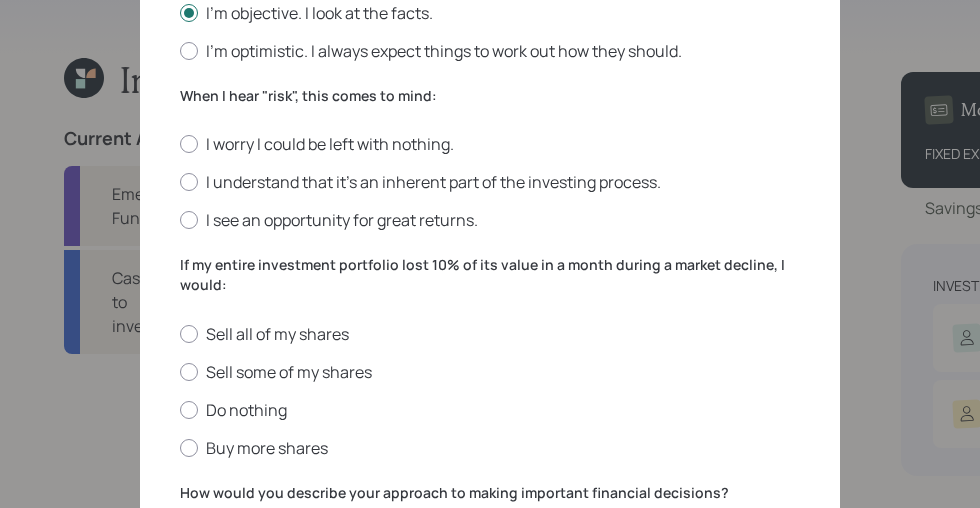 scroll, scrollTop: 659, scrollLeft: 0, axis: vertical 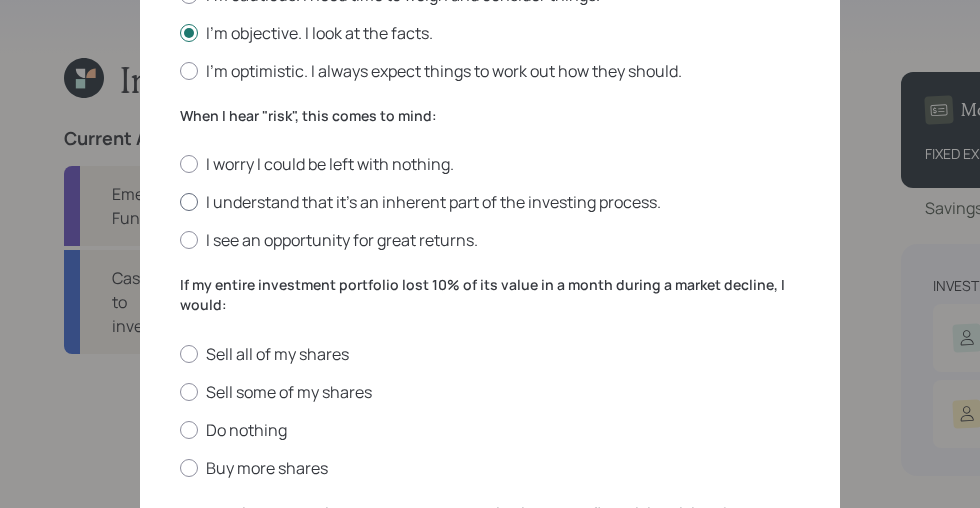 click on "I understand that it’s an inherent part of the investing process." at bounding box center [490, 202] 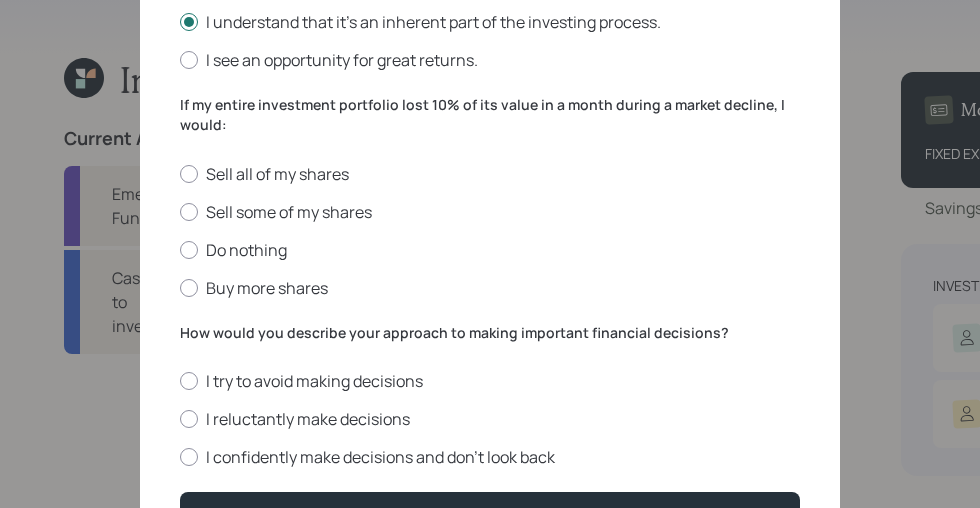 scroll, scrollTop: 840, scrollLeft: 0, axis: vertical 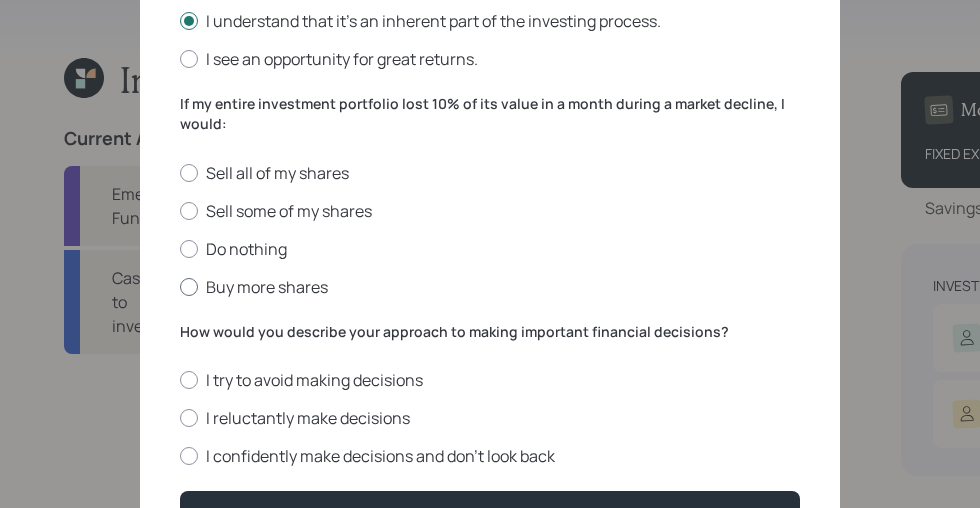 click on "Buy more shares" at bounding box center [490, 287] 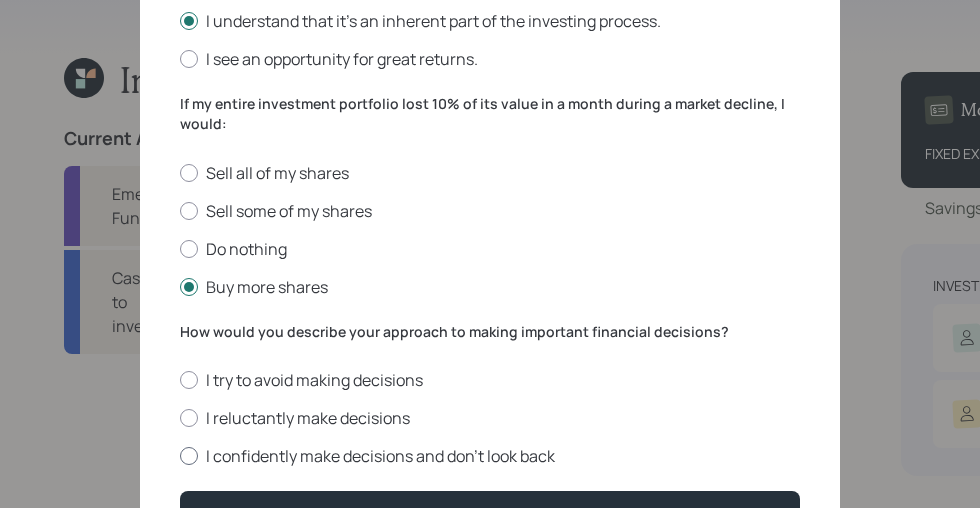 click on "I confidently make decisions and don’t look back" at bounding box center [490, 456] 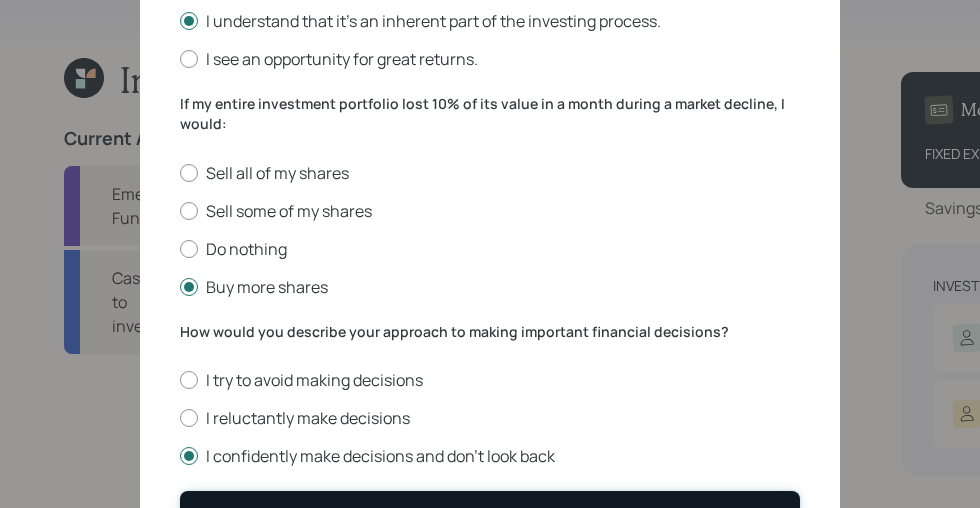 click on "Save" at bounding box center (490, 512) 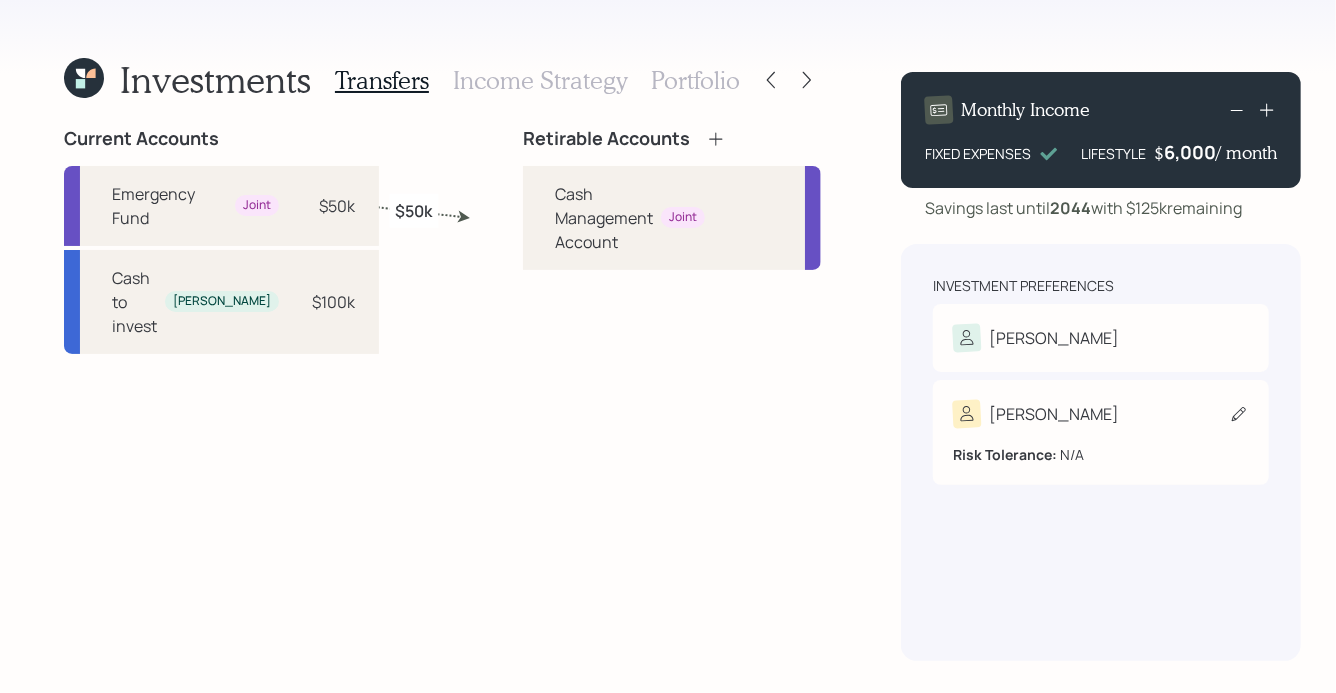 click on "Risk Tolerance:   N/A" at bounding box center (1101, 446) 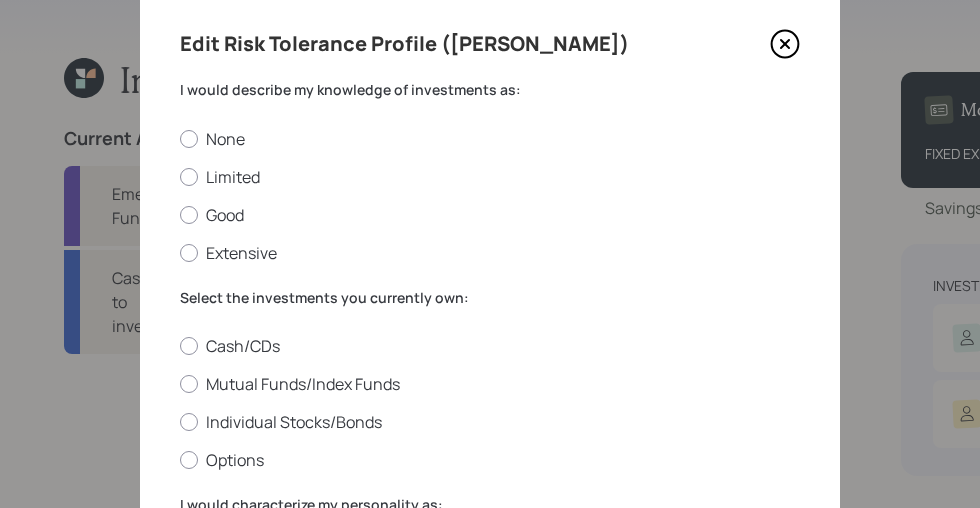 scroll, scrollTop: 66, scrollLeft: 0, axis: vertical 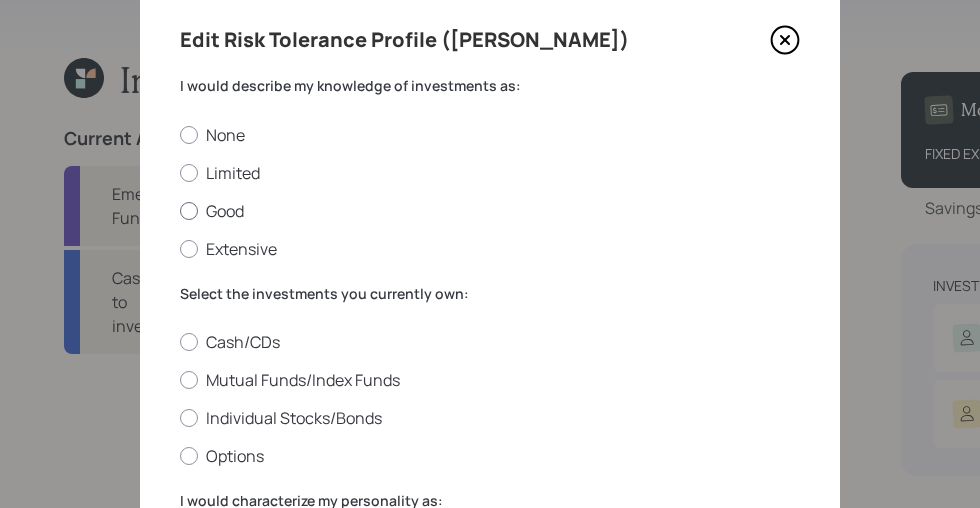 click on "Good" at bounding box center (490, 211) 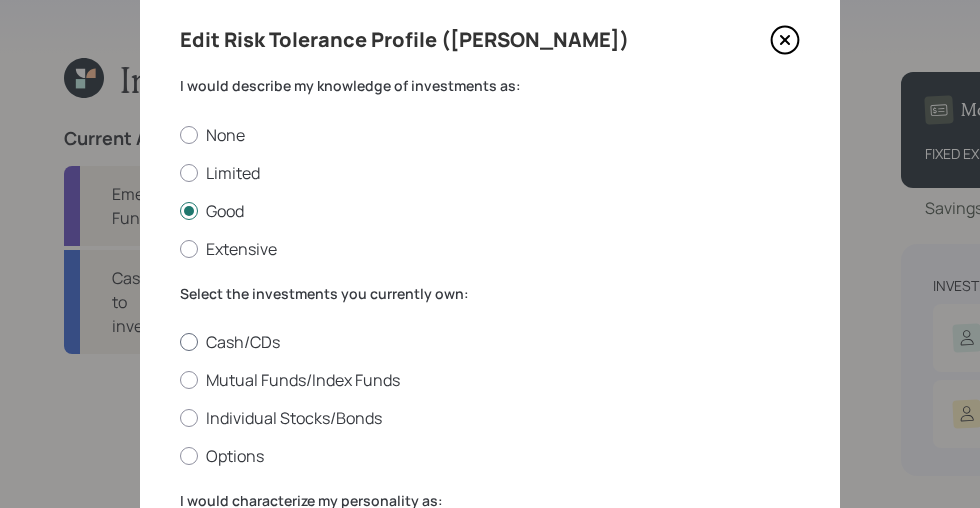 click on "Cash/CDs" at bounding box center [490, 342] 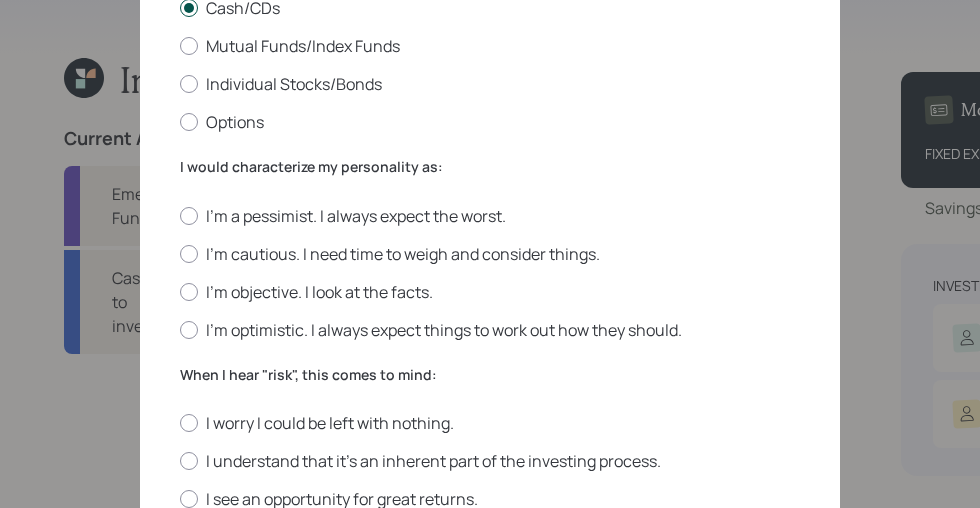 scroll, scrollTop: 407, scrollLeft: 0, axis: vertical 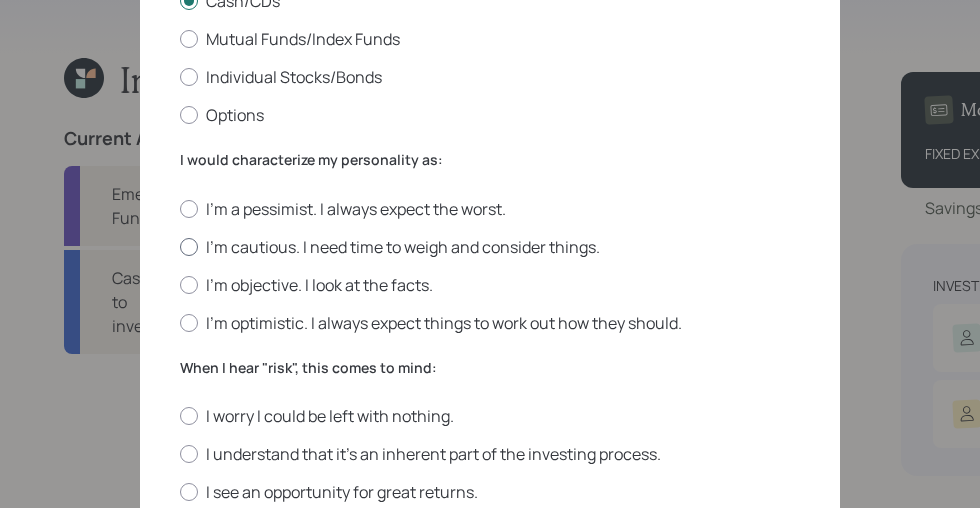 click on "I'm cautious. I need time to weigh and consider things." at bounding box center [490, 247] 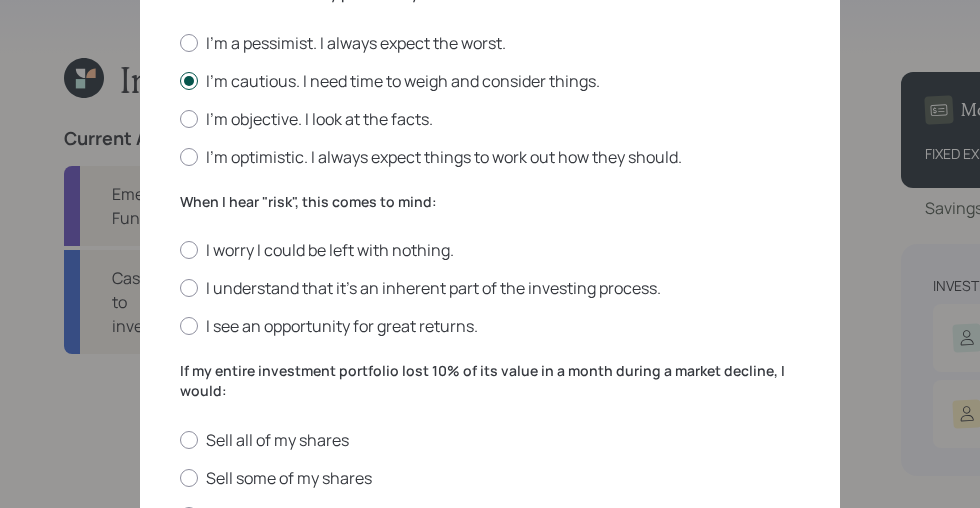 scroll, scrollTop: 572, scrollLeft: 0, axis: vertical 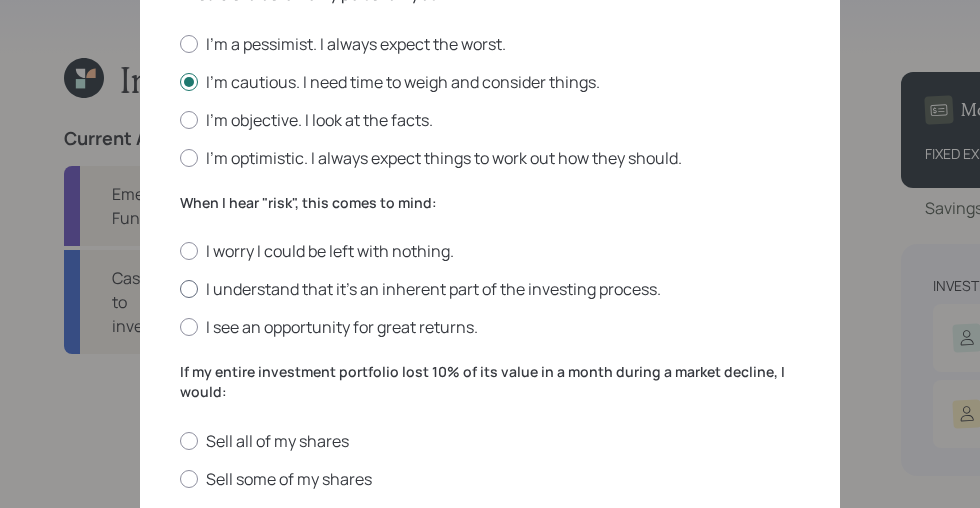 click on "I understand that it’s an inherent part of the investing process." at bounding box center [490, 289] 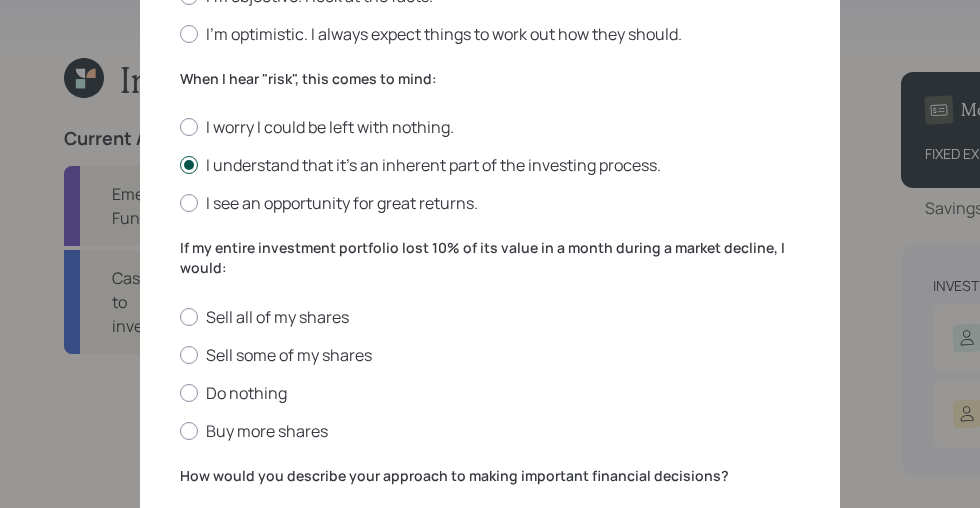 scroll, scrollTop: 696, scrollLeft: 0, axis: vertical 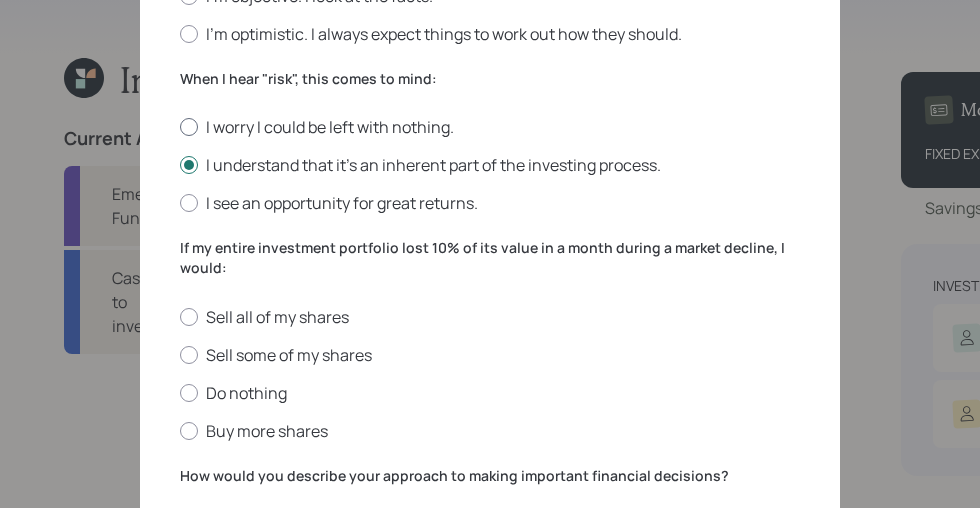 click on "I worry I could be left with nothing." at bounding box center [490, 127] 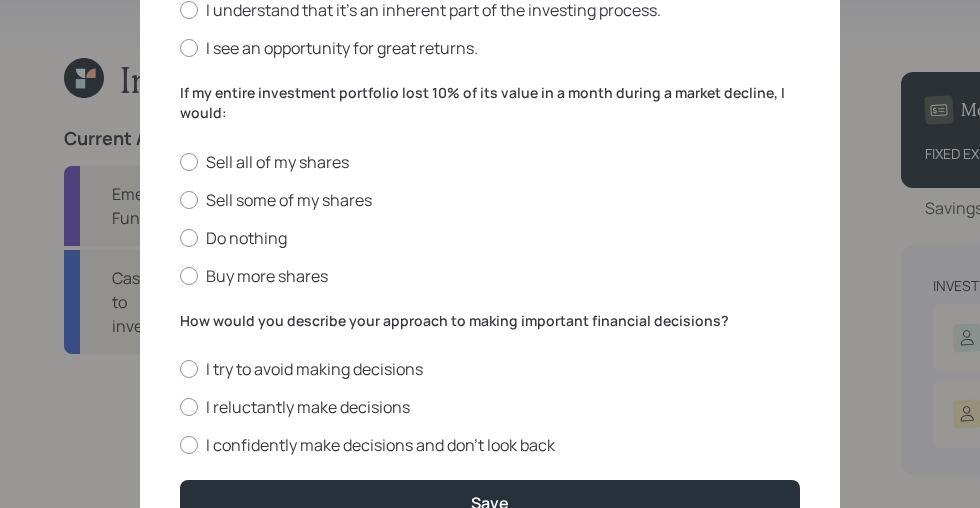 scroll, scrollTop: 861, scrollLeft: 0, axis: vertical 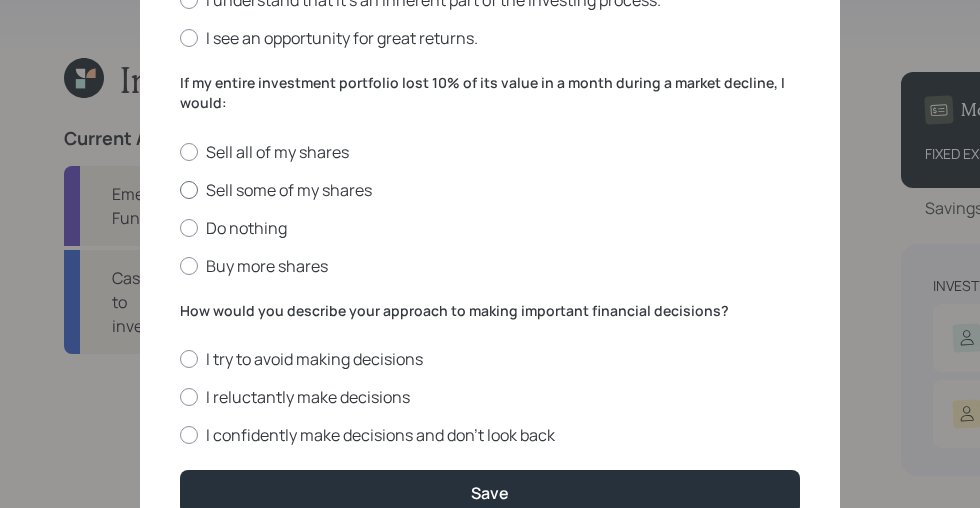 click on "Sell some of my shares" at bounding box center (490, 190) 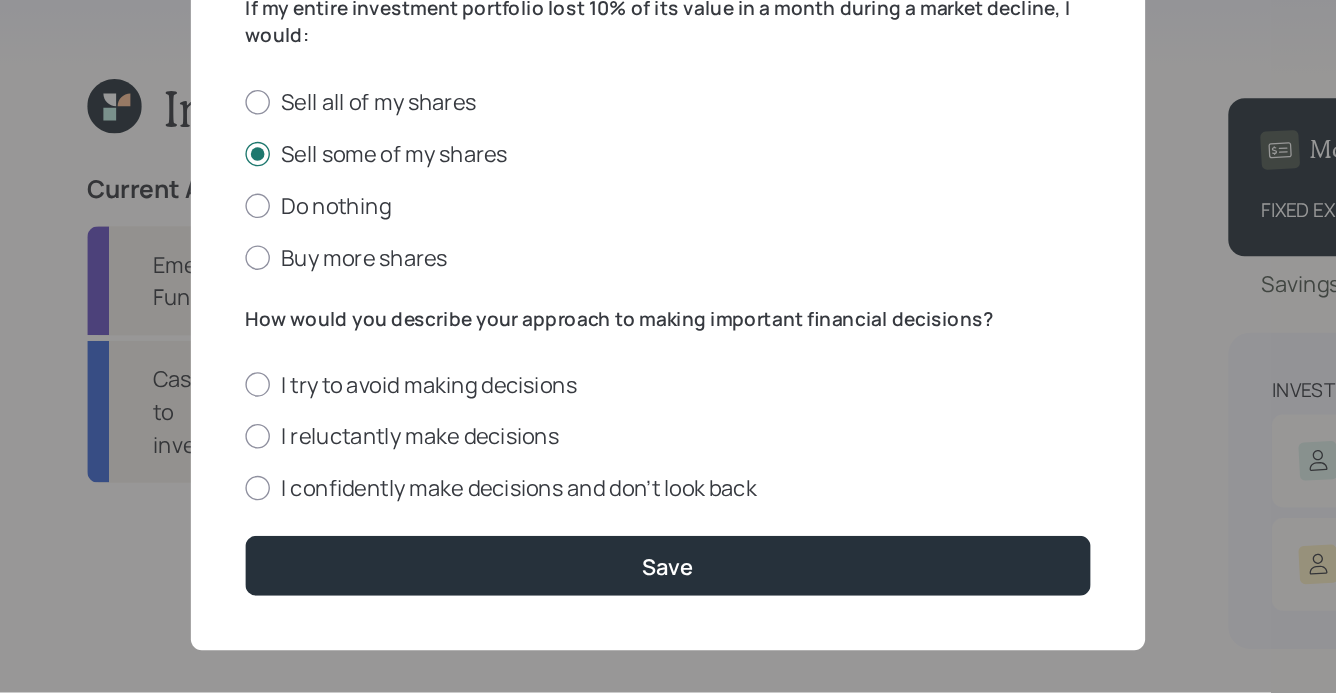 scroll, scrollTop: 949, scrollLeft: 0, axis: vertical 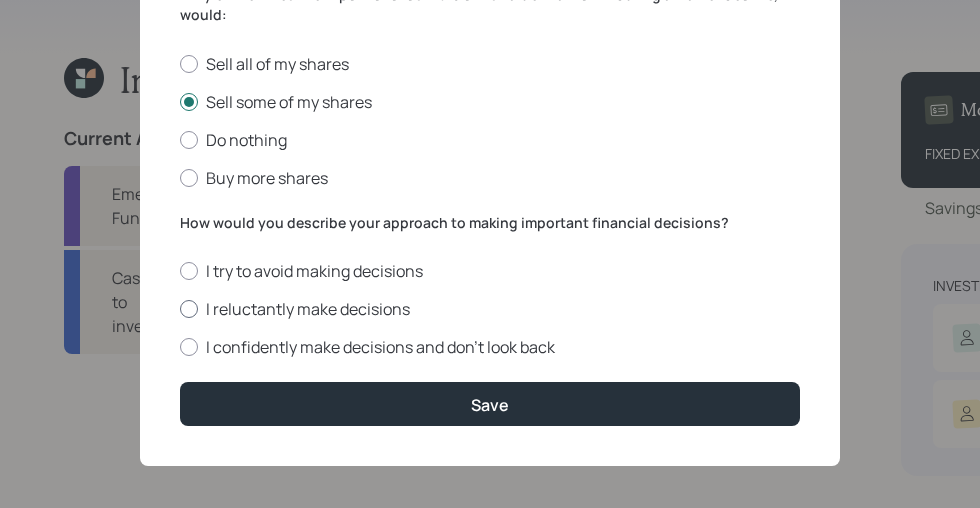 click on "I reluctantly make decisions" at bounding box center (490, 309) 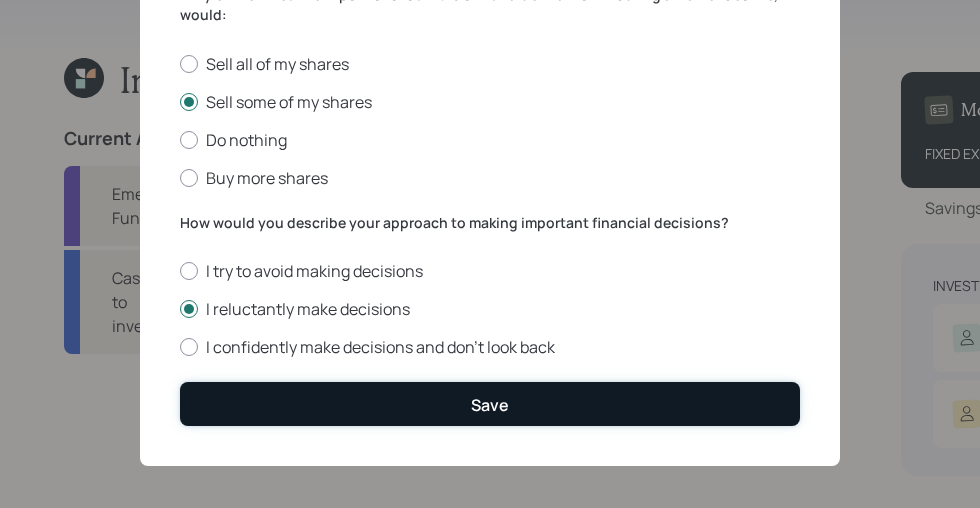 click on "Save" at bounding box center (490, 403) 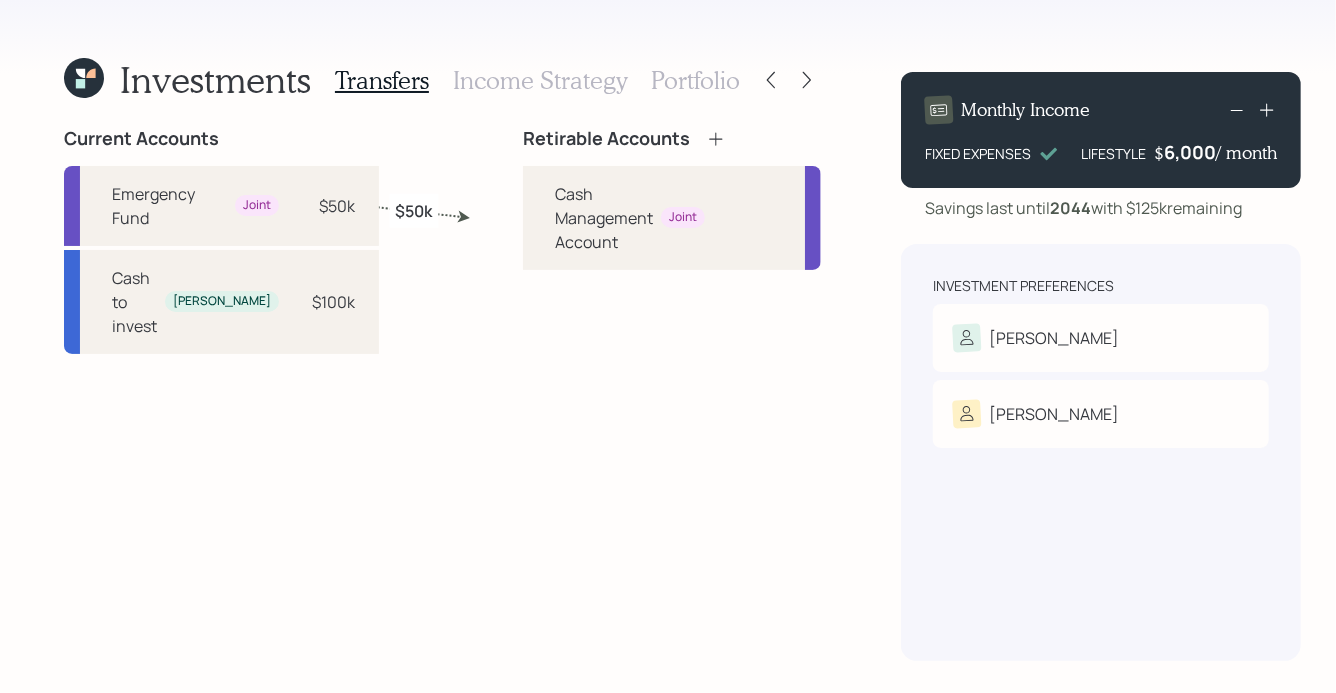 click on "Current Accounts Emergency Fund Joint $50k Cash to invest [PERSON_NAME] $100k Retirable Accounts Cash Management Account Joint $50k" at bounding box center (442, 394) 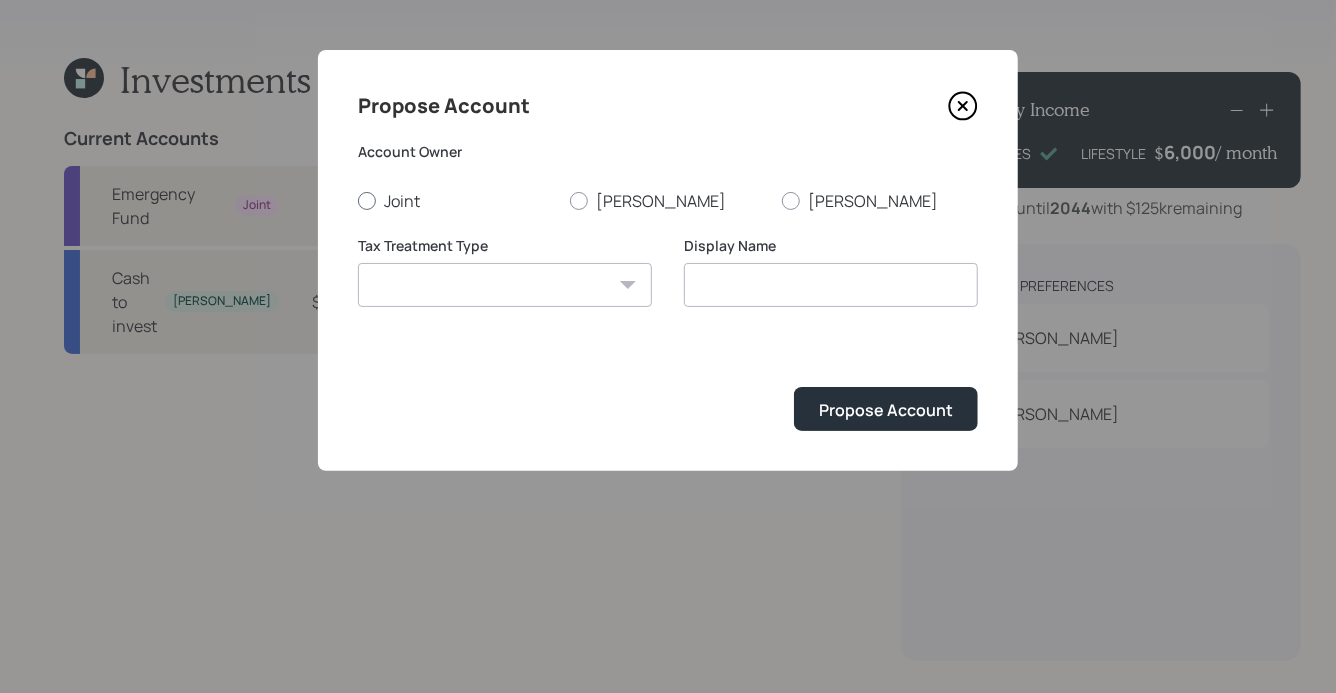 click on "Joint" at bounding box center [456, 201] 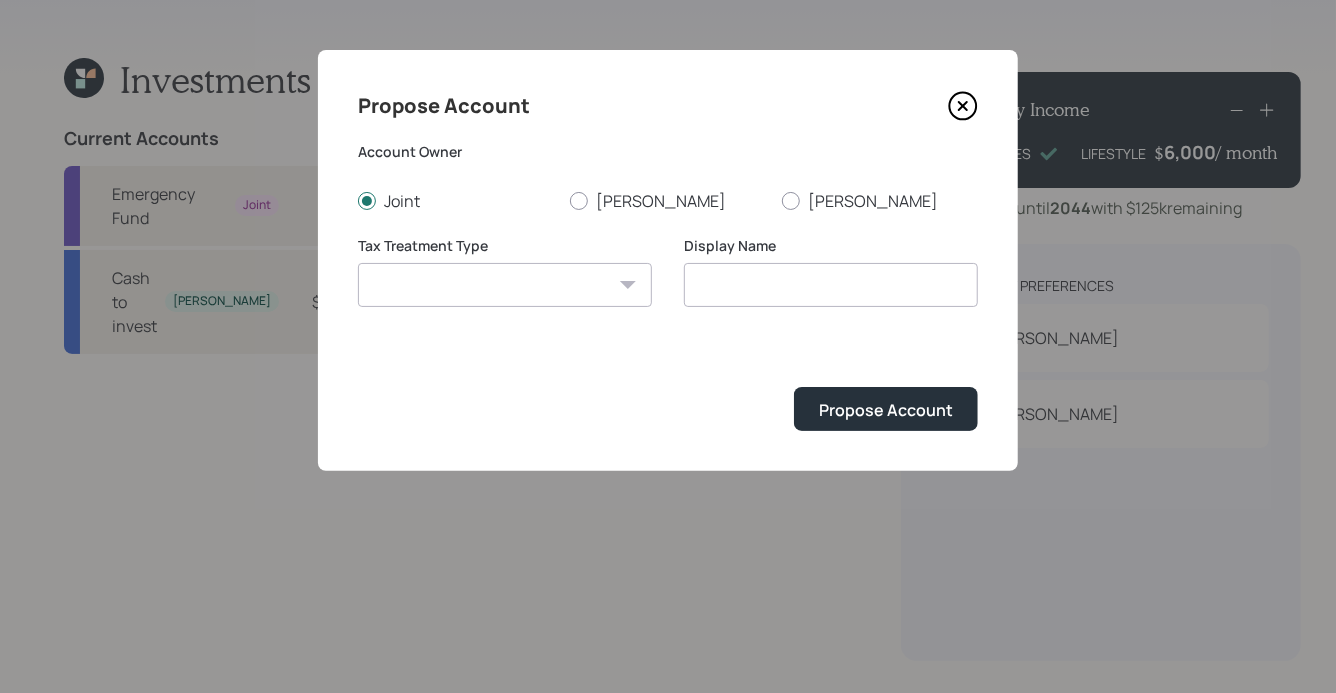 click on "[PERSON_NAME] Taxable Traditional" at bounding box center [505, 285] 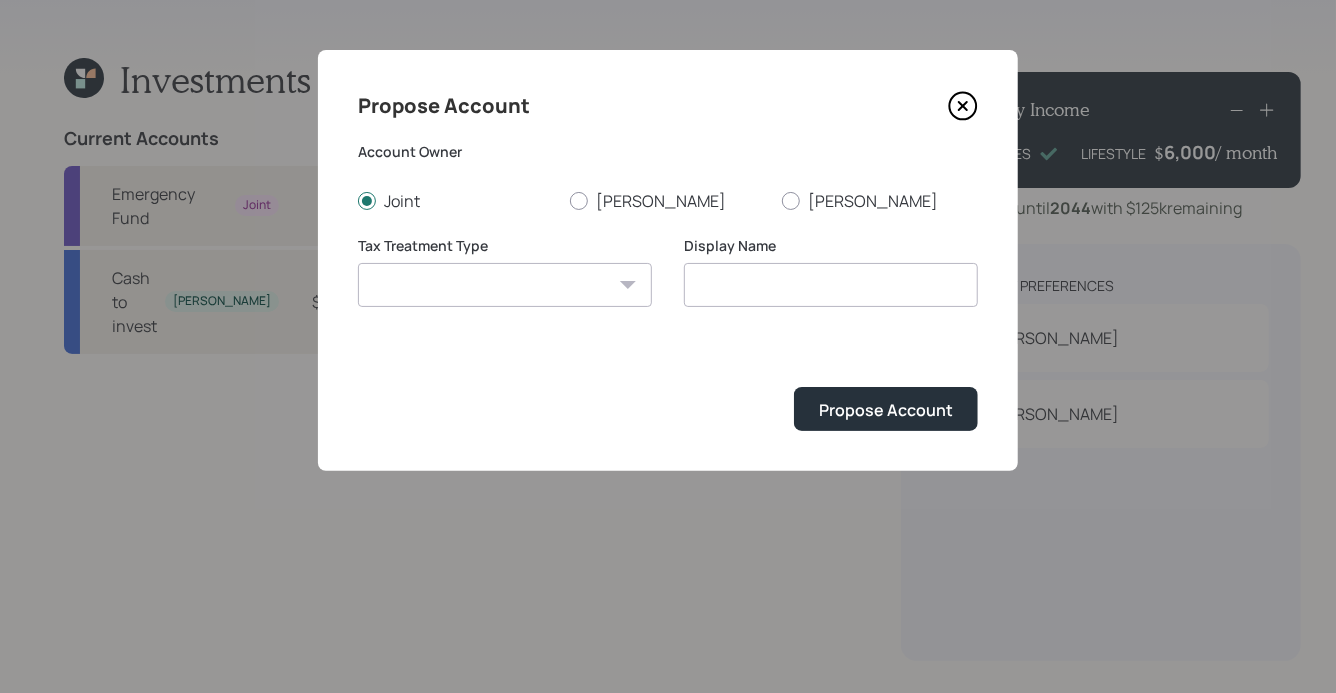 select on "taxable" 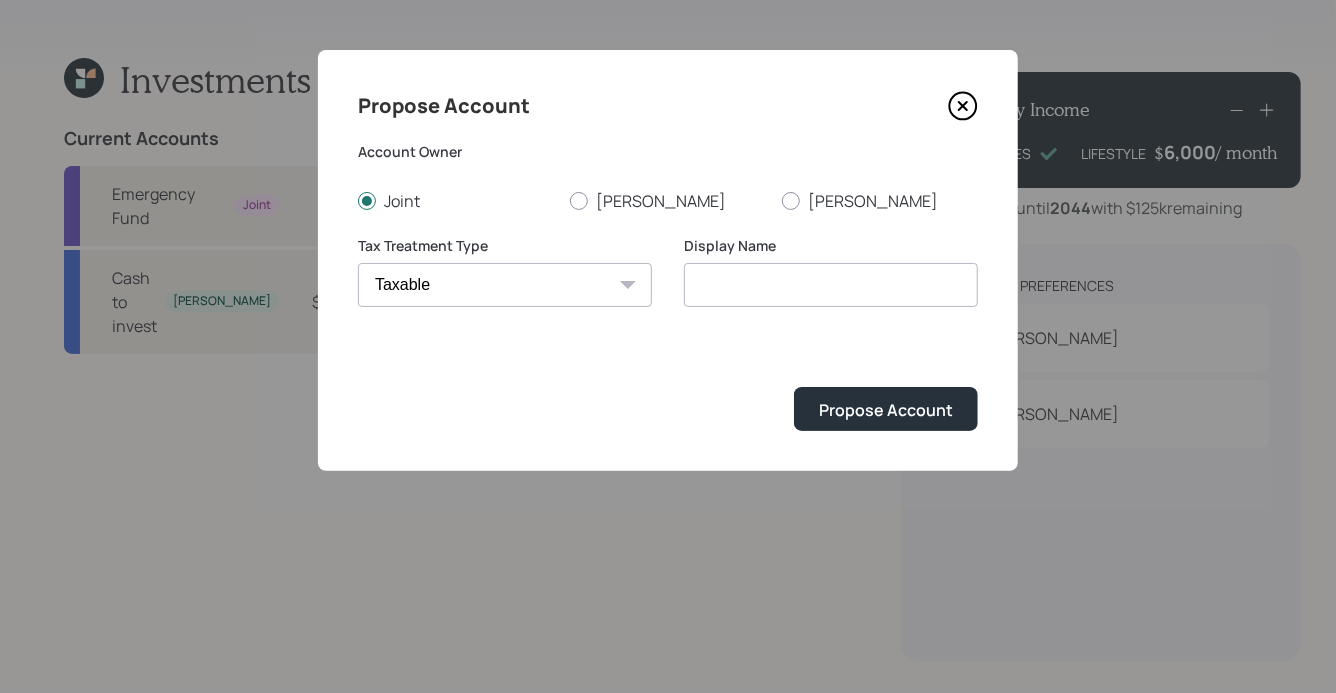 type on "Taxable" 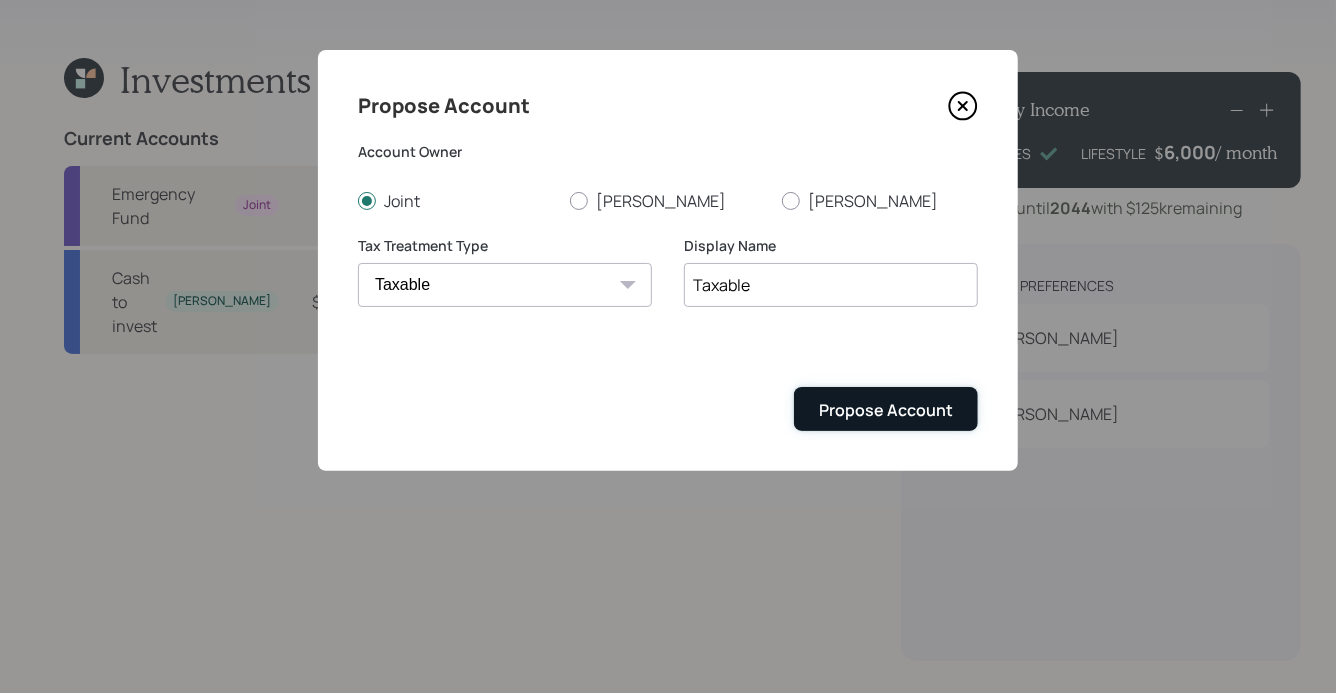 click on "Propose Account" at bounding box center (886, 410) 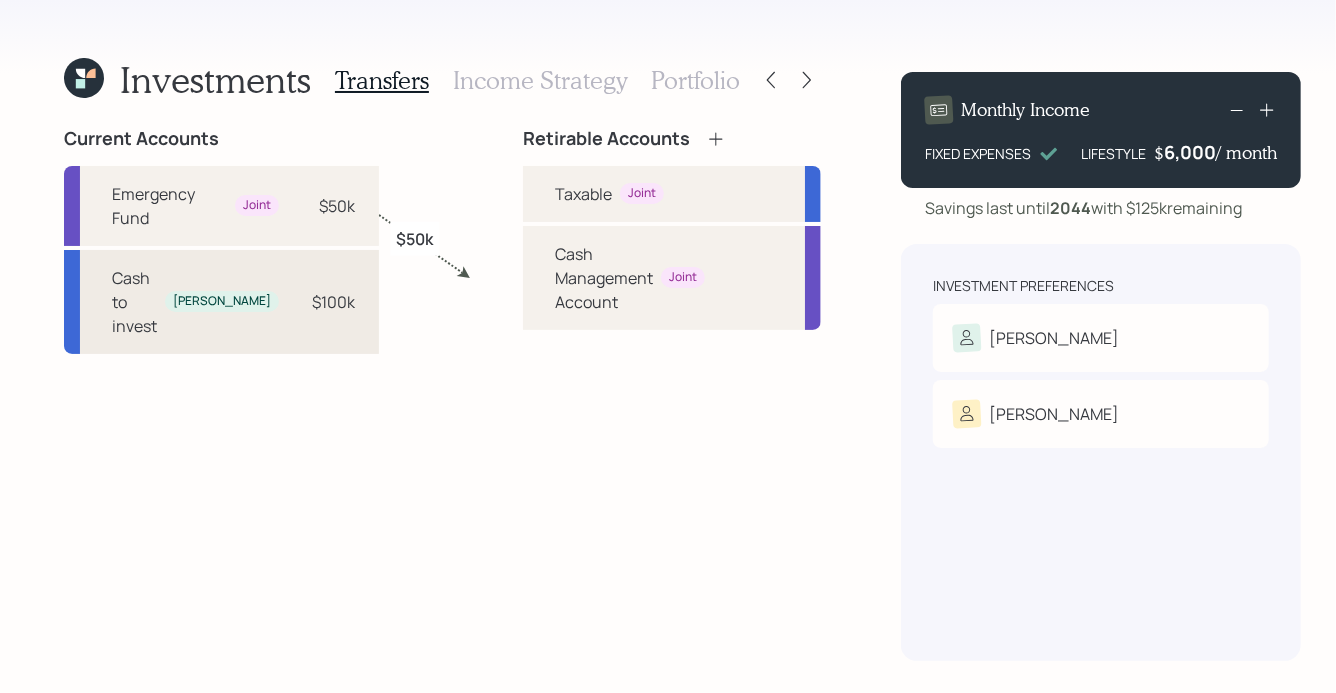 click on "$100k" at bounding box center (325, 302) 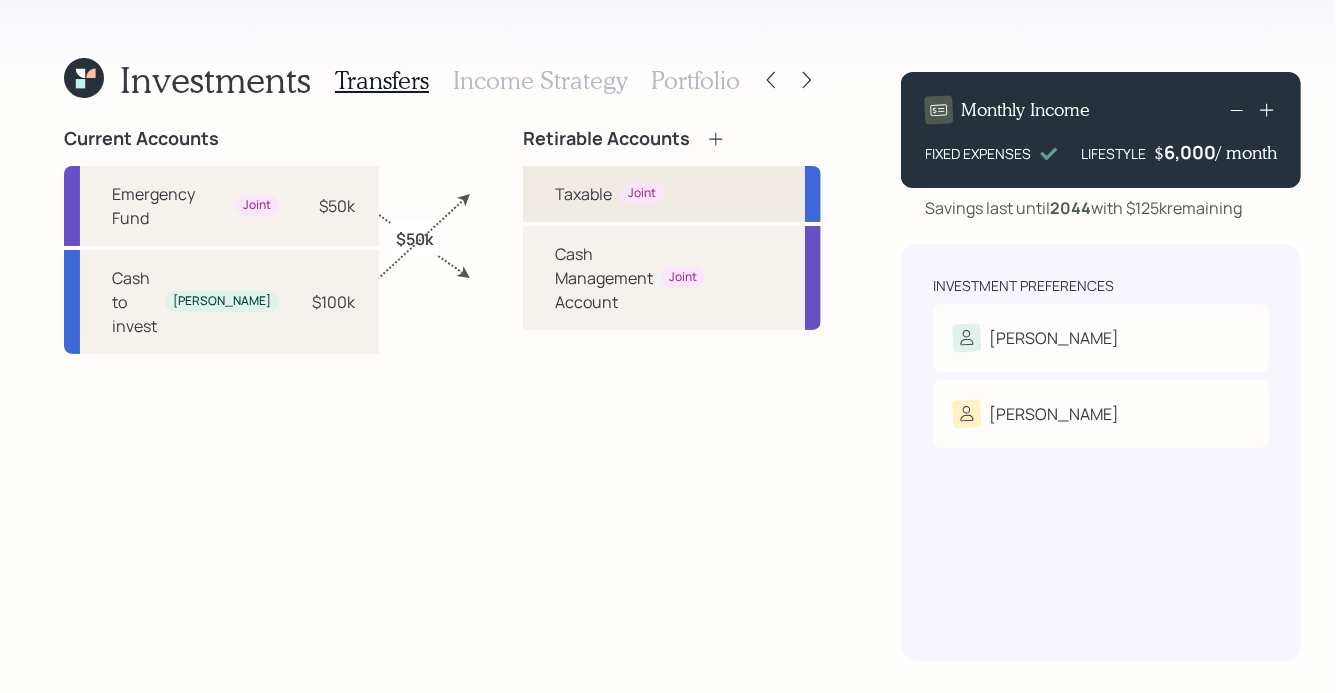 click on "Taxable" at bounding box center (583, 194) 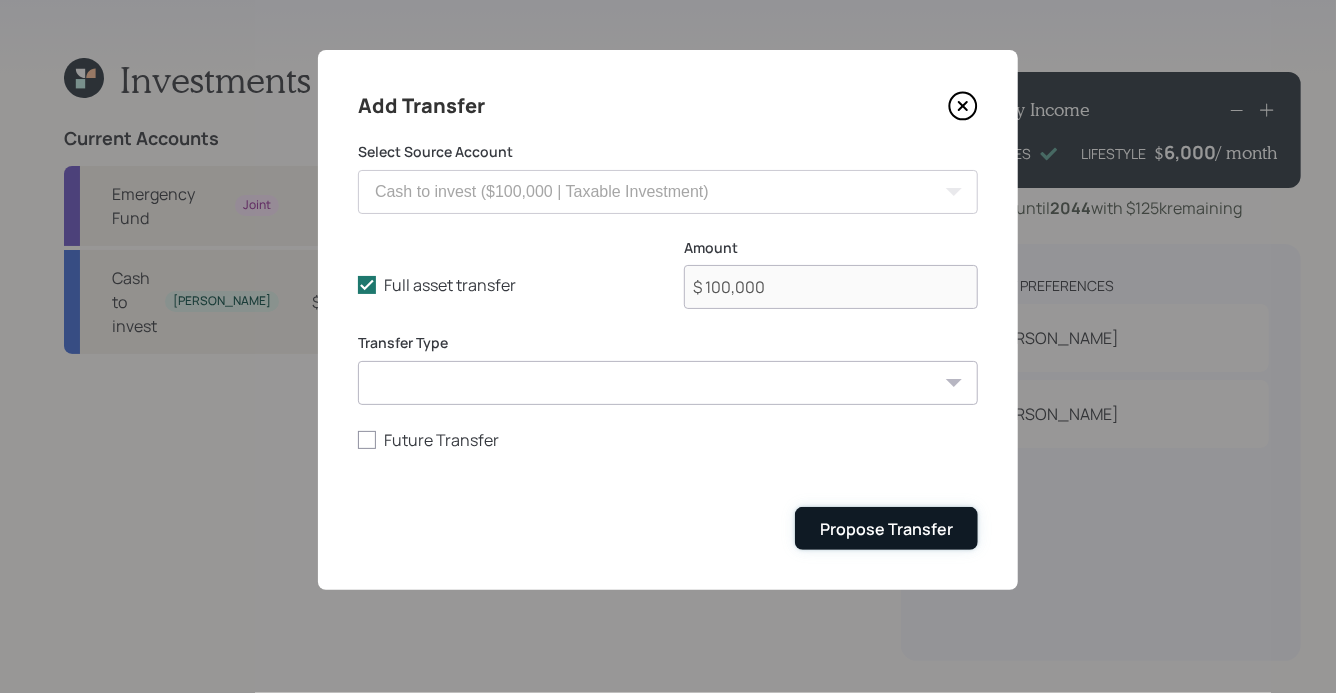 click on "Propose Transfer" at bounding box center [886, 529] 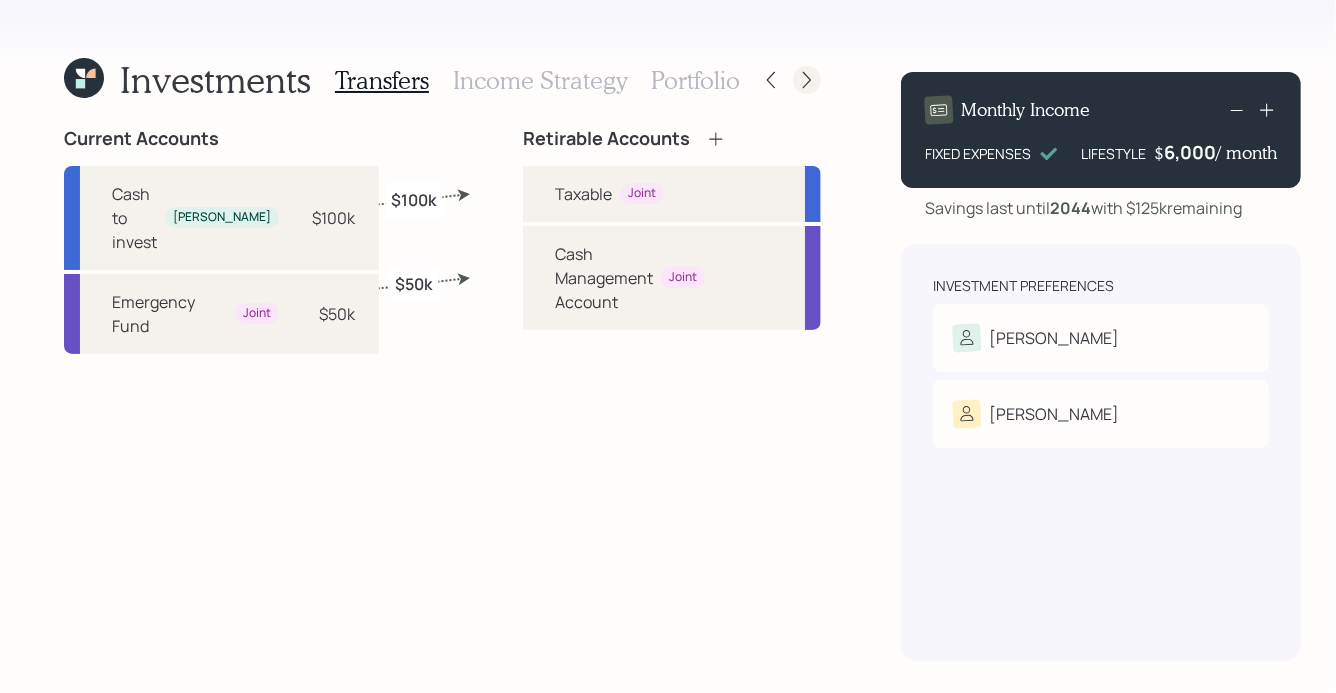 click 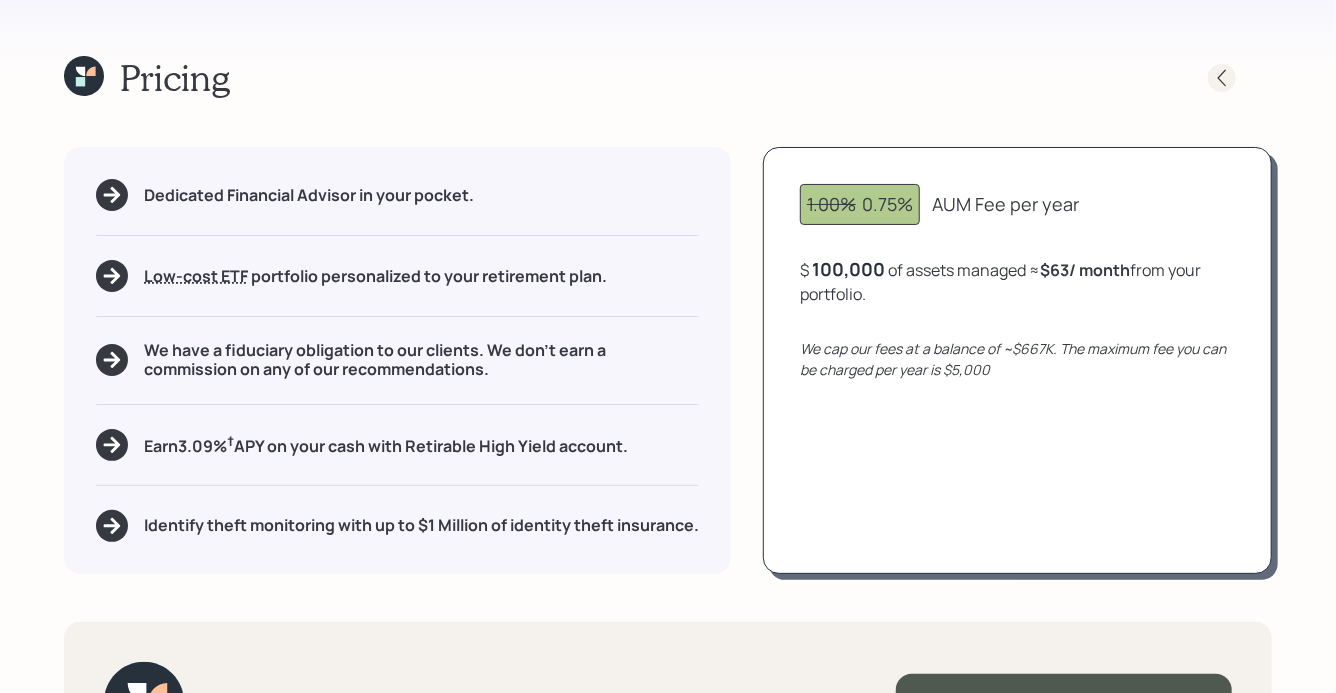 click 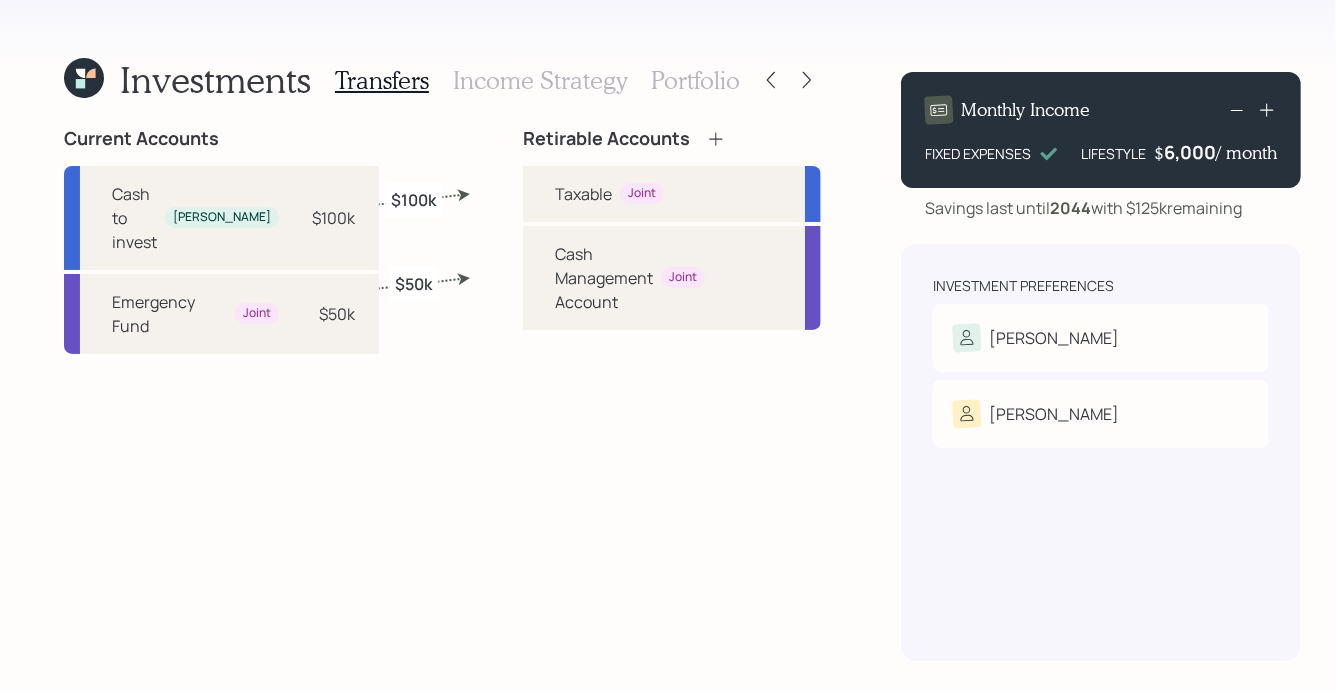 click on "Income Strategy" at bounding box center [540, 80] 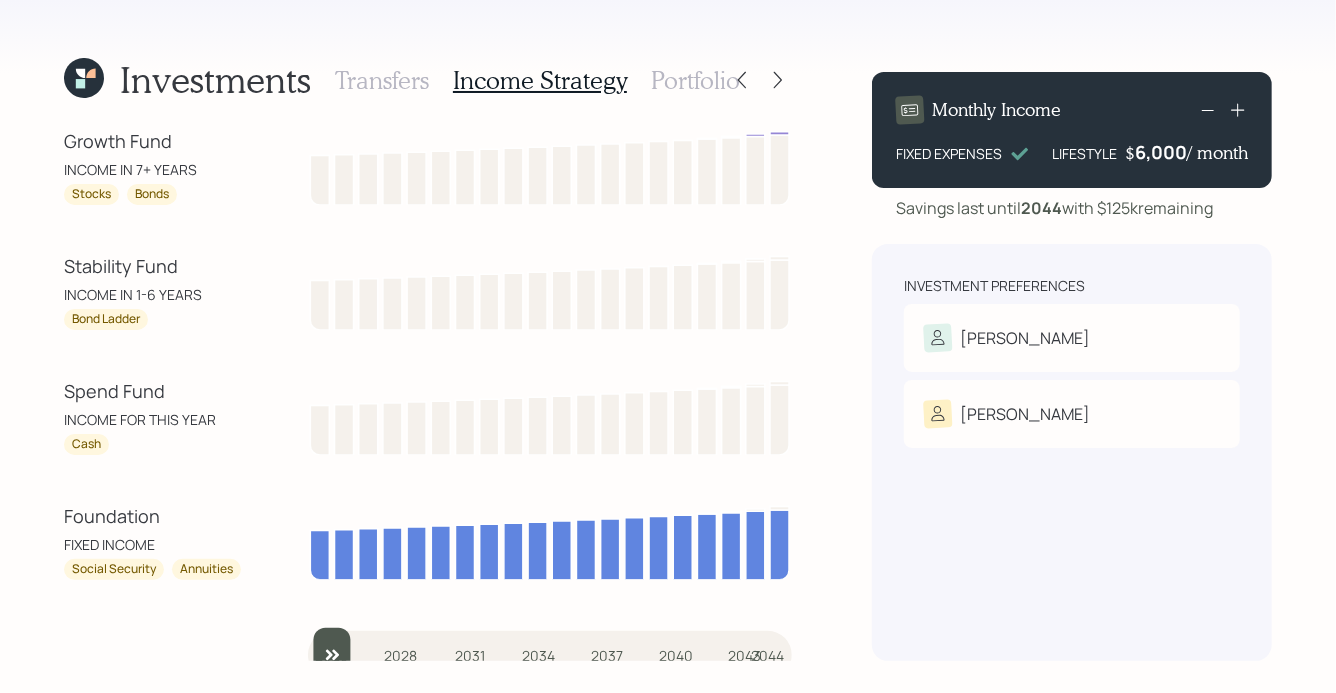 click on "Investments Transfers Income Strategy Portfolio Growth Fund INCOME IN 7+ YEARS Stocks Bonds Stability Fund INCOME IN 1-6 YEARS Bond Ladder Spend Fund INCOME FOR THIS YEAR Cash Foundation FIXED INCOME Social Security Annuities 2025 2028 2031 2034 2037 2040 2043 2044 Monthly Income FIXED EXPENSES LIFESTYLE $ 6,000  / month Savings last until  [DATE]  with   $125k  remaining Investment Preferences [PERSON_NAME] Risk Tolerance:   Moderately aggressive [PERSON_NAME] Tolerance:   Moderately conservative" at bounding box center (668, 346) 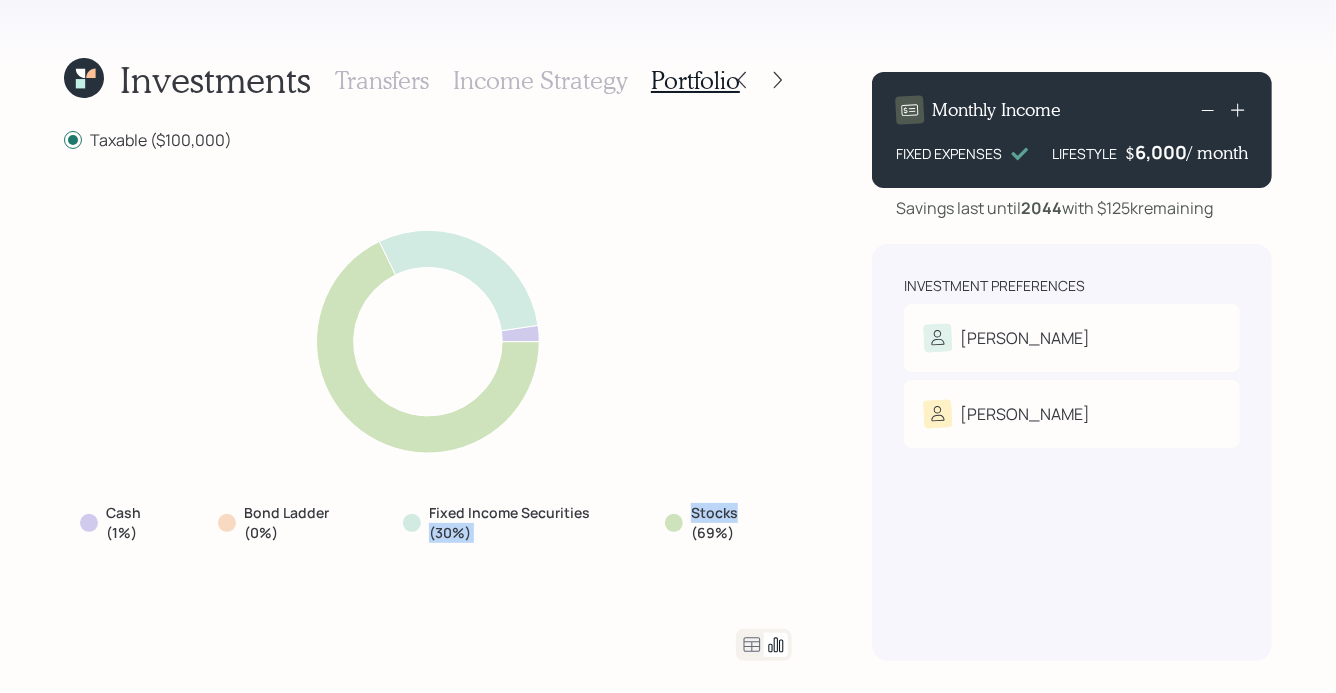 drag, startPoint x: 792, startPoint y: 522, endPoint x: 602, endPoint y: 510, distance: 190.37857 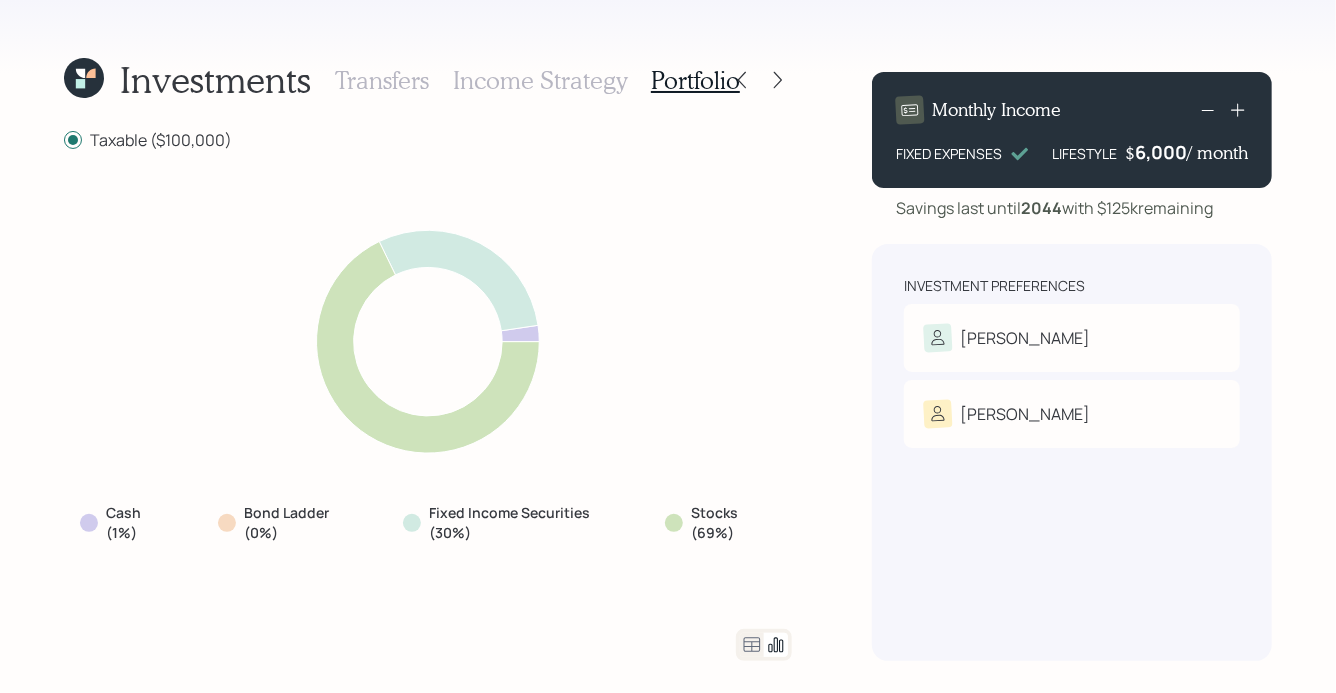 click on "Fixed Income Securities (30%)" at bounding box center (521, 522) 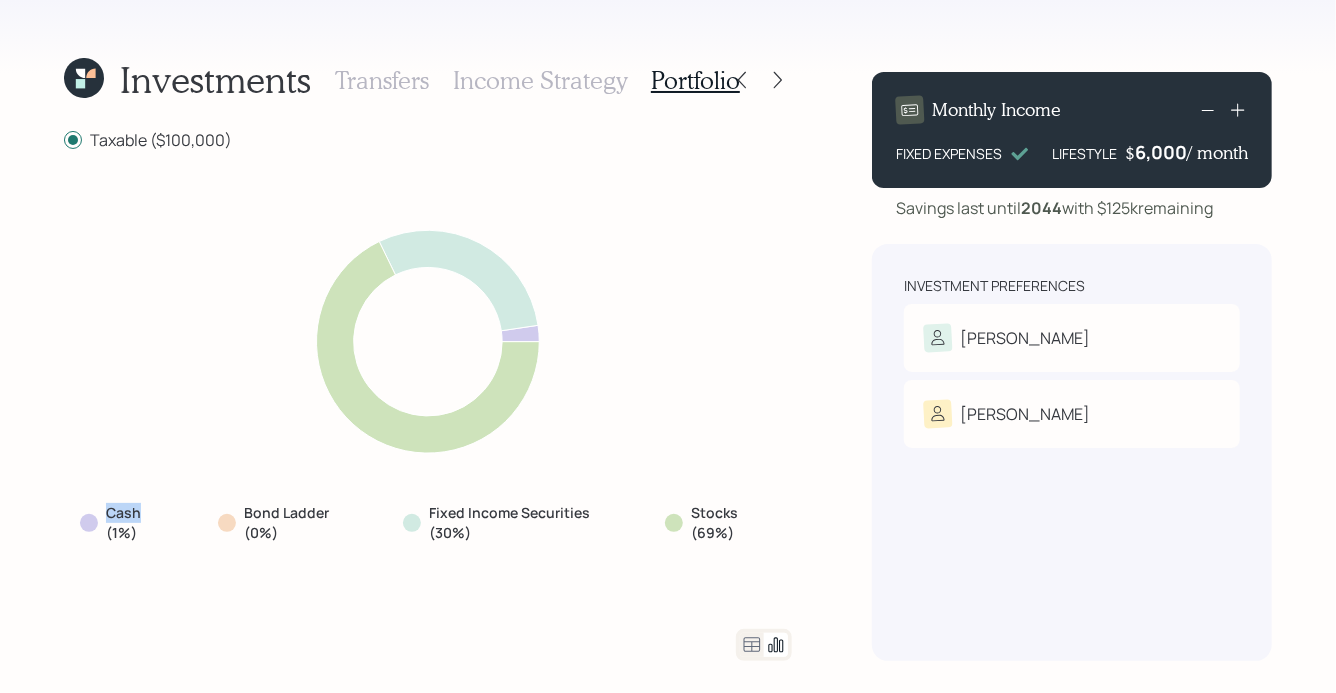 drag, startPoint x: 77, startPoint y: 517, endPoint x: 155, endPoint y: 517, distance: 78 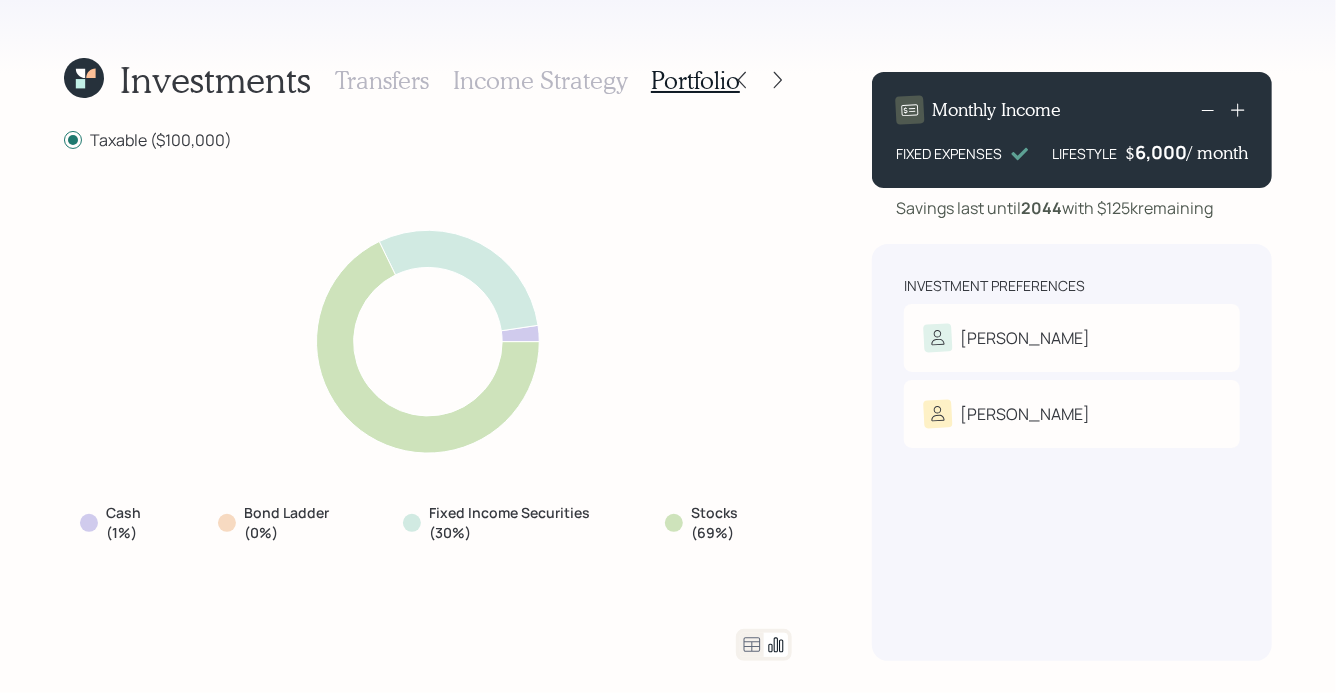 click on "Cash (1%) Bond Ladder (0%) Fixed Income Securities (30%) Stocks (69%)" at bounding box center [428, 390] 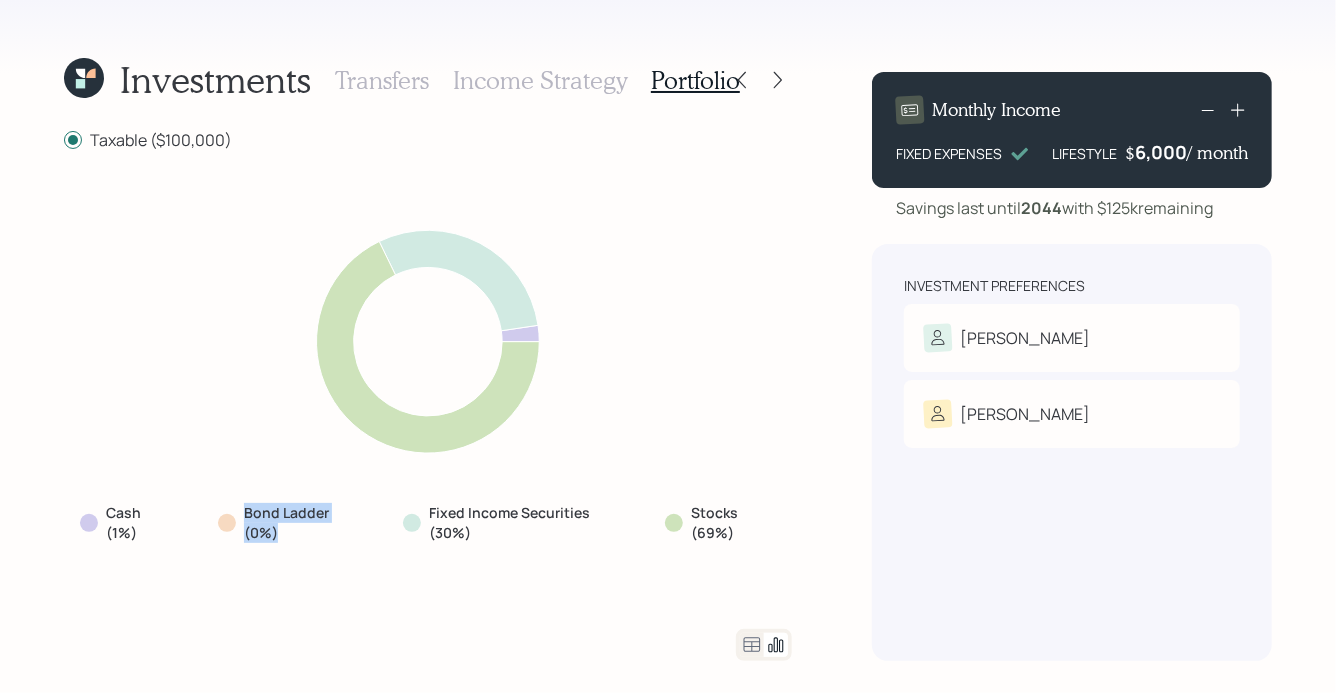 drag, startPoint x: 213, startPoint y: 517, endPoint x: 328, endPoint y: 527, distance: 115.43397 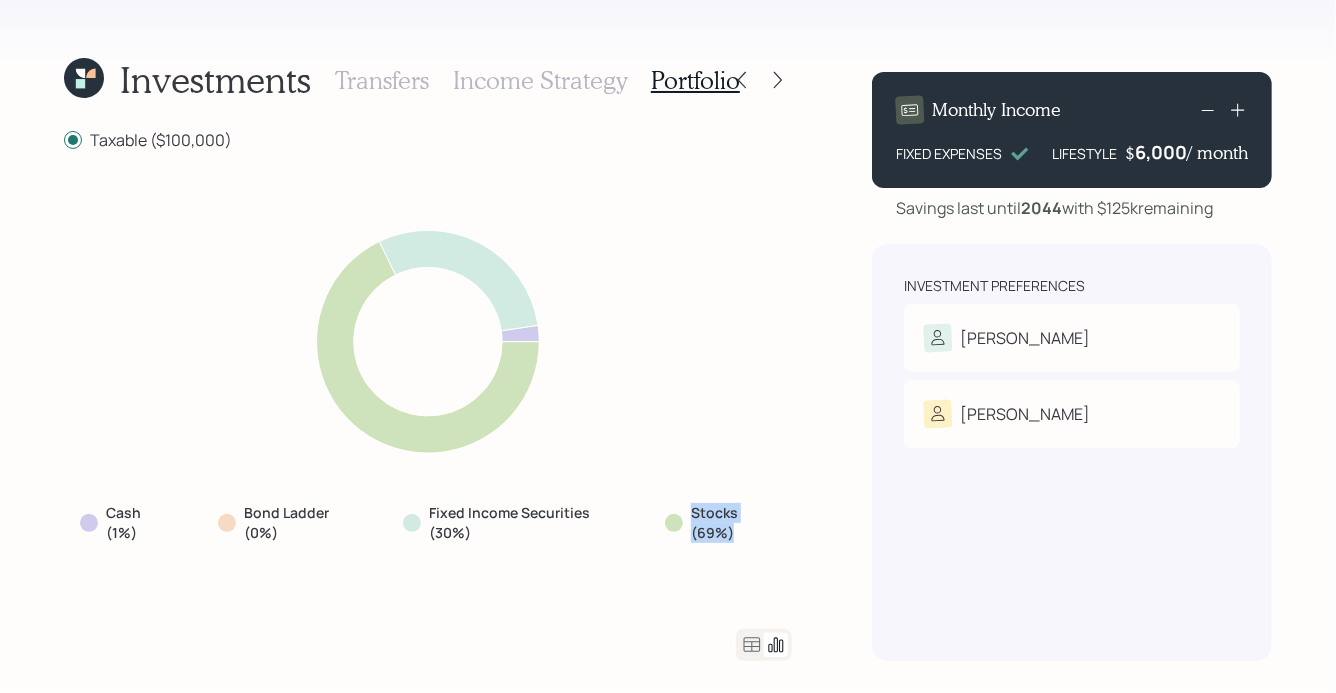 drag, startPoint x: 771, startPoint y: 551, endPoint x: 656, endPoint y: 498, distance: 126.625435 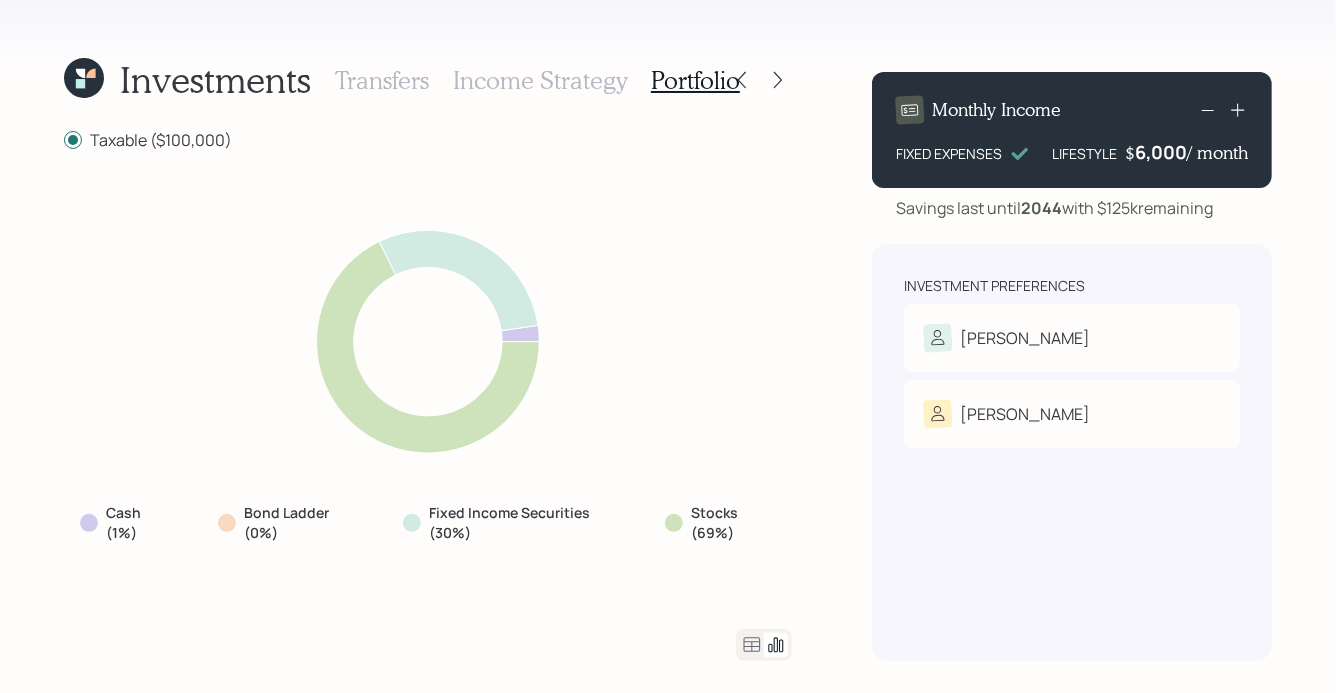 click on "Taxable ($100,000) Cash (1%) Bond Ladder (0%) Fixed Income Securities (30%) Stocks (69%)" at bounding box center (428, 394) 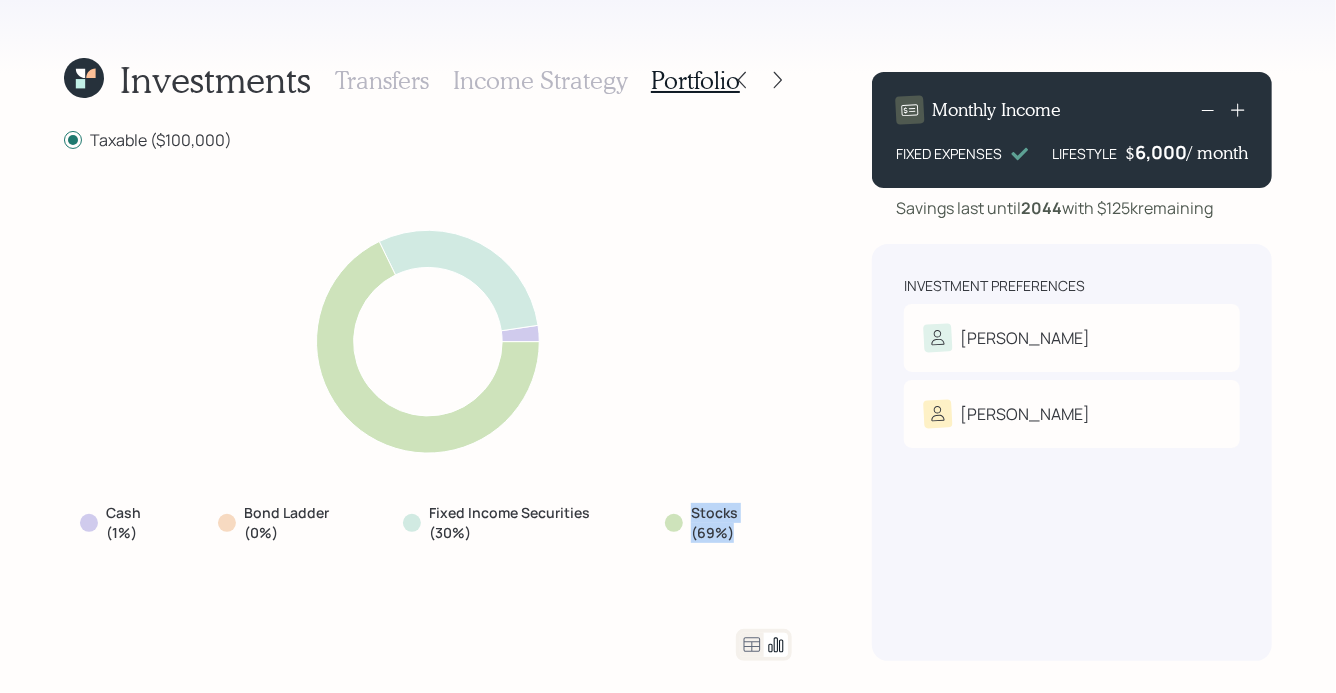 drag, startPoint x: 755, startPoint y: 571, endPoint x: 680, endPoint y: 523, distance: 89.04493 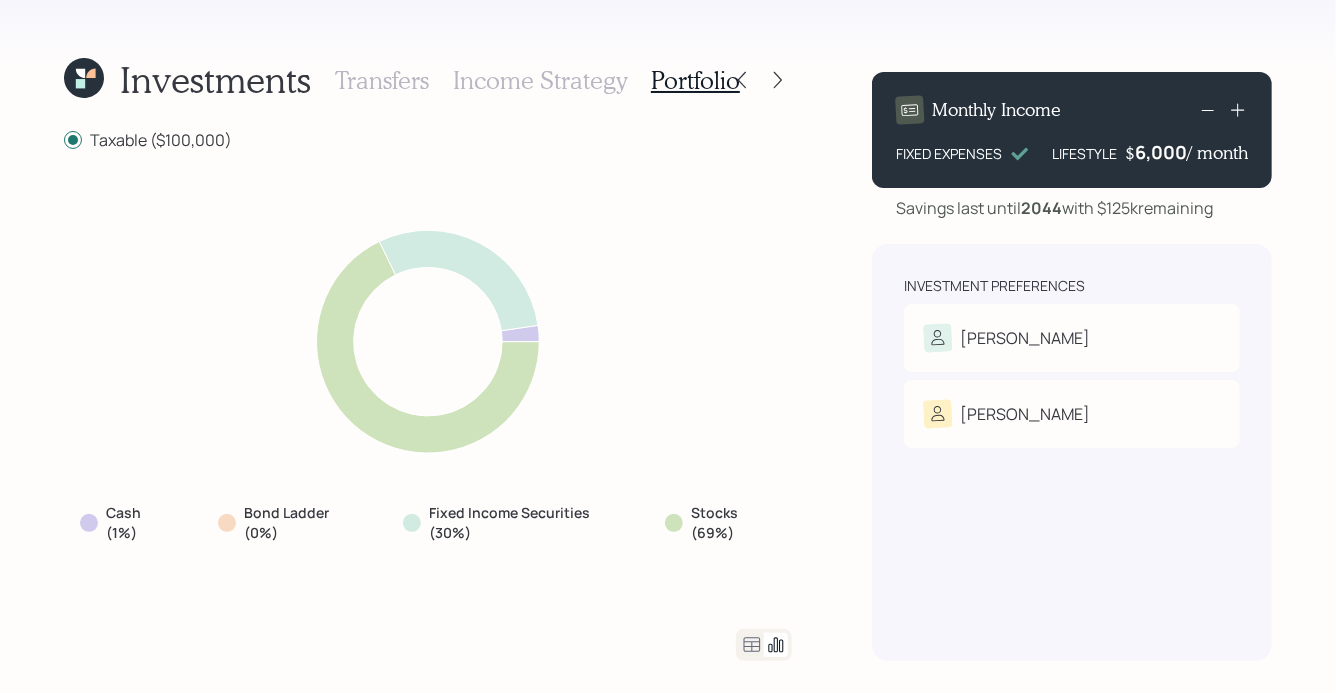 drag, startPoint x: 491, startPoint y: 544, endPoint x: 422, endPoint y: 544, distance: 69 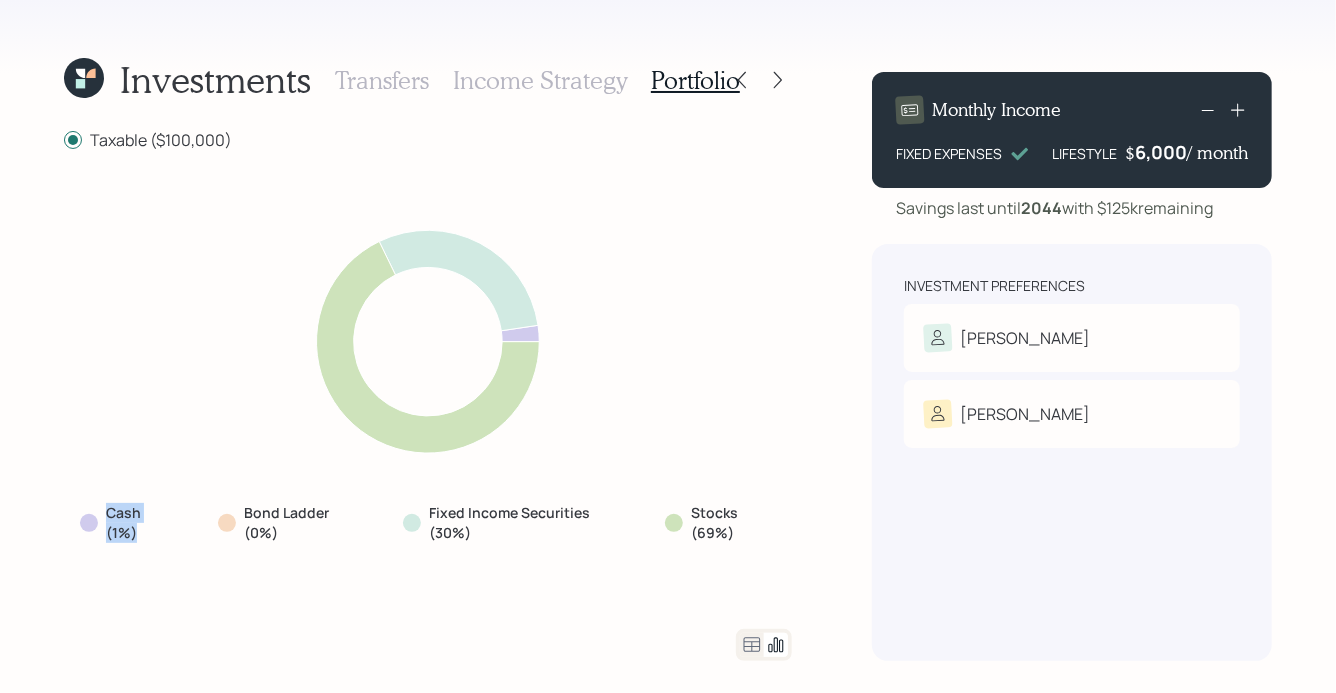 drag, startPoint x: 60, startPoint y: 517, endPoint x: 196, endPoint y: 526, distance: 136.29747 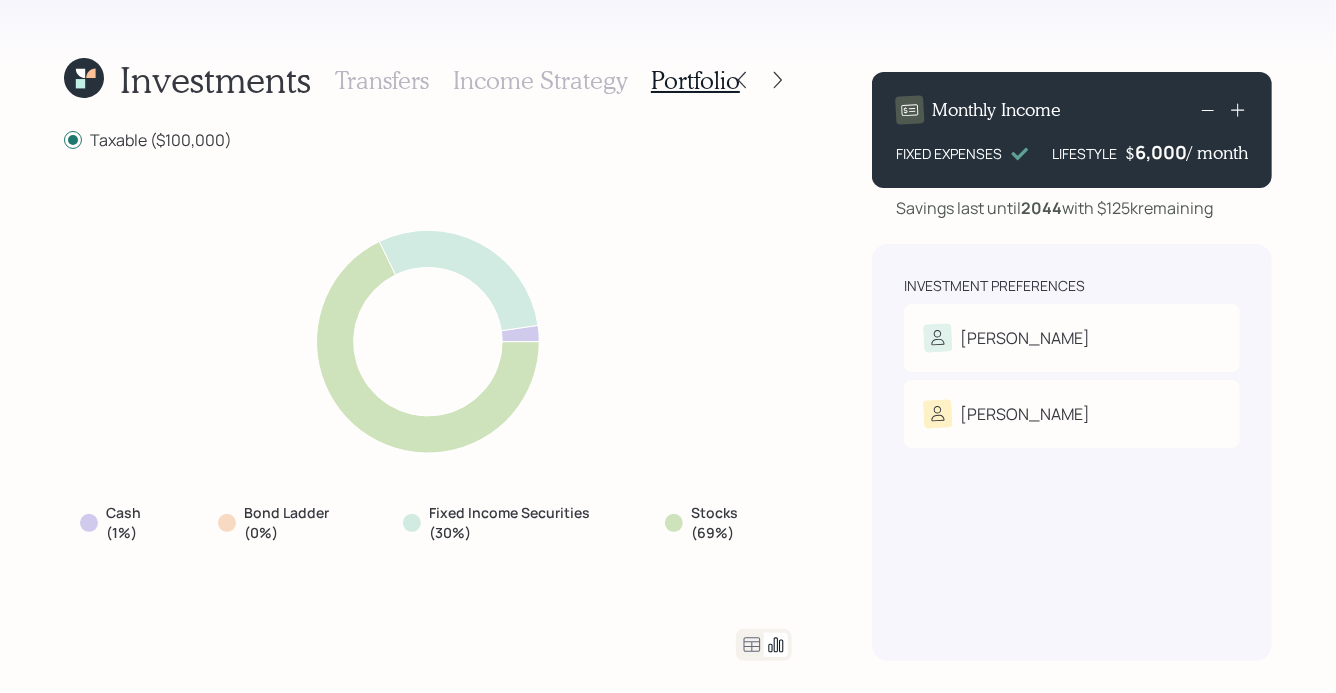 click on "Taxable ($100,000) Cash (1%) Bond Ladder (0%) Fixed Income Securities (30%) Stocks (69%)" at bounding box center [428, 394] 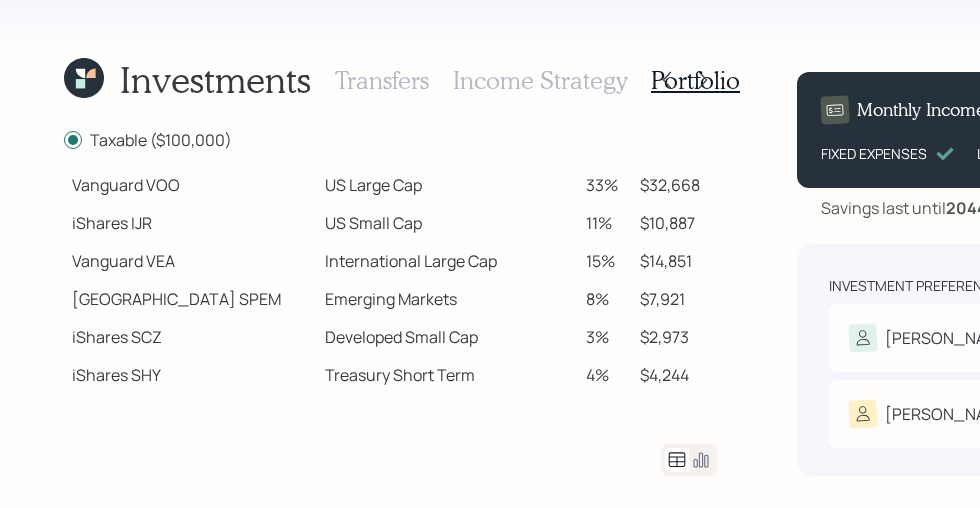 scroll, scrollTop: 370, scrollLeft: 0, axis: vertical 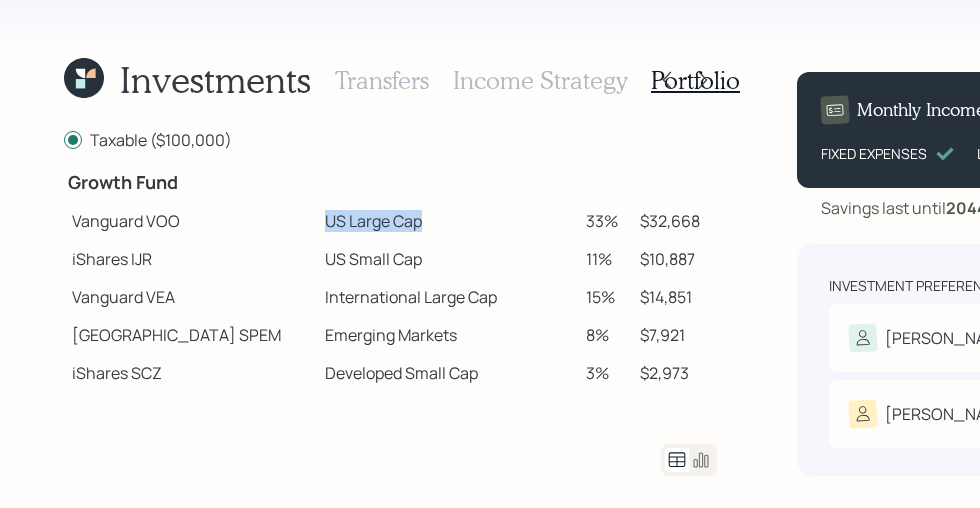 drag, startPoint x: 240, startPoint y: 226, endPoint x: 401, endPoint y: 227, distance: 161.00311 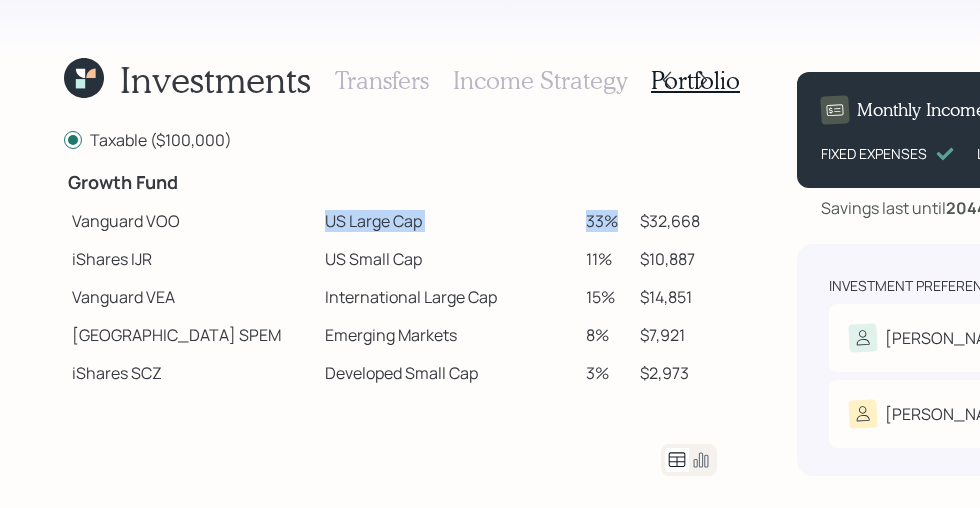 drag, startPoint x: 613, startPoint y: 216, endPoint x: 241, endPoint y: 223, distance: 372.06586 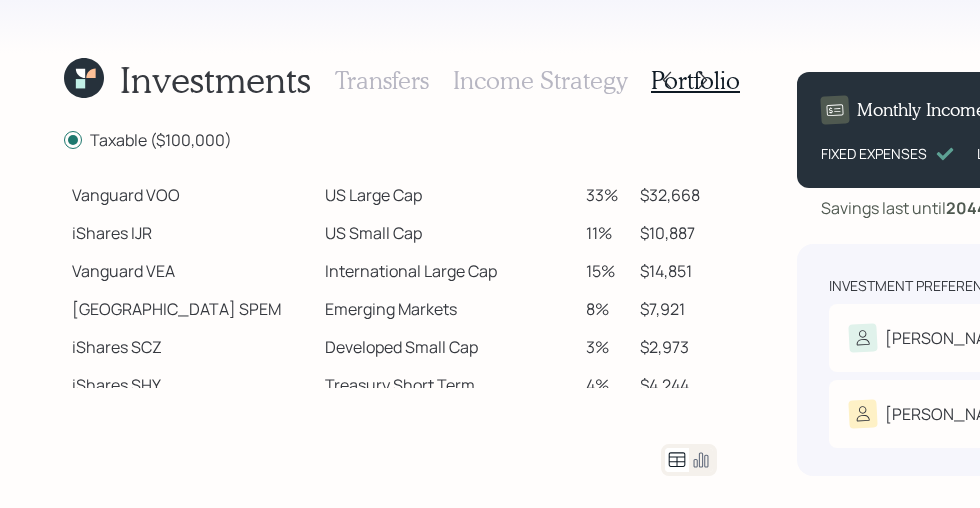 scroll, scrollTop: 395, scrollLeft: 0, axis: vertical 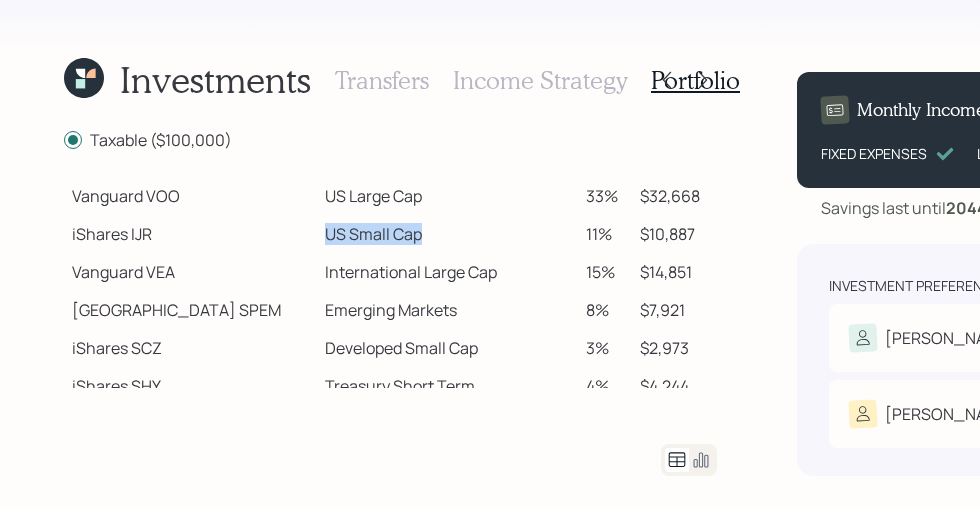 drag, startPoint x: 231, startPoint y: 234, endPoint x: 437, endPoint y: 235, distance: 206.00243 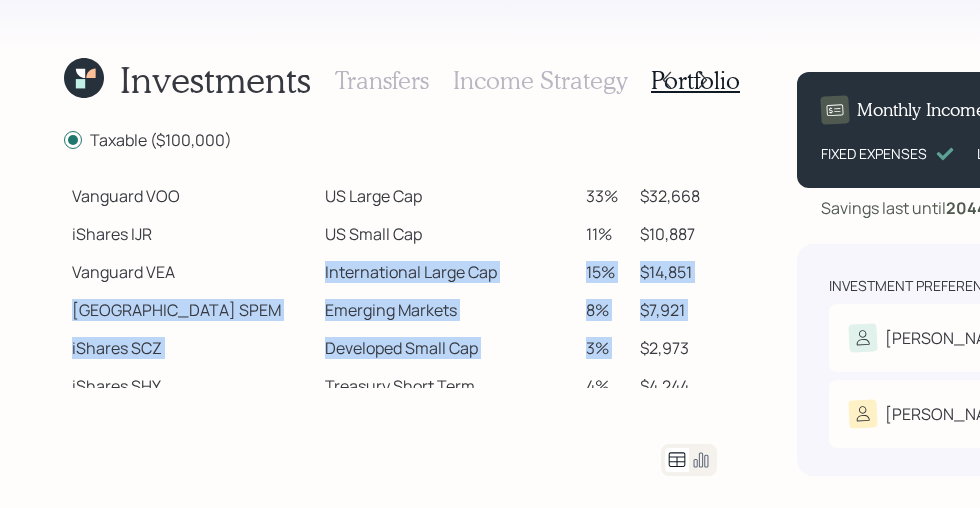 drag, startPoint x: 241, startPoint y: 270, endPoint x: 626, endPoint y: 327, distance: 389.1966 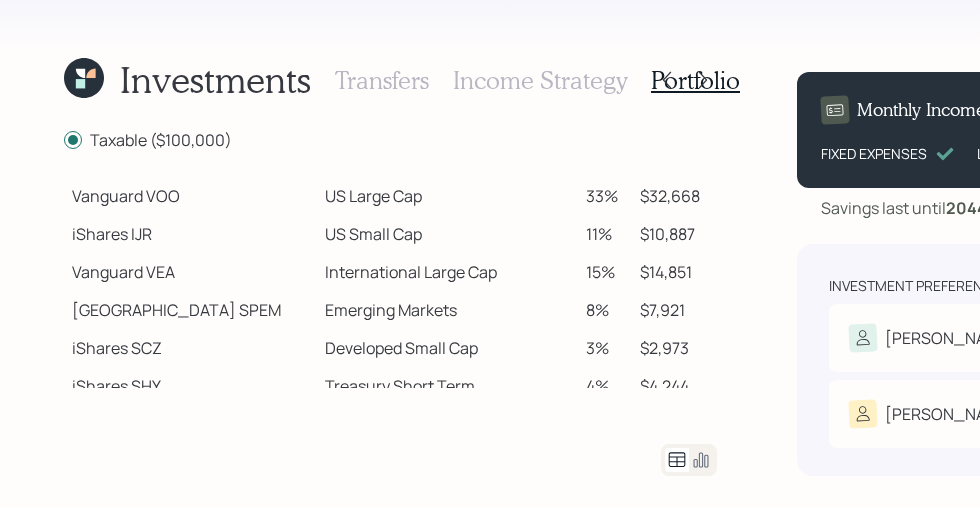 click on "$2,973" at bounding box center [674, 348] 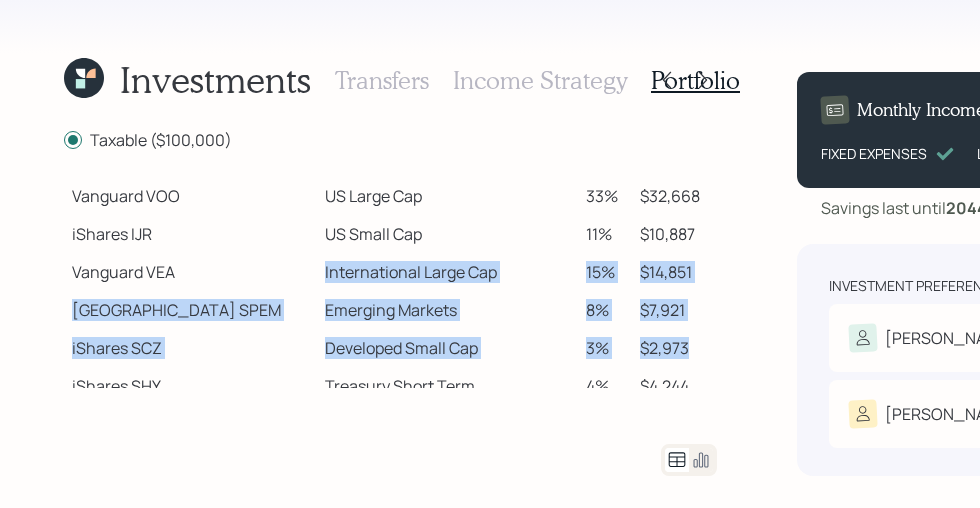 drag, startPoint x: 689, startPoint y: 334, endPoint x: 245, endPoint y: 265, distance: 449.3295 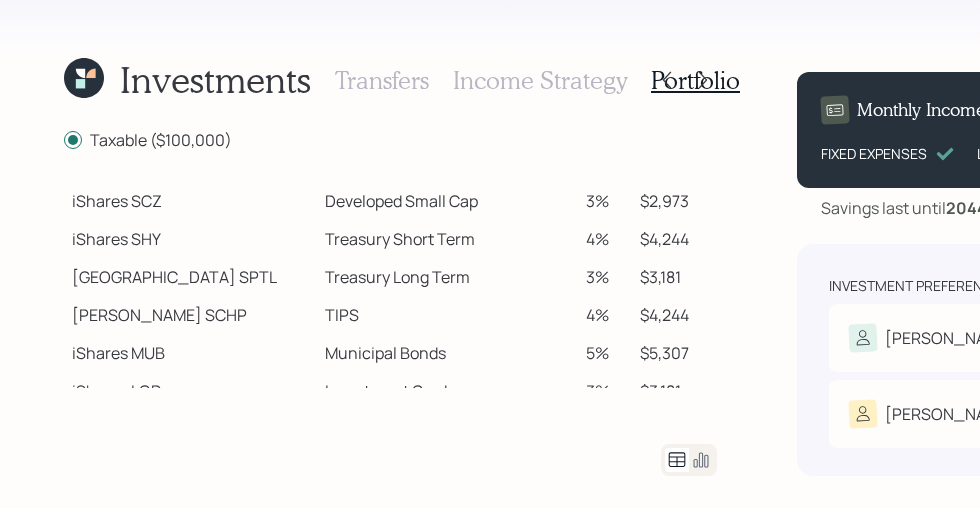 scroll, scrollTop: 543, scrollLeft: 0, axis: vertical 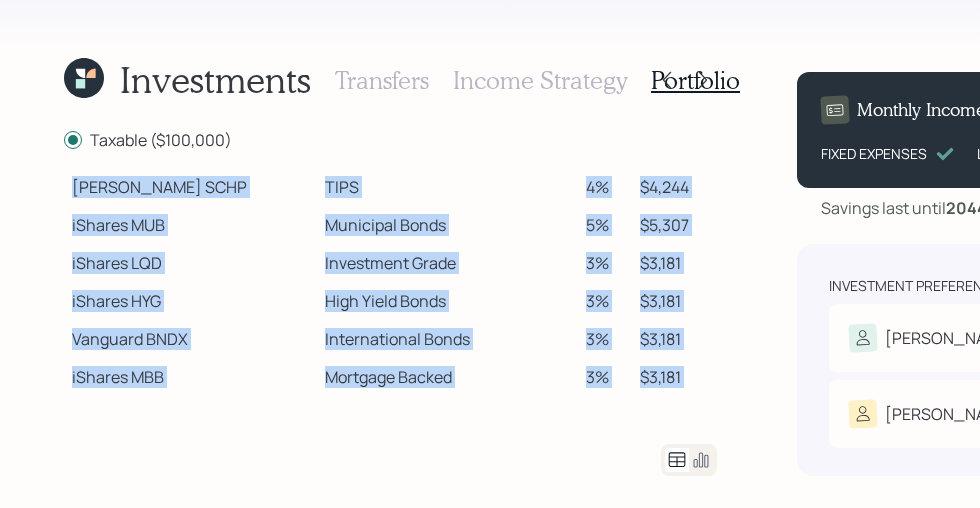drag, startPoint x: 263, startPoint y: 225, endPoint x: 703, endPoint y: 474, distance: 505.56998 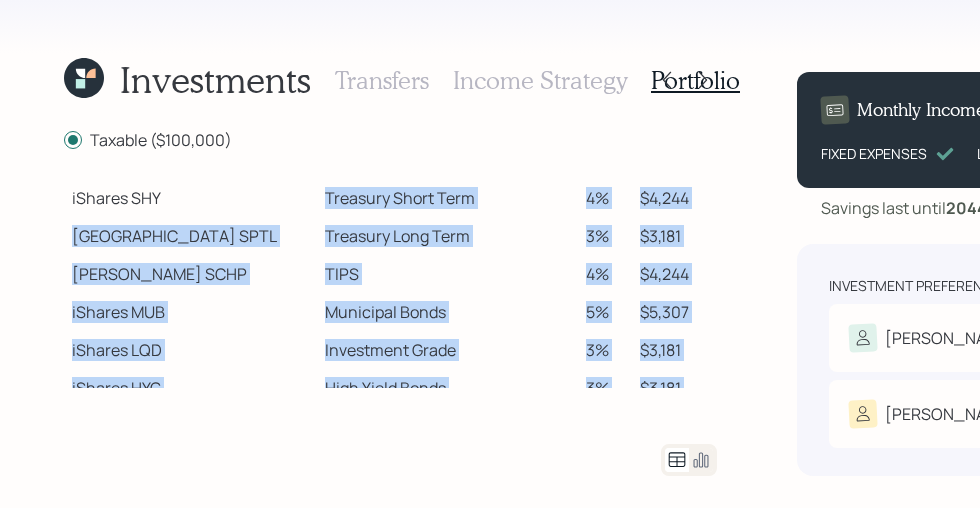 scroll, scrollTop: 581, scrollLeft: 0, axis: vertical 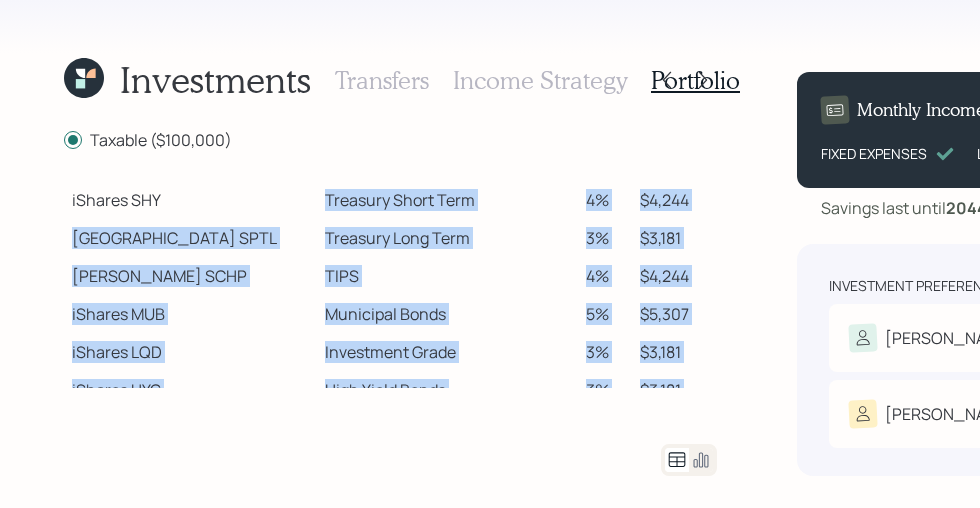 click on "Municipal Bonds" at bounding box center (447, 314) 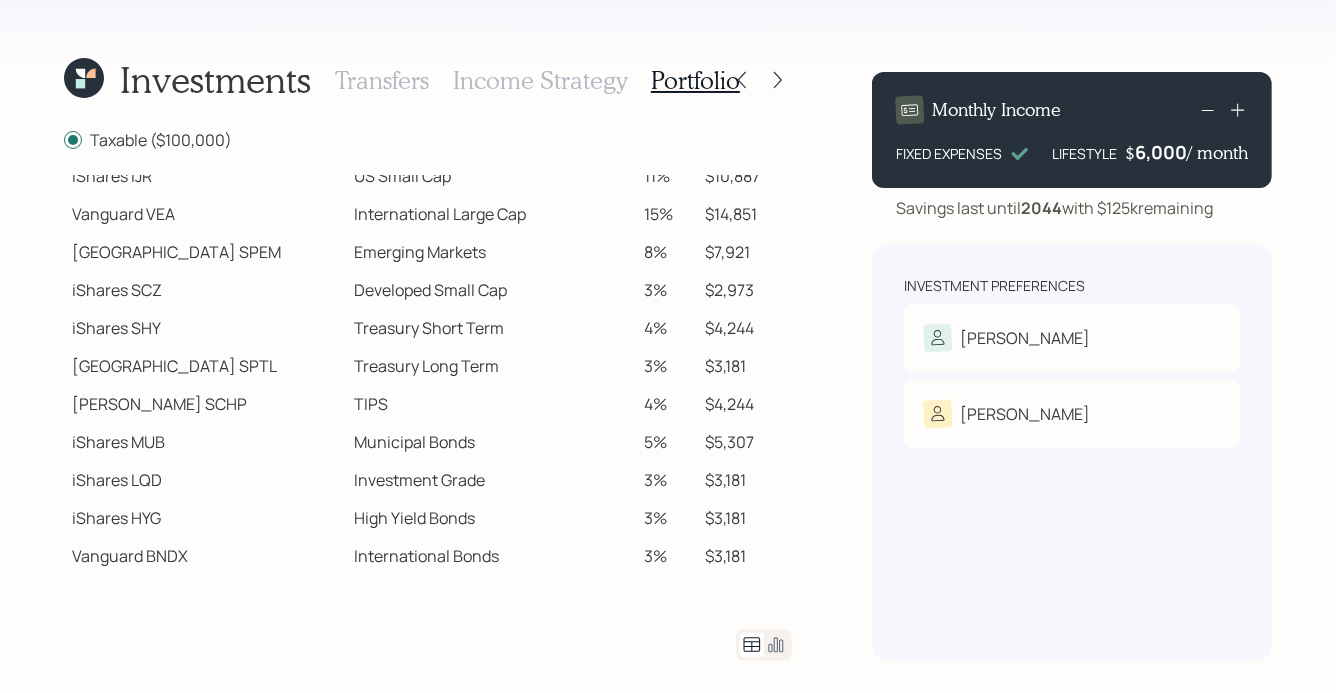 scroll, scrollTop: 453, scrollLeft: 0, axis: vertical 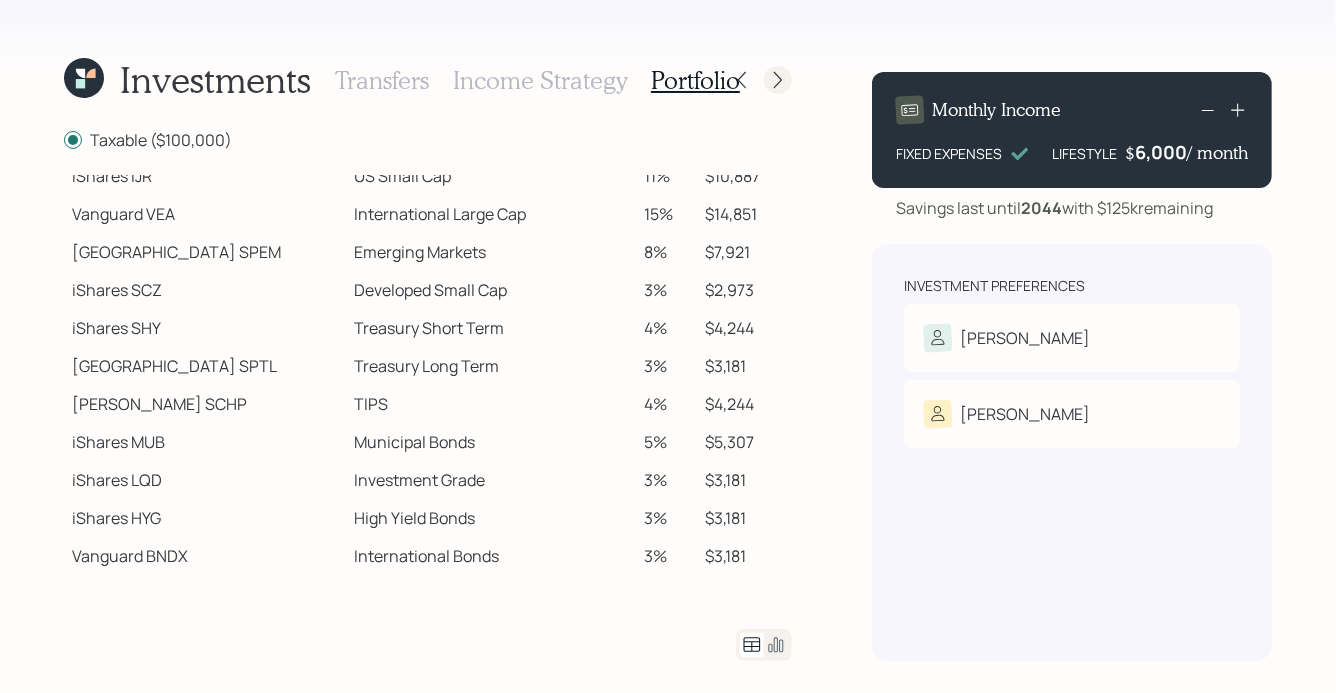 click 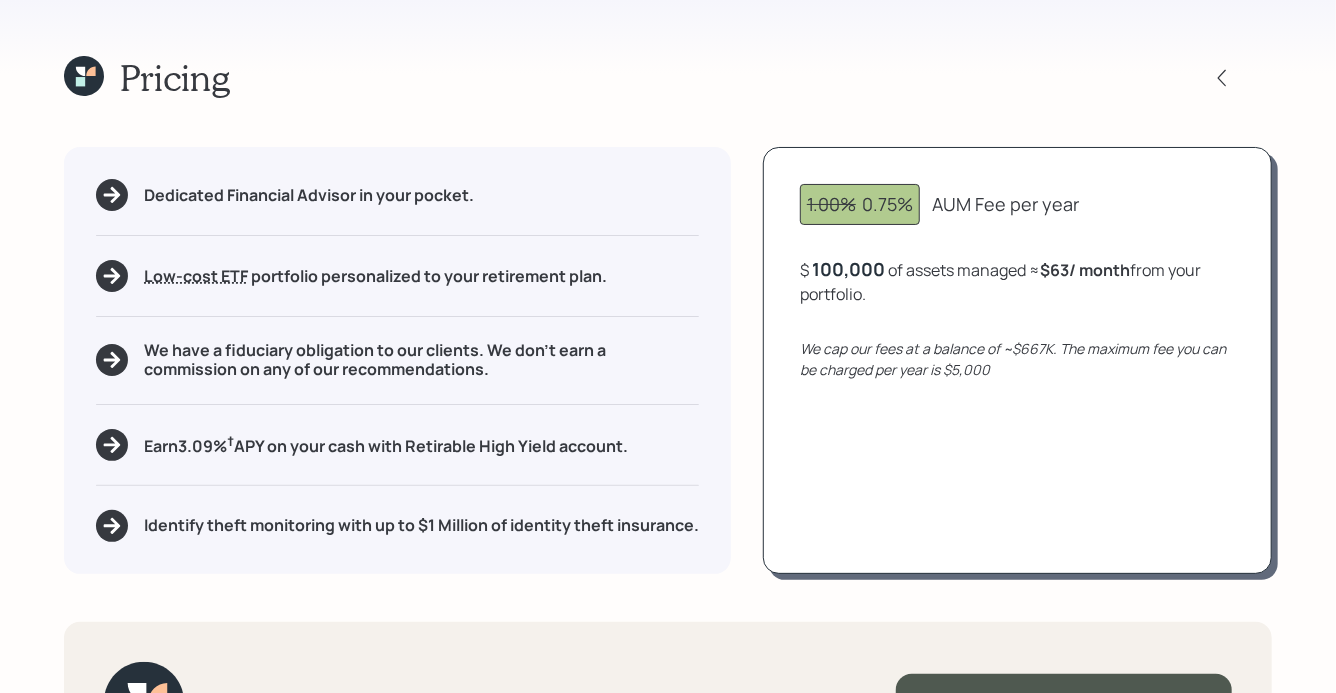 click on "Earn  3.09 % †  APY on your cash with Retirable High Yield account." at bounding box center [386, 444] 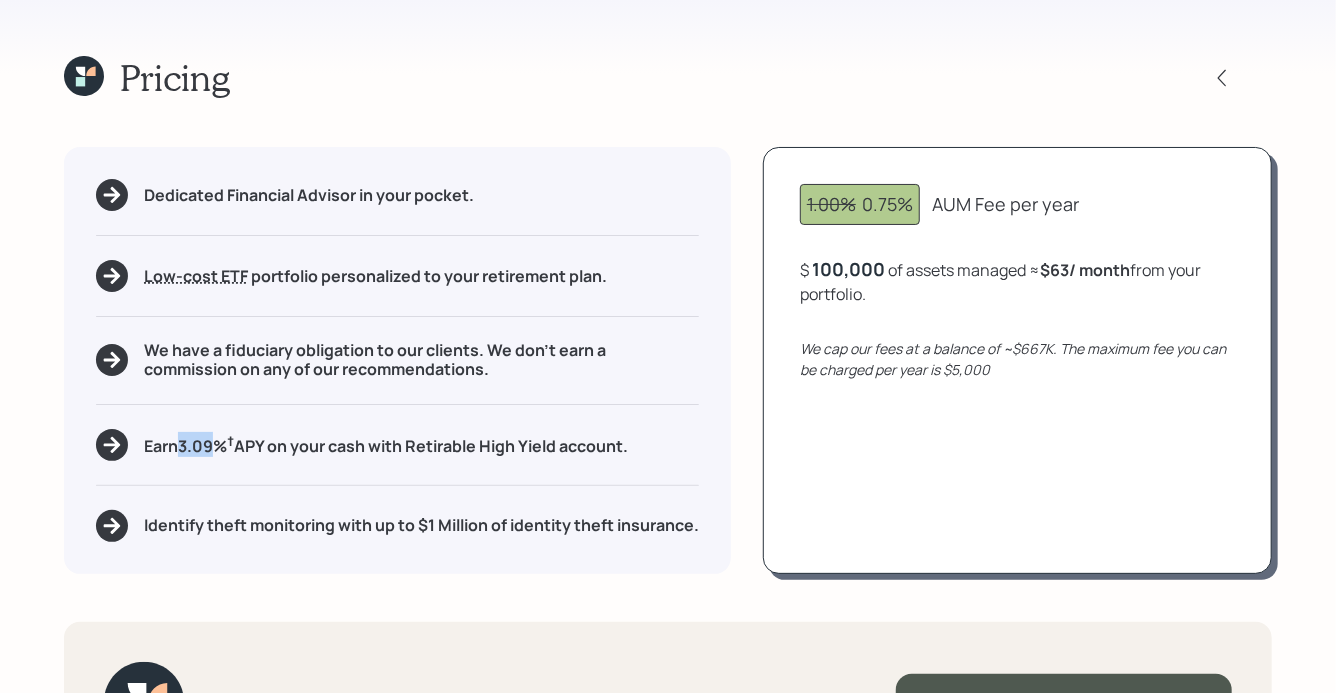 click on "Earn  3.09 % †  APY on your cash with Retirable High Yield account." at bounding box center (386, 444) 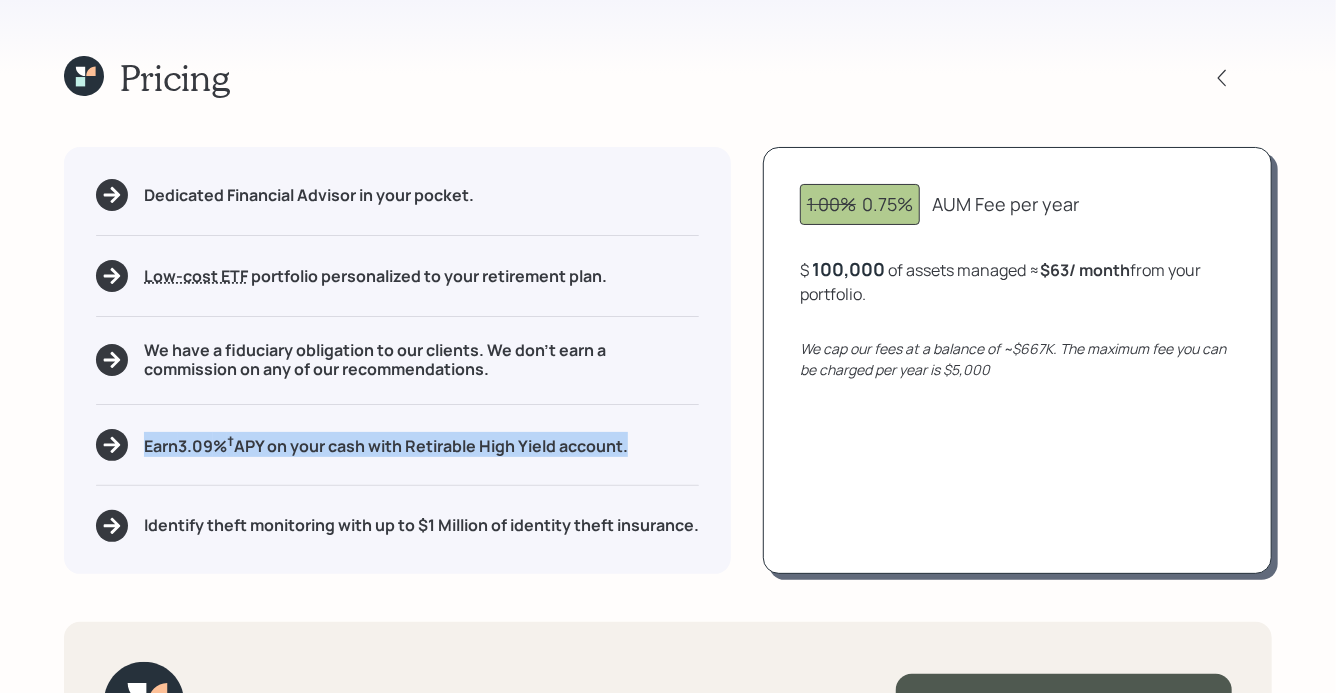 click on "Earn  3.09 % †  APY on your cash with Retirable High Yield account." at bounding box center [386, 444] 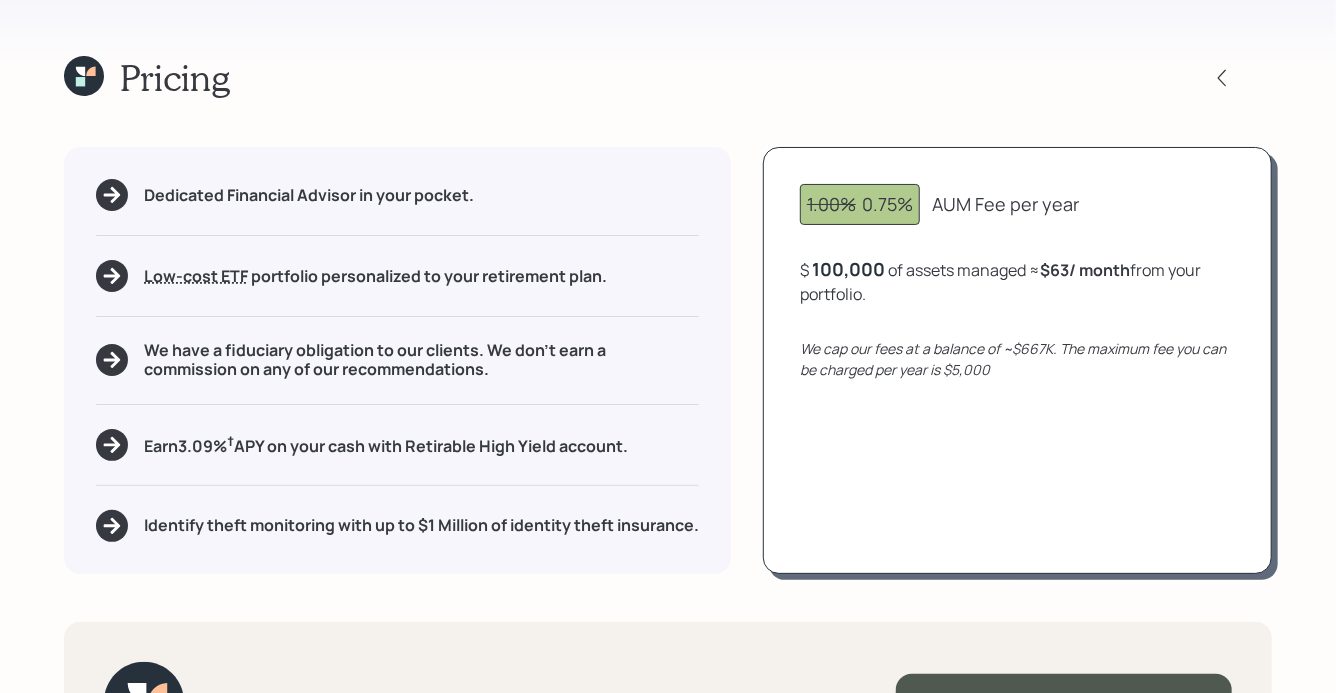 click on "Dedicated Financial Advisor in your pocket. Low-cost ETF Retirable uses diversified Exchange Traded Funds from trusted managers such as Vanguard, iShares, and Invesco. We select ETFs that have low-cost expense ratios, typically < 0.15%   portfolio personalized to your retirement plan. We have a fiduciary obligation to our clients. We don't earn a commission on any of our recommendations. Earn  3.09 % †  APY on your cash with Retirable High Yield account. Identify theft monitoring with up to $1 Million of identity theft insurance." at bounding box center (397, 360) 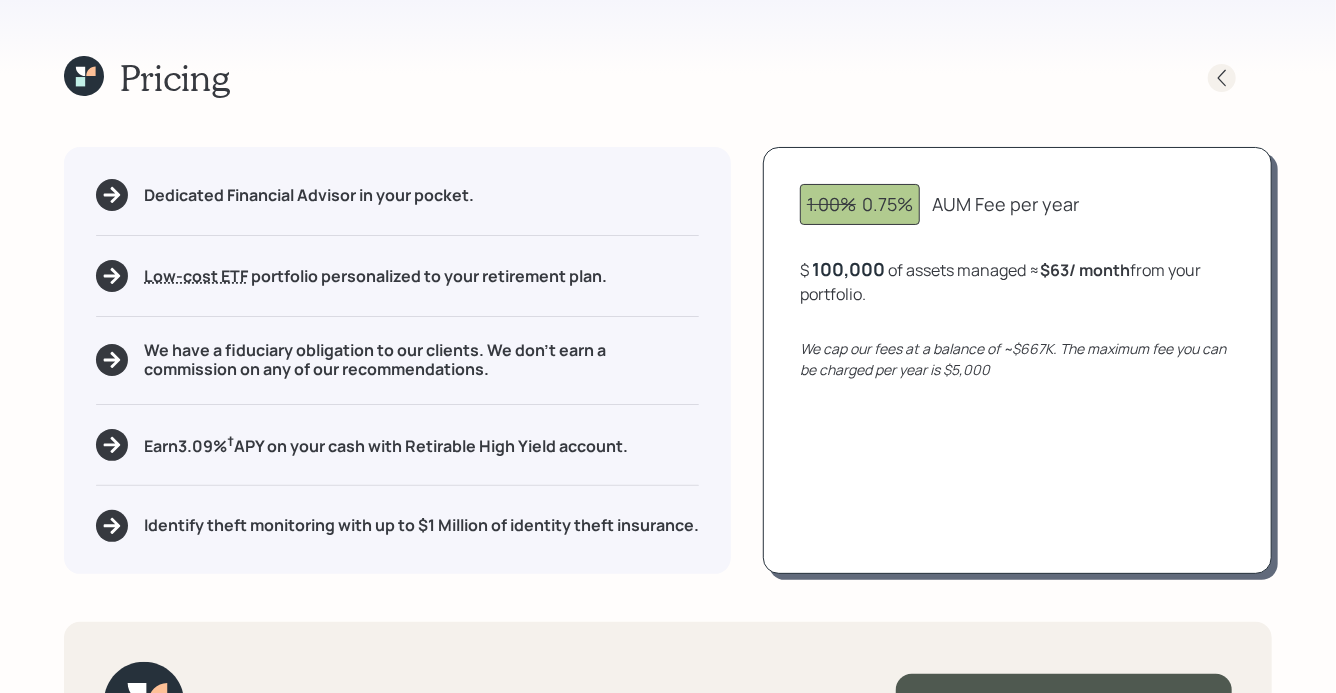 click 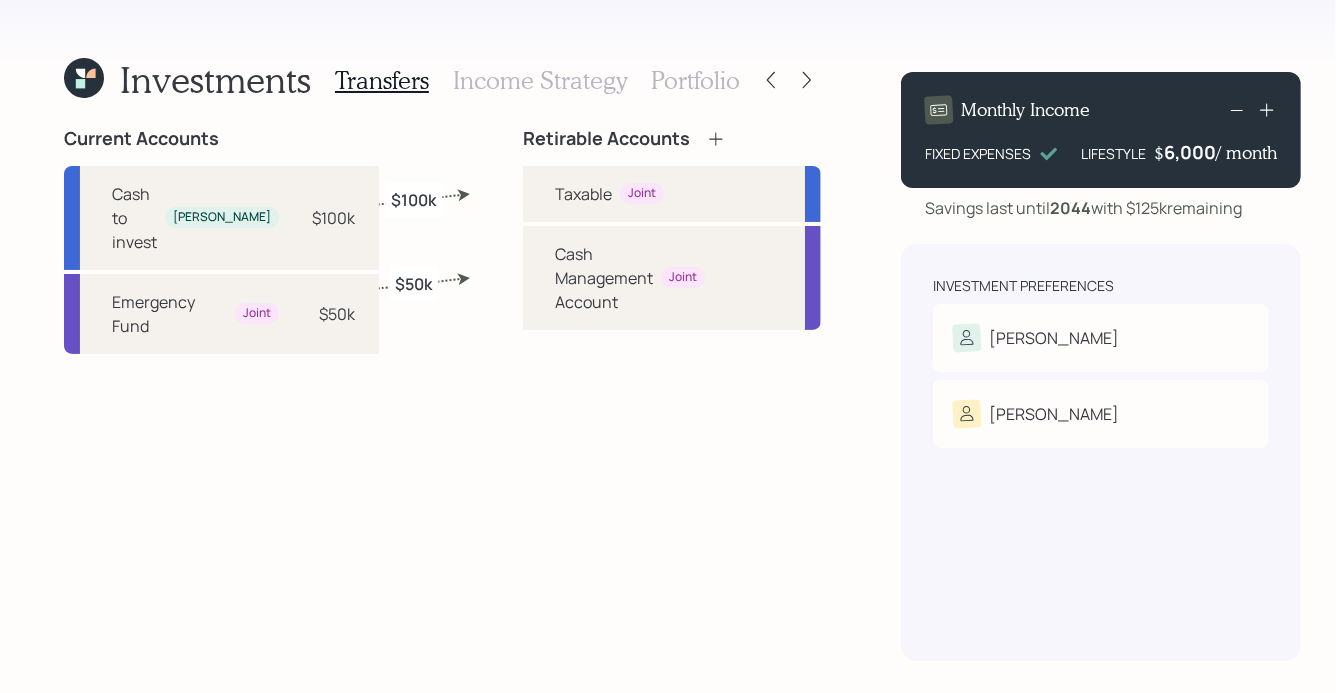 click on "Income Strategy" at bounding box center (540, 80) 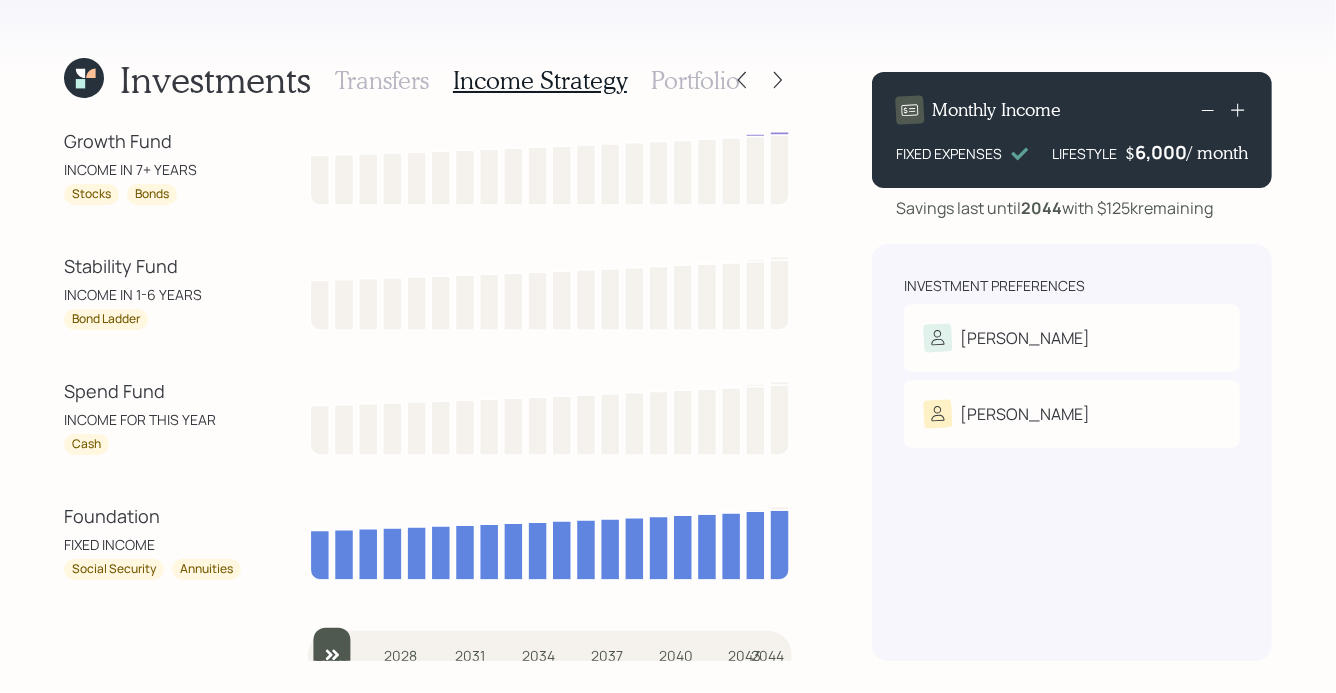click on "Portfolio" at bounding box center [695, 80] 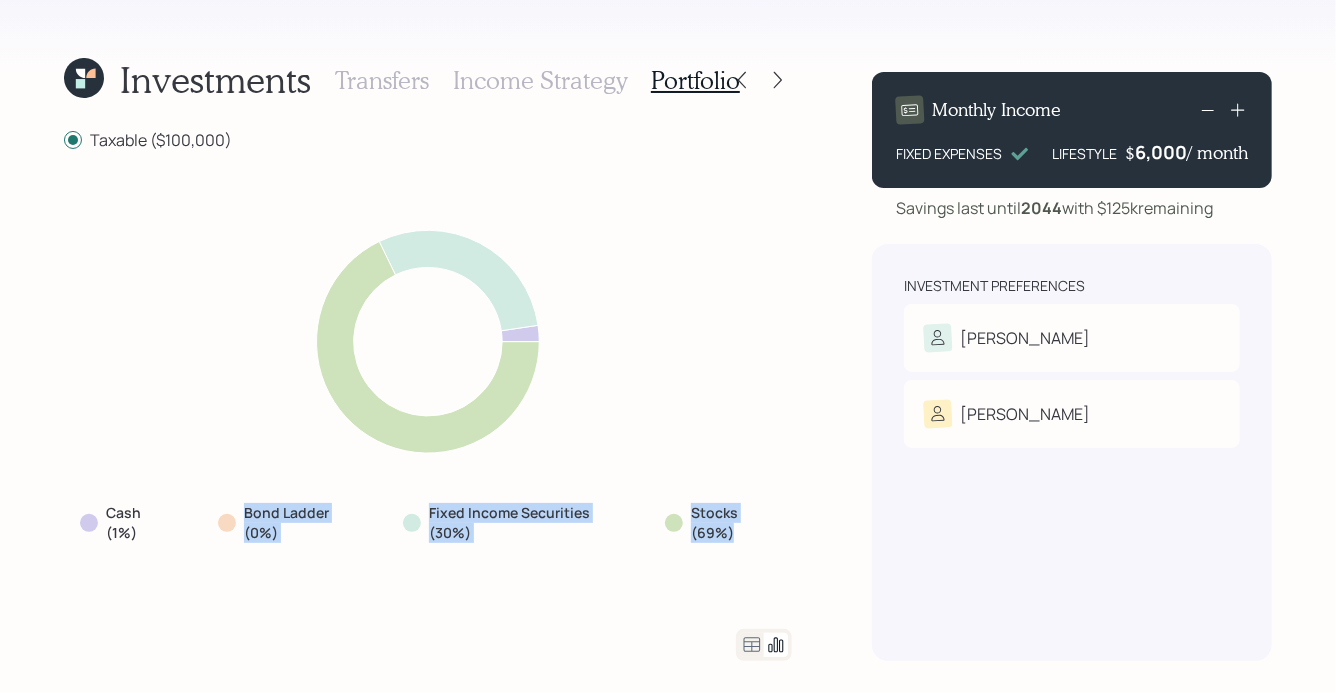 drag, startPoint x: 777, startPoint y: 527, endPoint x: 322, endPoint y: 497, distance: 455.98795 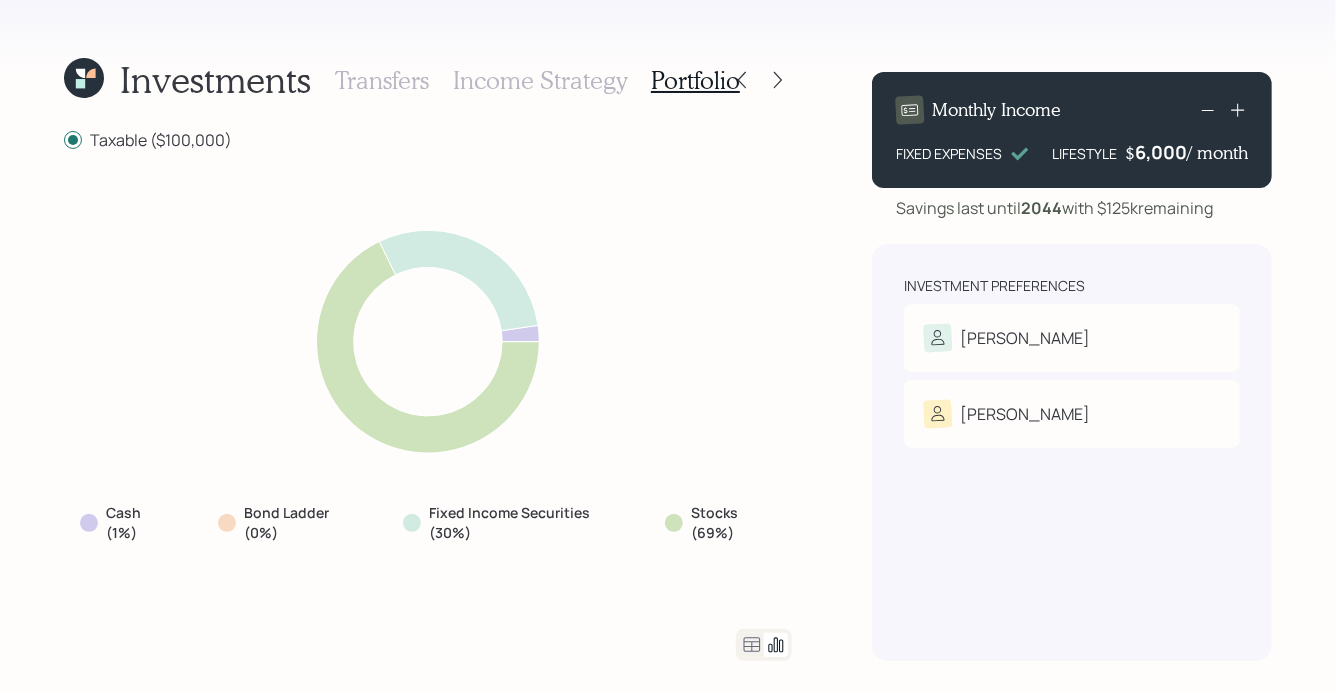click on "Cash (1%) Bond Ladder (0%) Fixed Income Securities (30%) Stocks (69%)" at bounding box center (428, 390) 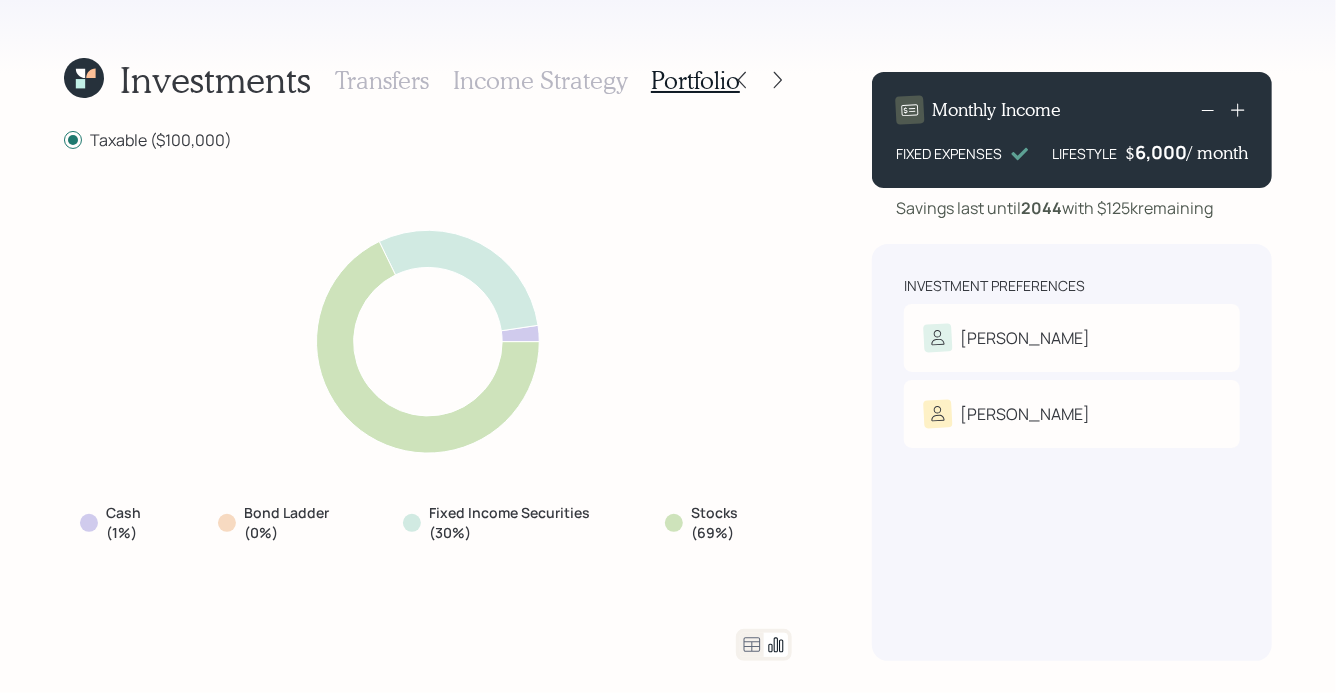 click on "Investments Transfers Income Strategy Portfolio Taxable ($100,000) Cash (1%) Bond Ladder (0%) Fixed Income Securities (30%) Stocks (69%) Monthly Income FIXED EXPENSES LIFESTYLE $ 6,000  / month Savings last until  [DATE]  with   $125k  remaining Investment Preferences [PERSON_NAME] Risk Tolerance:   Moderately aggressive [PERSON_NAME] Tolerance:   Moderately conservative" at bounding box center [668, 346] 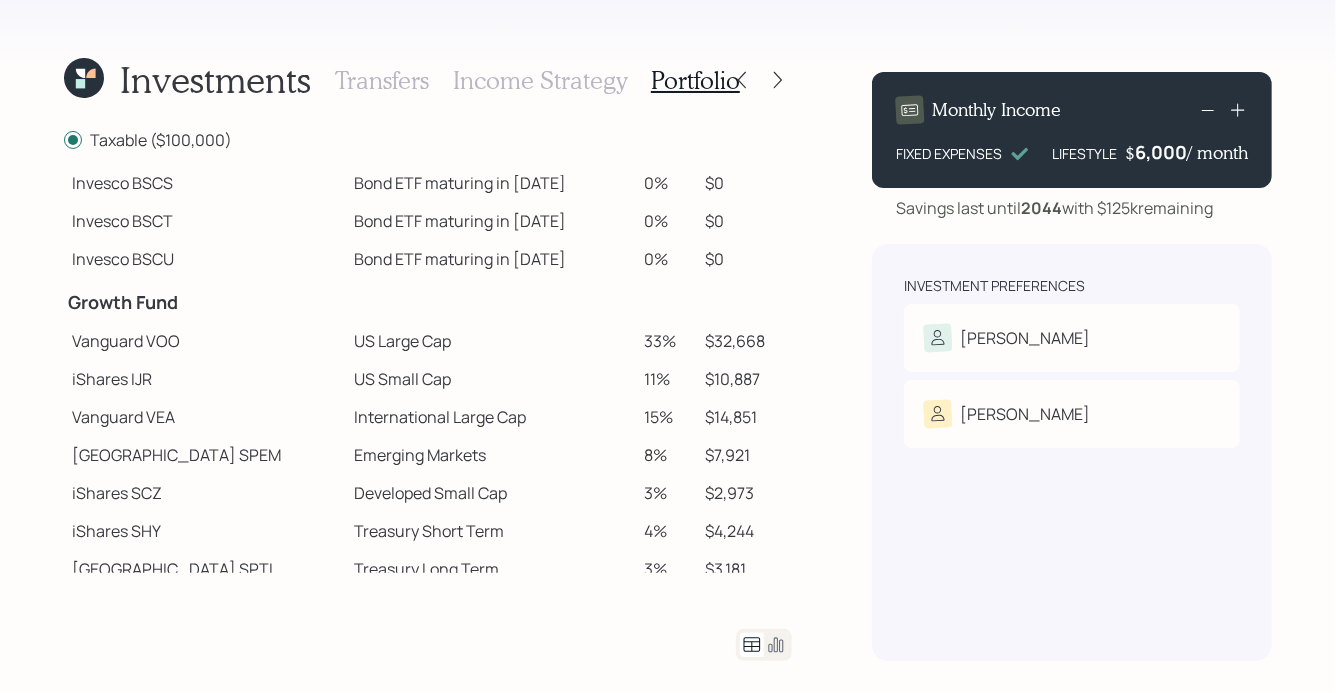 scroll, scrollTop: 299, scrollLeft: 0, axis: vertical 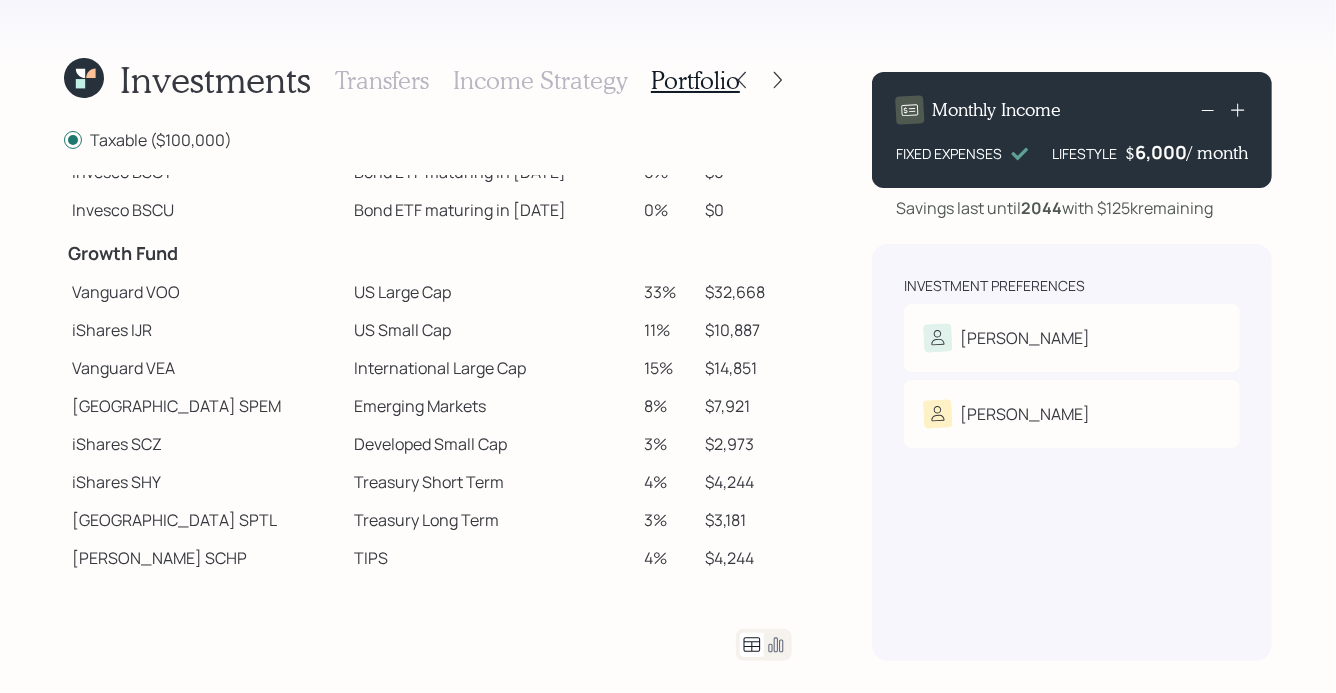 click on "US Large Cap" at bounding box center (491, 292) 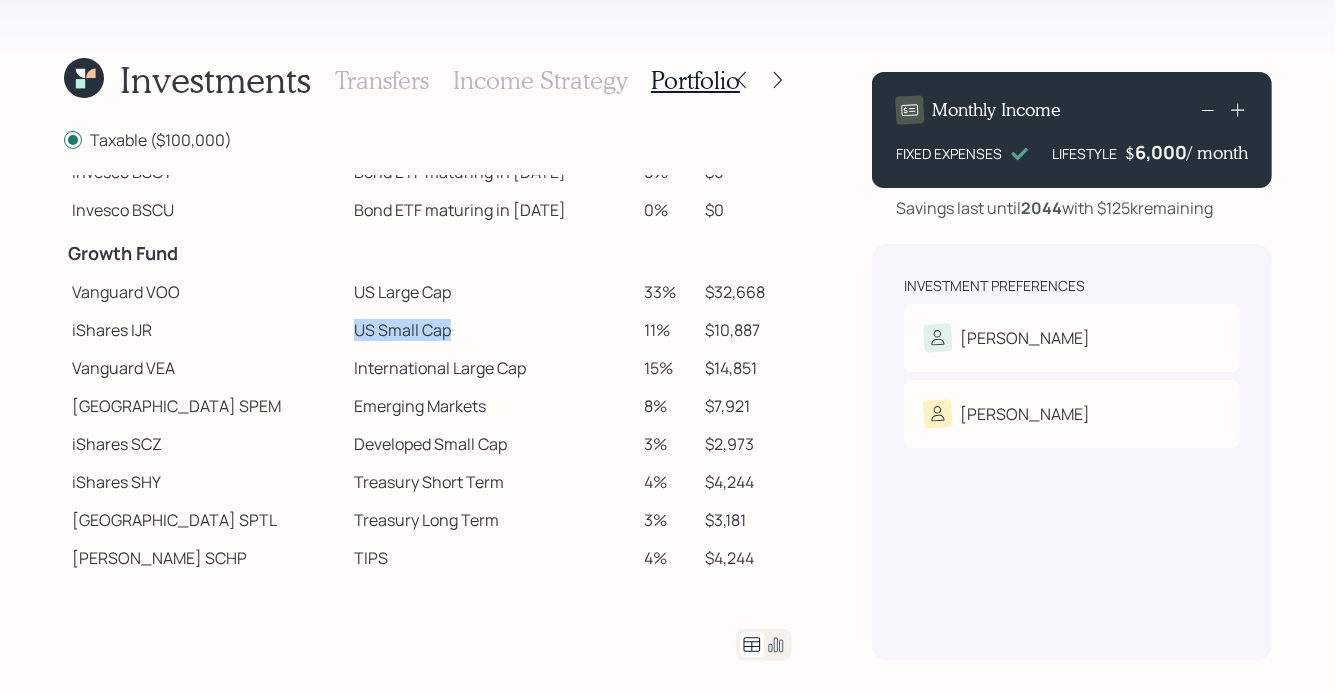 drag, startPoint x: 275, startPoint y: 335, endPoint x: 511, endPoint y: 339, distance: 236.03389 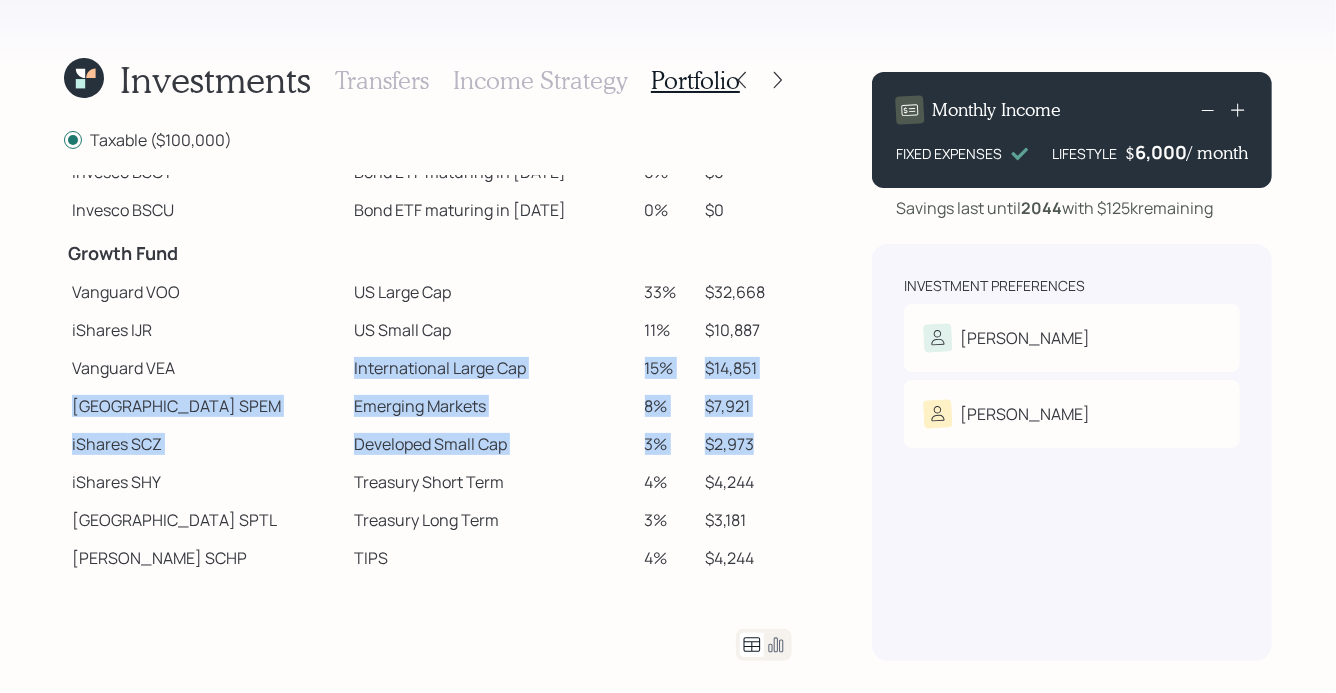 drag, startPoint x: 286, startPoint y: 369, endPoint x: 753, endPoint y: 446, distance: 473.3054 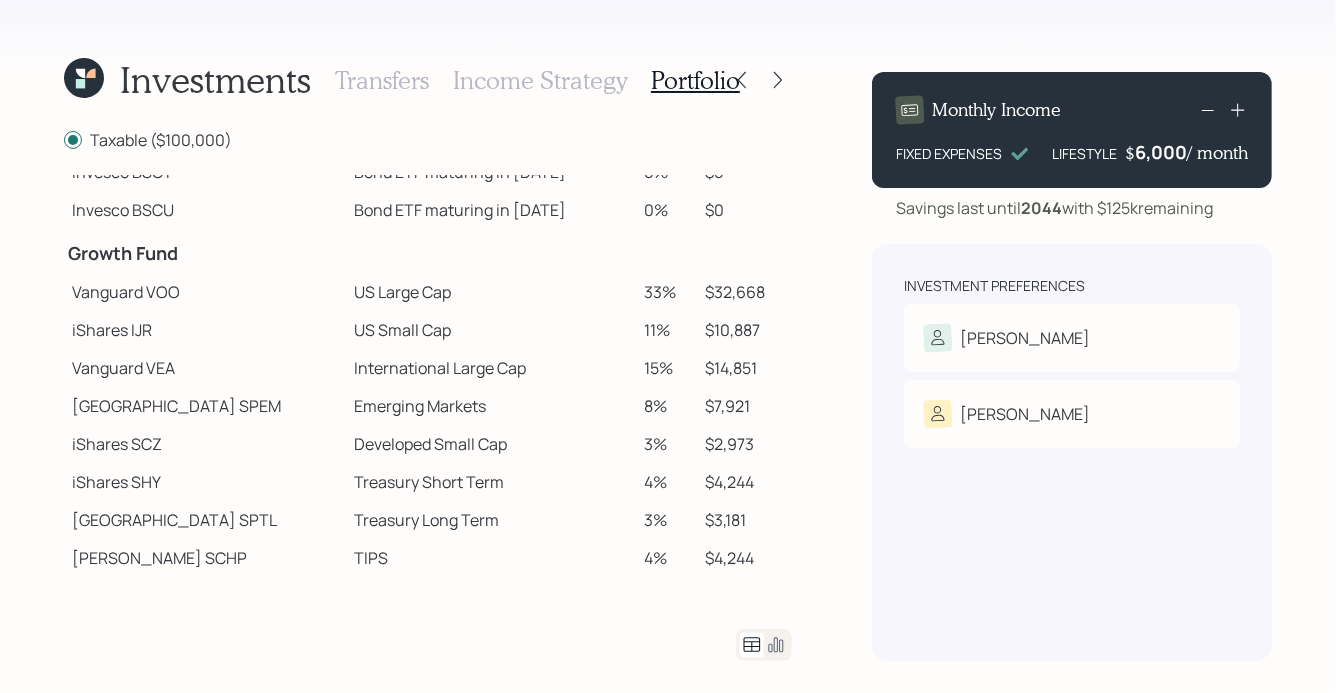 click on "Investments Transfers Income Strategy Portfolio Taxable ($100,000) Spend Fund   CASH Cash  (Account Management) 1% $1,000 Stability Fund Invesco   BSCP Bond ETF maturing in [DATE] 0% $0 Invesco   BSCQ Bond ETF maturing in [DATE] 0% $0 Invesco   BSCR Bond ETF maturing in [DATE] 0% $0 Invesco   BSCS Bond ETF maturing in [DATE] 0% $0 Invesco   BSCT Bond ETF maturing in [DATE] 0% $0 Invesco   BSCU Bond ETF maturing in [DATE] 0% $0 Growth Fund Vanguard   VOO US Large Cap 33% $32,668 iShares   IJR US Small Cap 11% $10,887 Vanguard   VEA International Large Cap 15% $14,851 State Street   SPEM Emerging Markets 8% $7,921 iShares   SCZ Developed Small Cap 3% $2,973 iShares   SHY Treasury Short Term 4% $4,244 State Street   SPTL Treasury Long Term 3% $3,181 [PERSON_NAME]   SCHP TIPS 4% $4,244 iShares   MUB Municipal Bonds 5% $5,307 iShares   LQD Investment Grade 3% $3,181 iShares   HYG High Yield Bonds 3% $3,181 Vanguard   BNDX International Bonds 3% $3,181 iShares   MBB Mortgage Backed 3% $3,181 Monthly Income FIXED EXPENSES LIFESTYLE $" at bounding box center (668, 346) 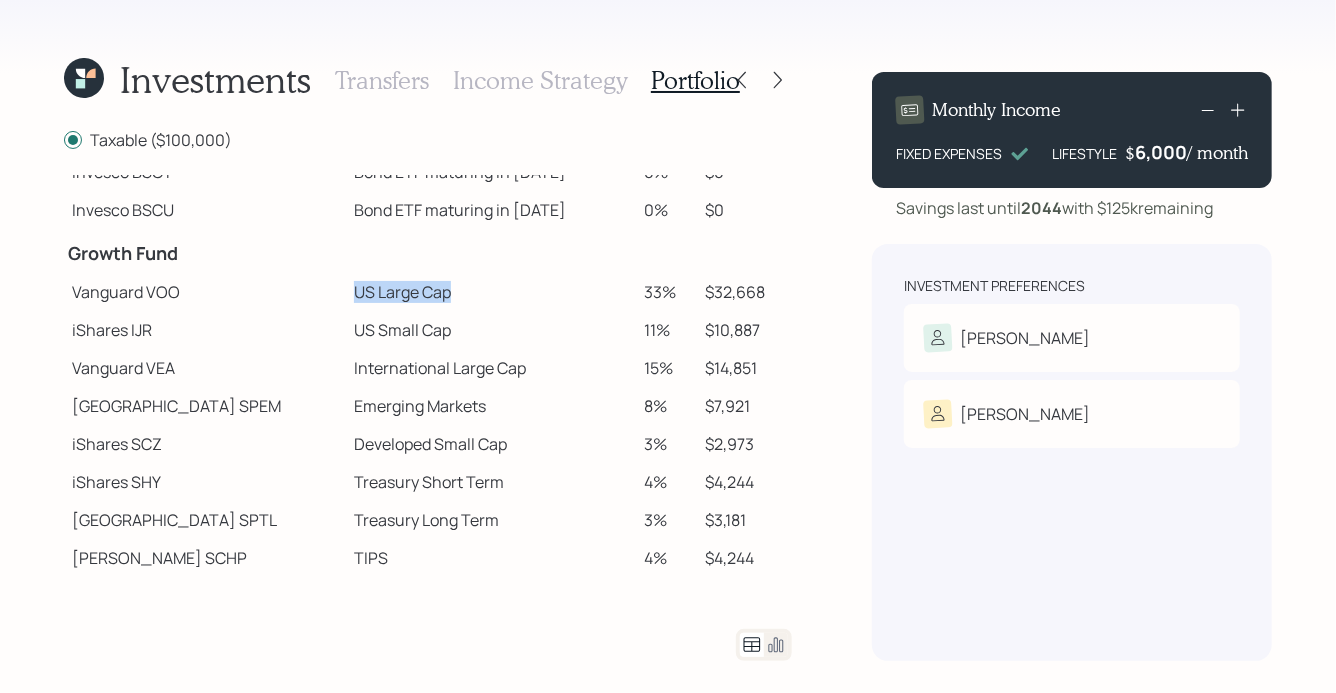 drag, startPoint x: 275, startPoint y: 291, endPoint x: 405, endPoint y: 286, distance: 130.09612 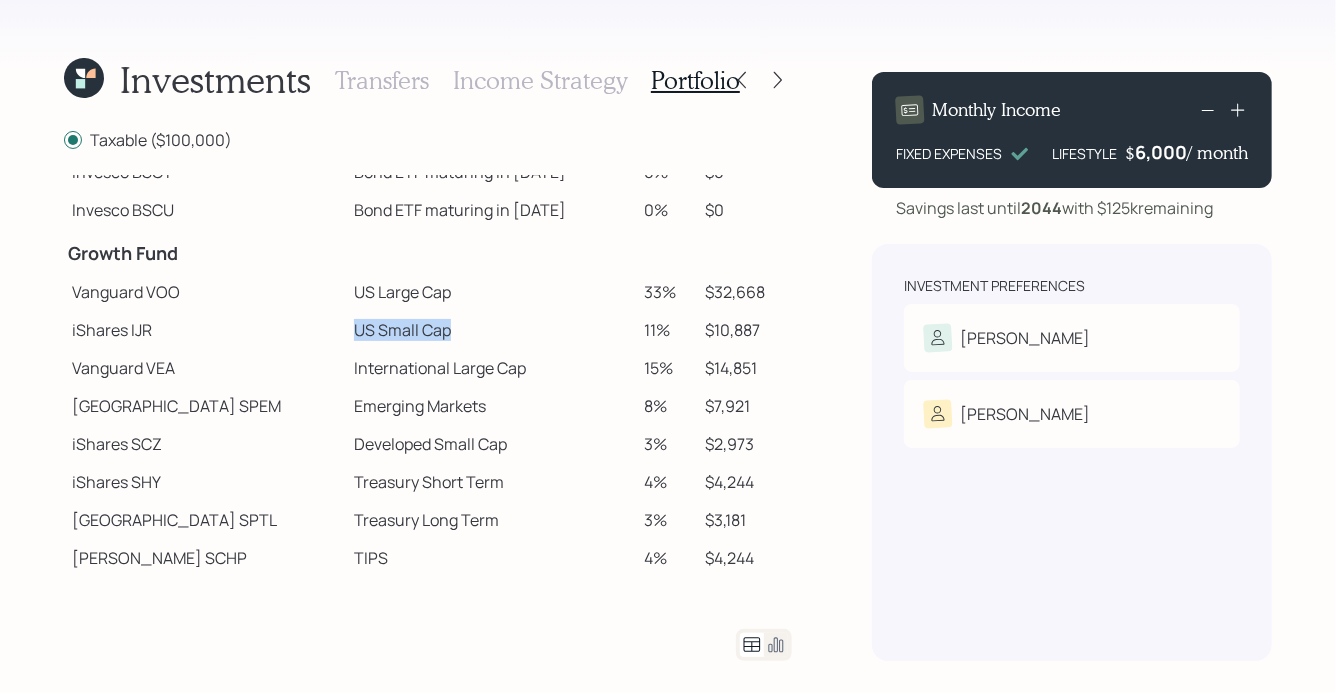 drag, startPoint x: 266, startPoint y: 335, endPoint x: 508, endPoint y: 331, distance: 242.03305 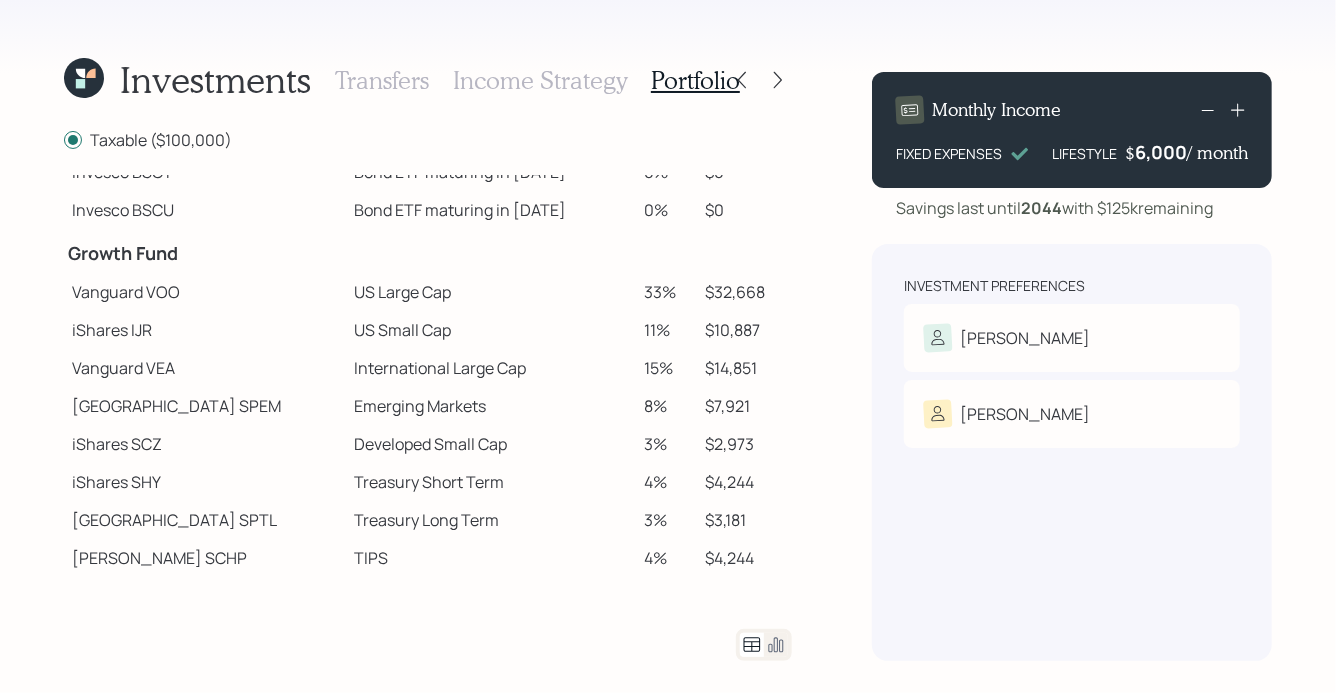 click on "Treasury Long Term" at bounding box center (491, 520) 